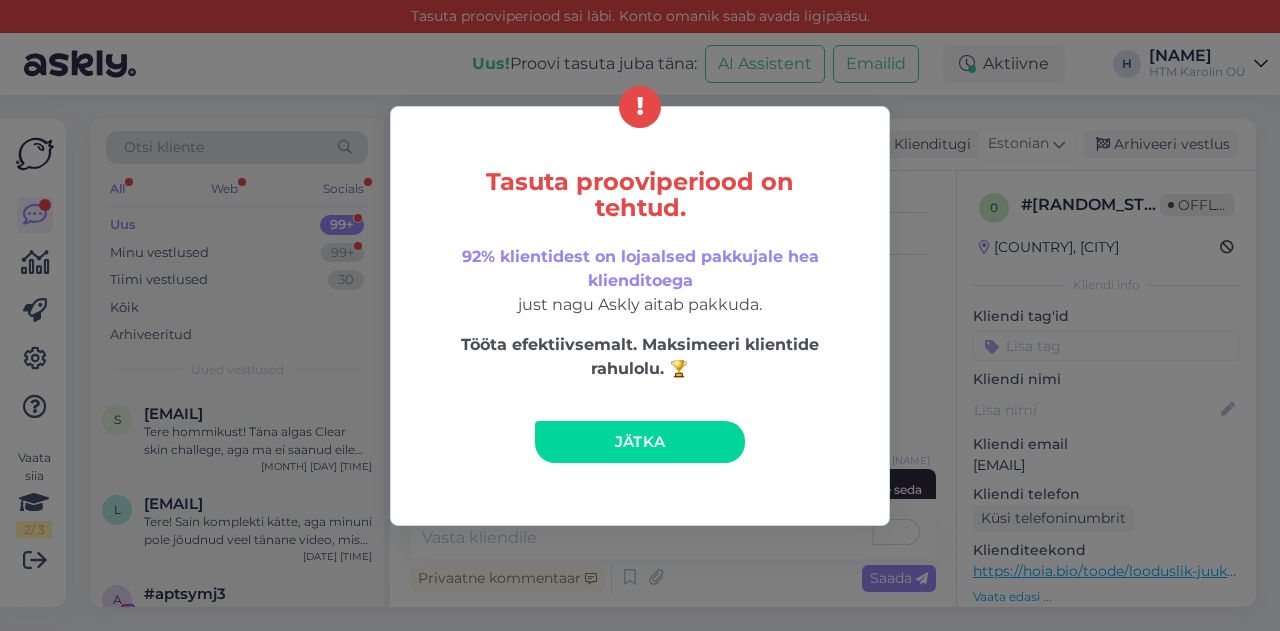 scroll, scrollTop: 0, scrollLeft: 0, axis: both 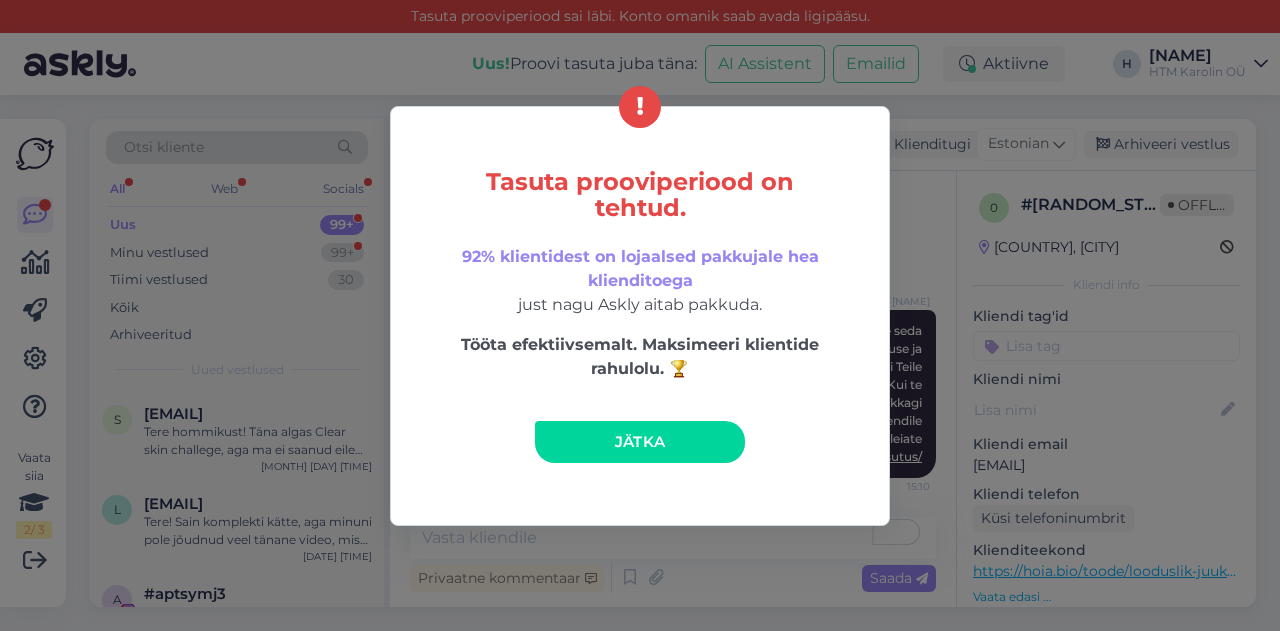 click on "Jätka" at bounding box center [640, 442] 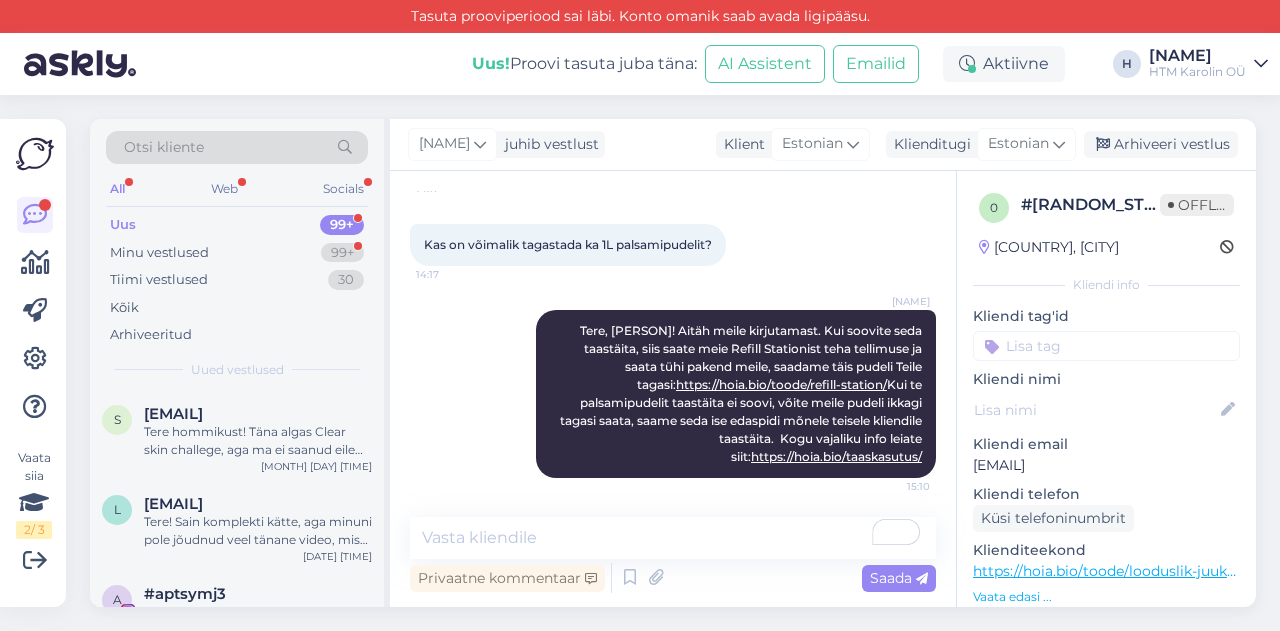 click on "Uus 99+" at bounding box center [237, 225] 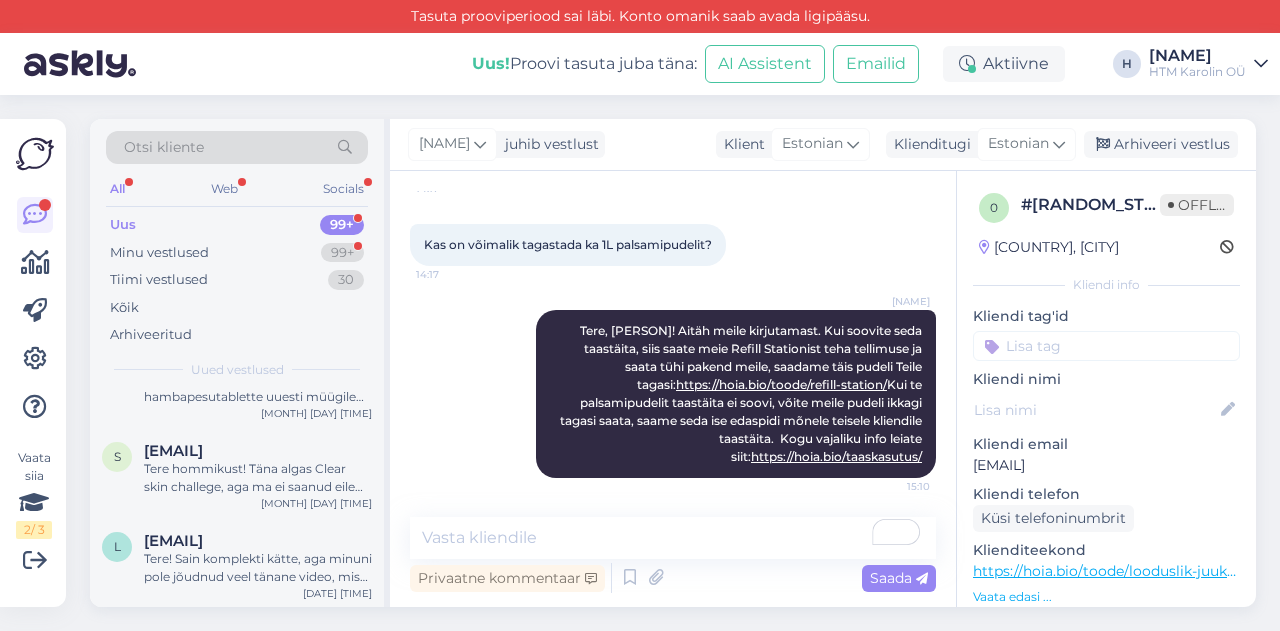 scroll, scrollTop: 100, scrollLeft: 0, axis: vertical 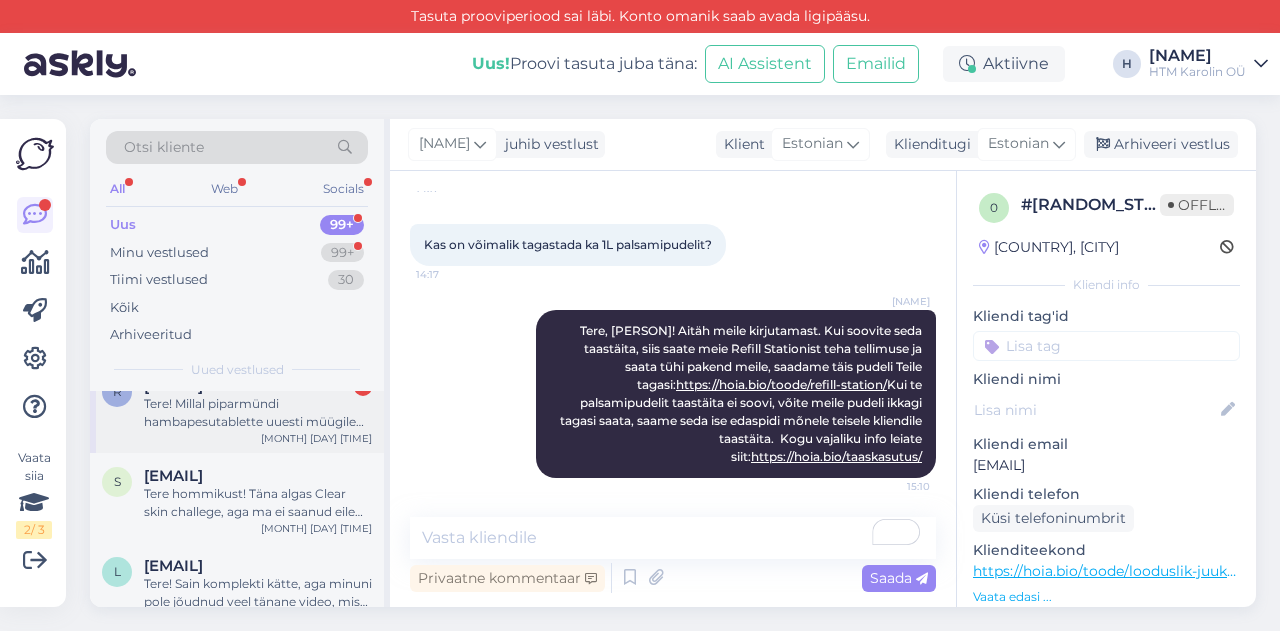 click on "Tere! Millal piparmündi hambapesutablette uuesti müügile tuleb?" at bounding box center (258, 413) 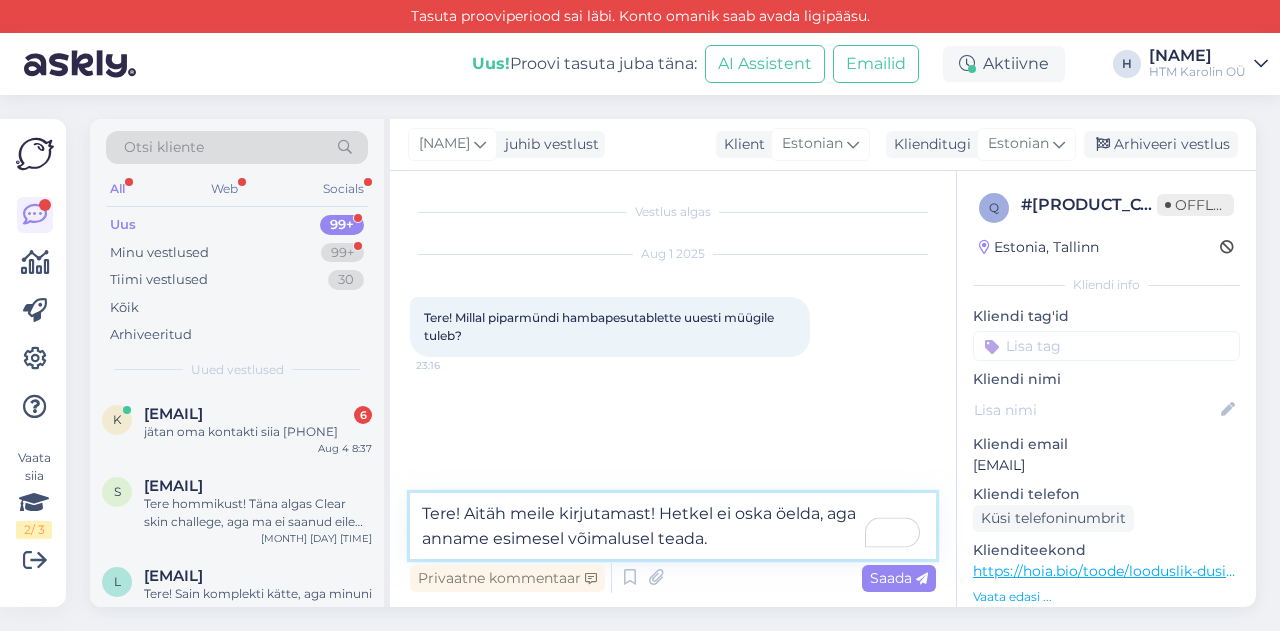 click on "Tere! Aitäh meile kirjutamast! Hetkel ei oska öelda, aga anname esimesel võimalusel teada." at bounding box center [673, 526] 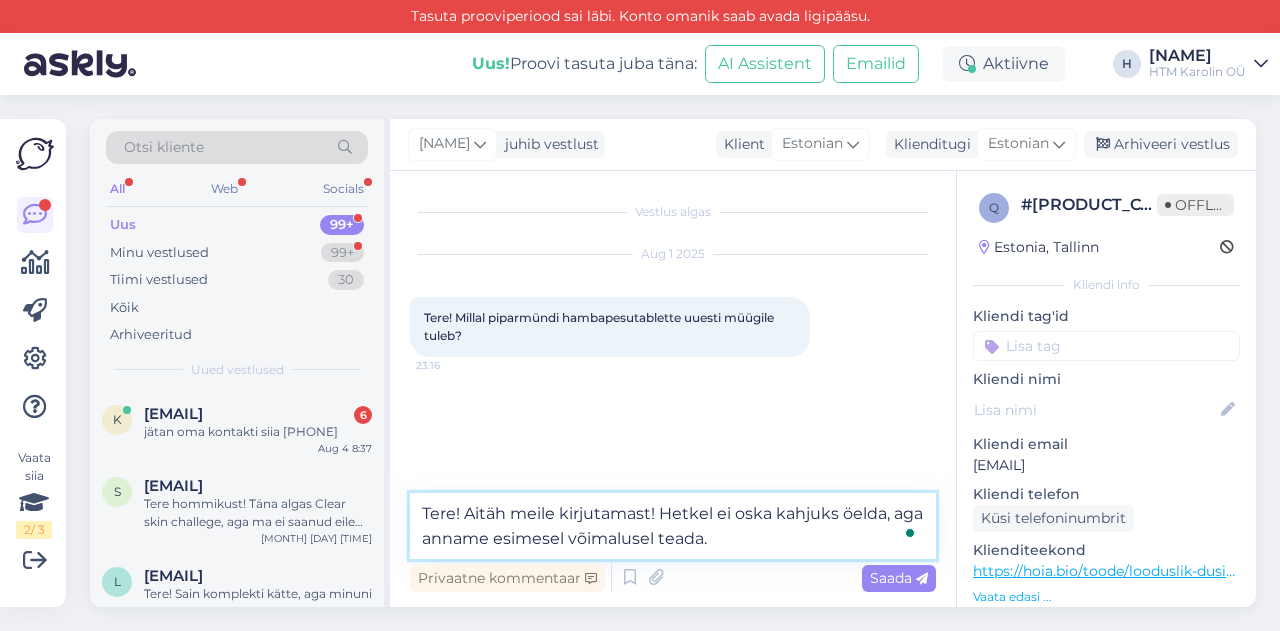 click on "Tere! Aitäh meile kirjutamast! Hetkel ei oska kahjuks öelda, aga anname esimesel võimalusel teada." at bounding box center (673, 526) 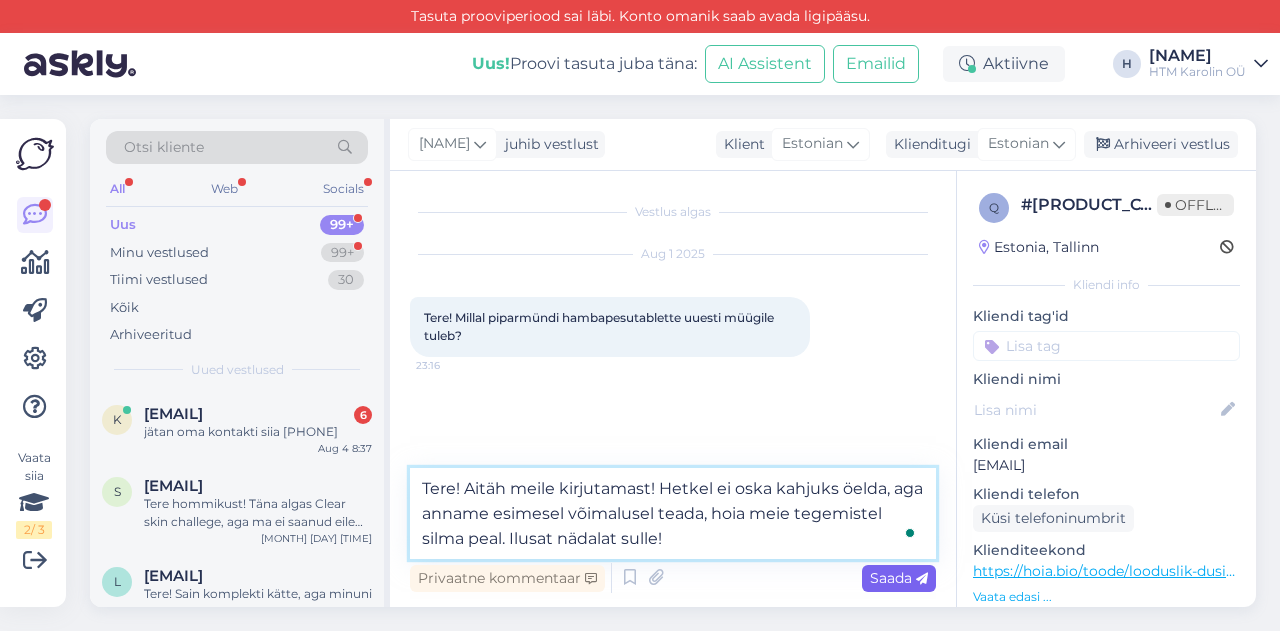 type on "Tere! Aitäh meile kirjutamast! Hetkel ei oska kahjuks öelda, aga anname esimesel võimalusel teada, hoia meie tegemistel silma peal. Ilusat nädalat sulle!" 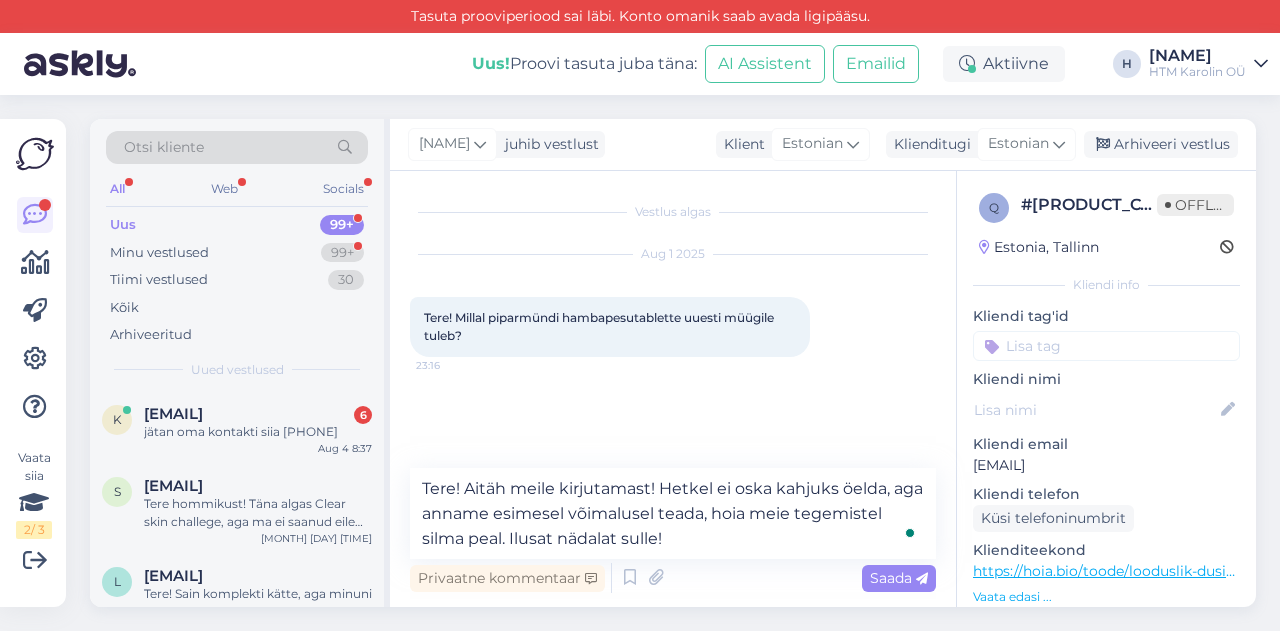 drag, startPoint x: 896, startPoint y: 574, endPoint x: 866, endPoint y: 541, distance: 44.598206 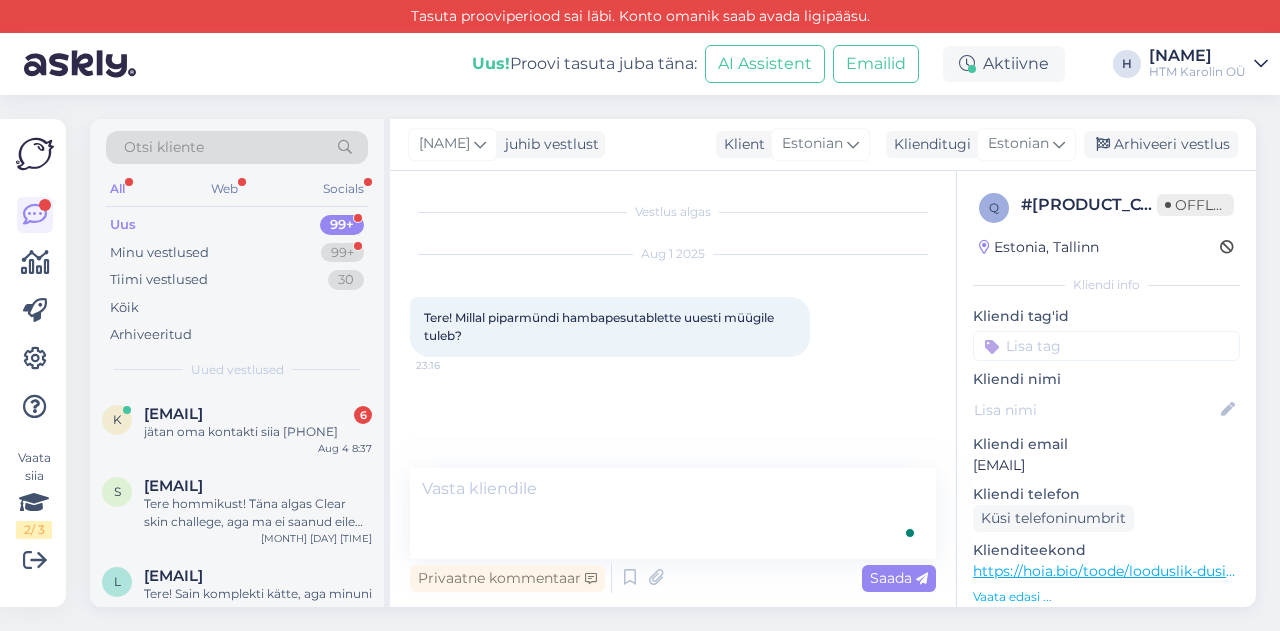 scroll, scrollTop: 43, scrollLeft: 0, axis: vertical 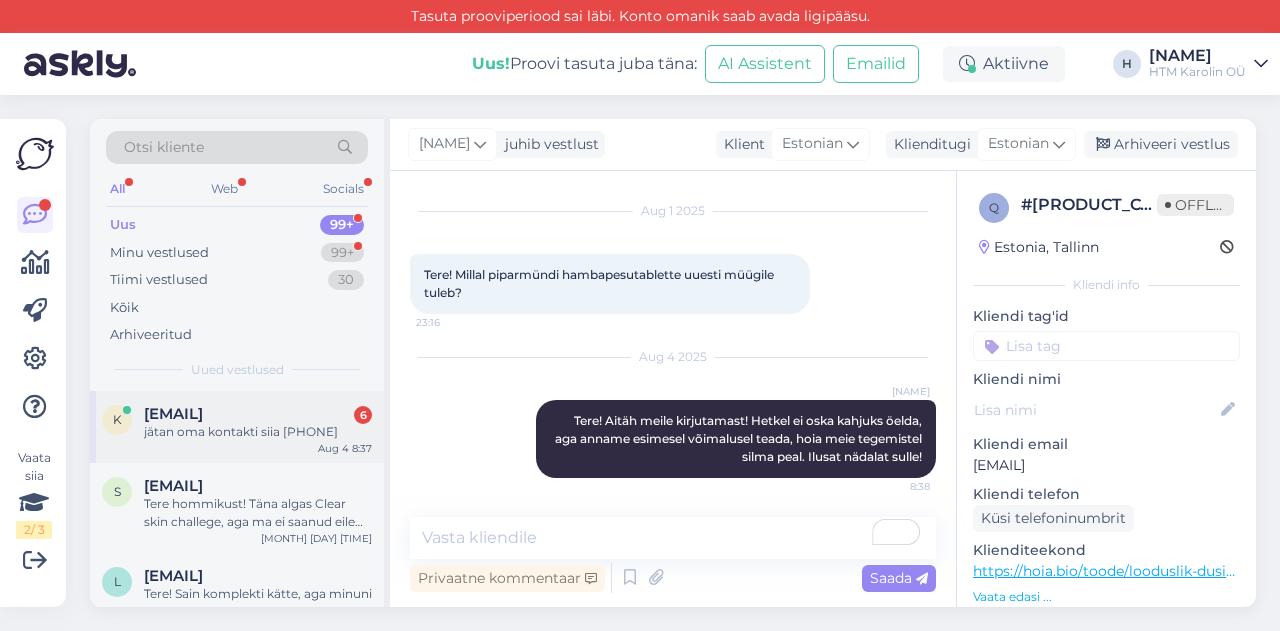 click on "jätan oma kontakti siia [PHONE]" at bounding box center (258, 432) 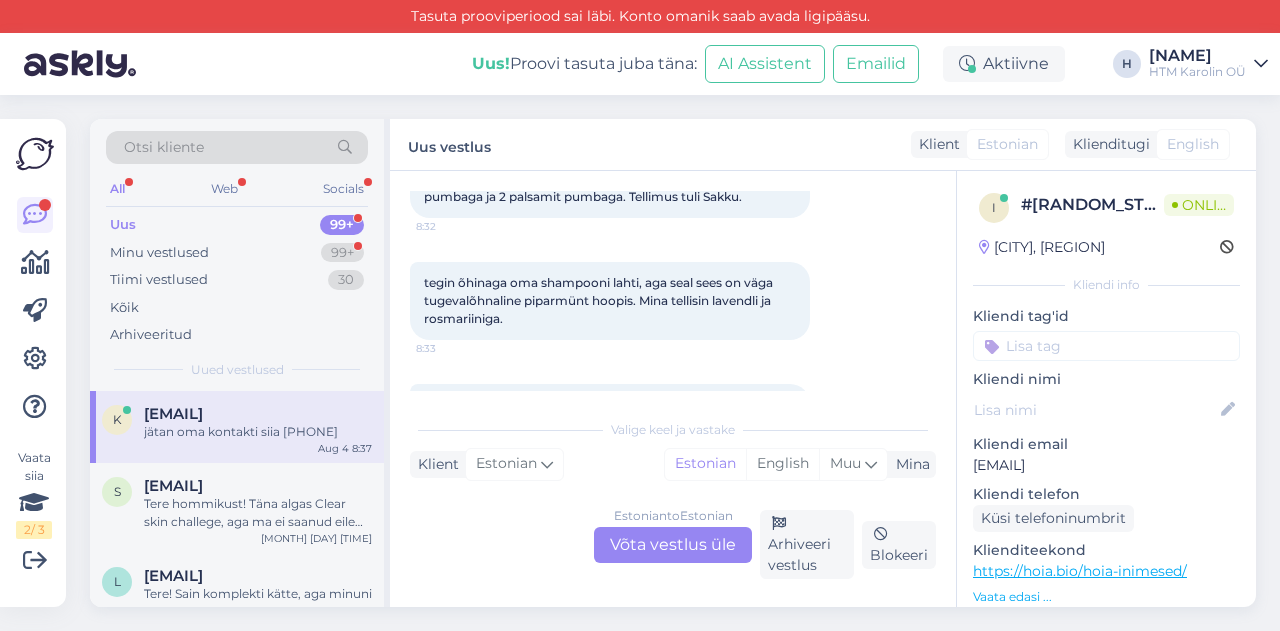 scroll, scrollTop: 108, scrollLeft: 0, axis: vertical 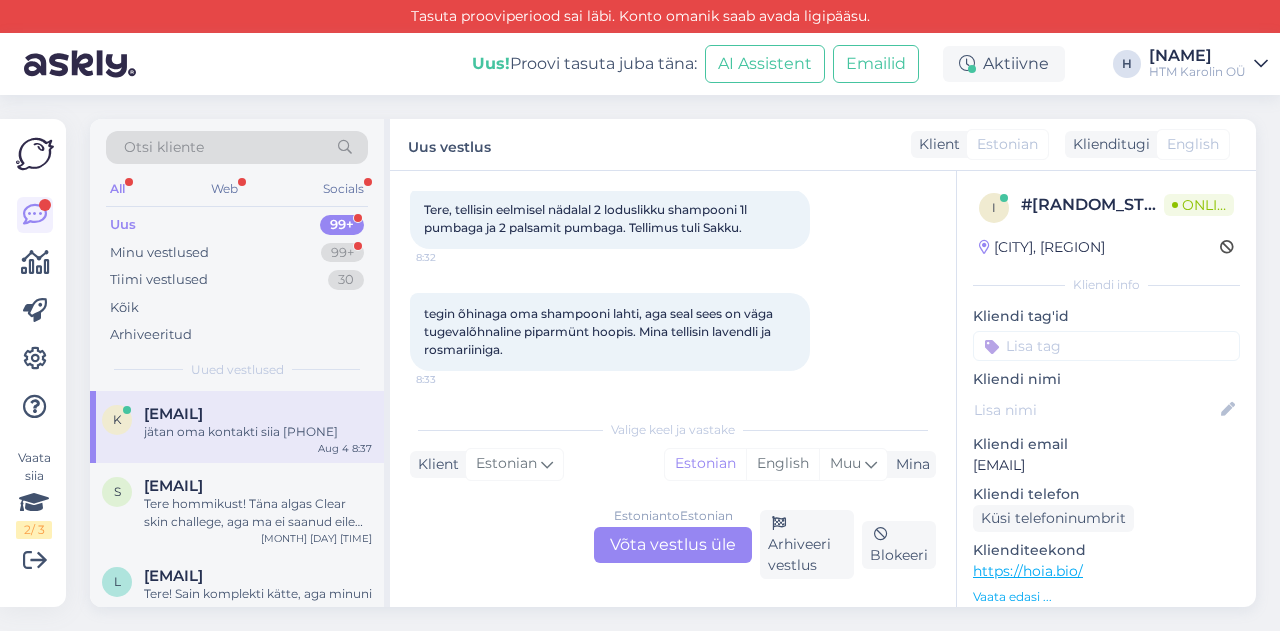 drag, startPoint x: 1126, startPoint y: 468, endPoint x: 965, endPoint y: 463, distance: 161.07762 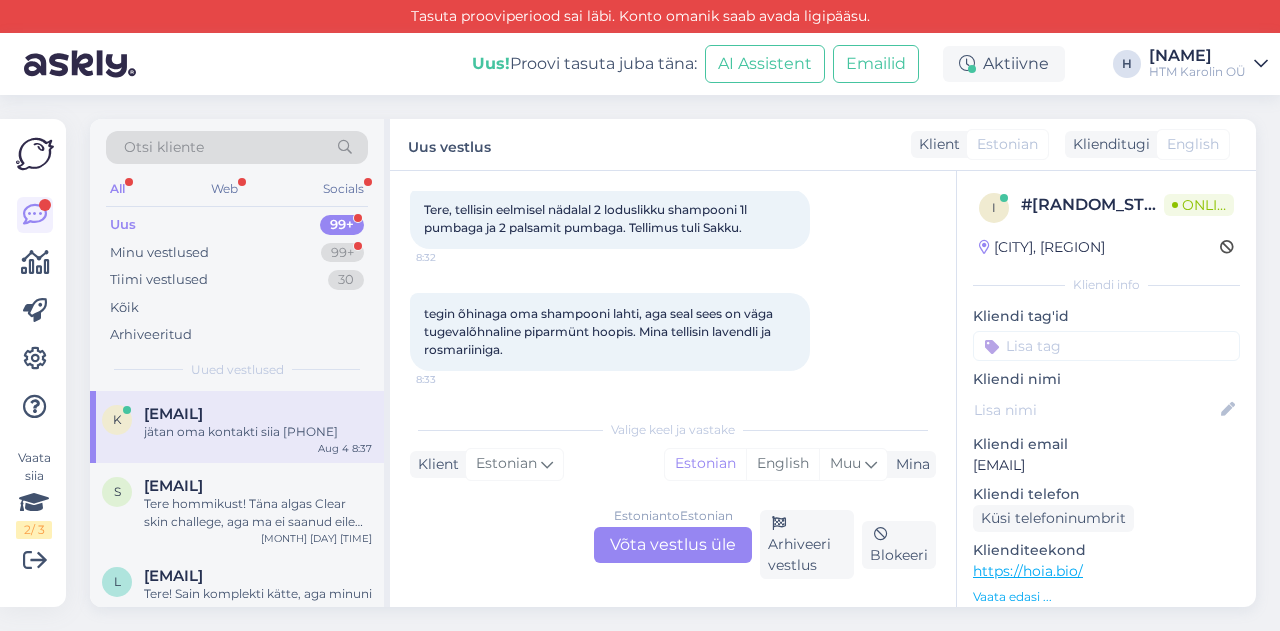 click on "i # iity0m6u Online     Estonia, [CITY] [STATE], Kliendi info Kliendi tag'id  Kliendi nimi Kliendi email [EMAIL] Kliendi telefon Küsi telefoninumbrit Klienditeekond https://hoia.bio/ Vaata edasi ... Operatsioonisüsteem iPhone OS 17.6.1 Brauser Safari 17.6 Lisa Märkmed" at bounding box center (1106, 582) 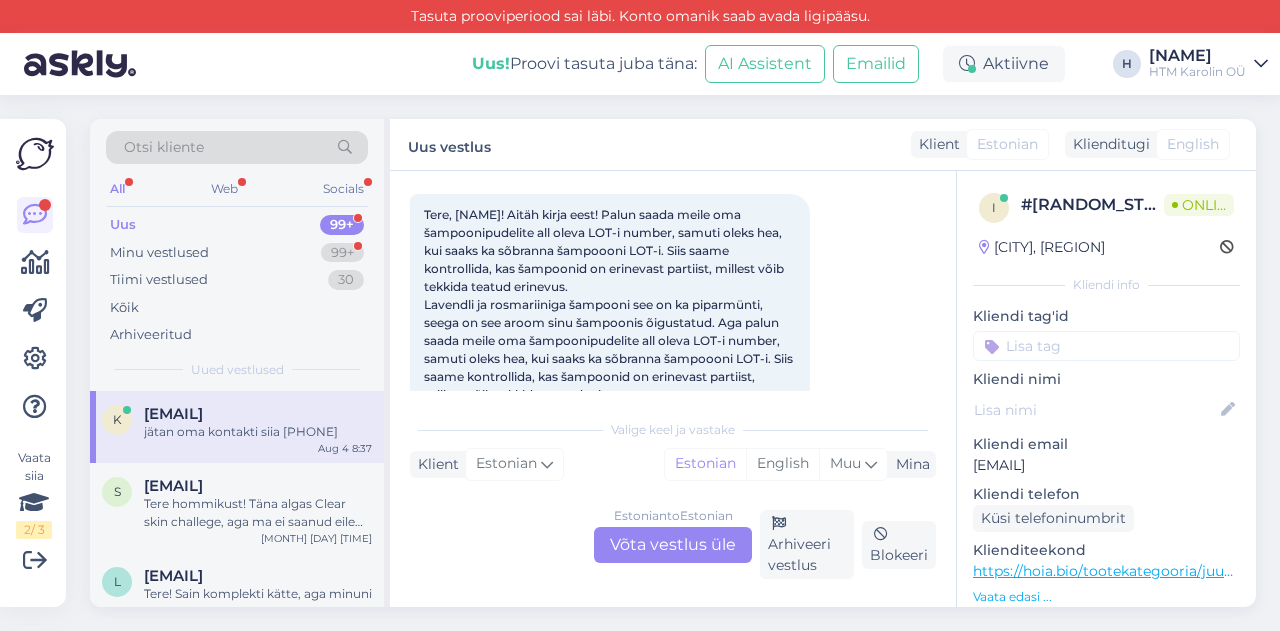 scroll, scrollTop: 507, scrollLeft: 0, axis: vertical 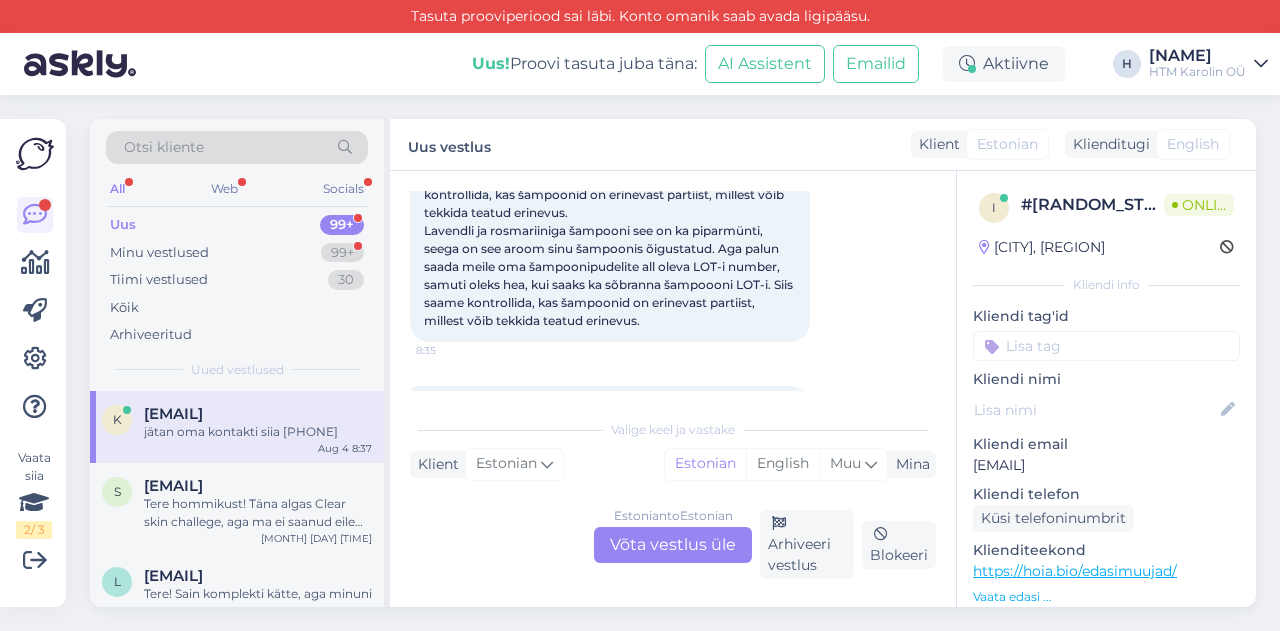 click on "Estonian  to  Estonian Võta vestlus üle" at bounding box center [673, 545] 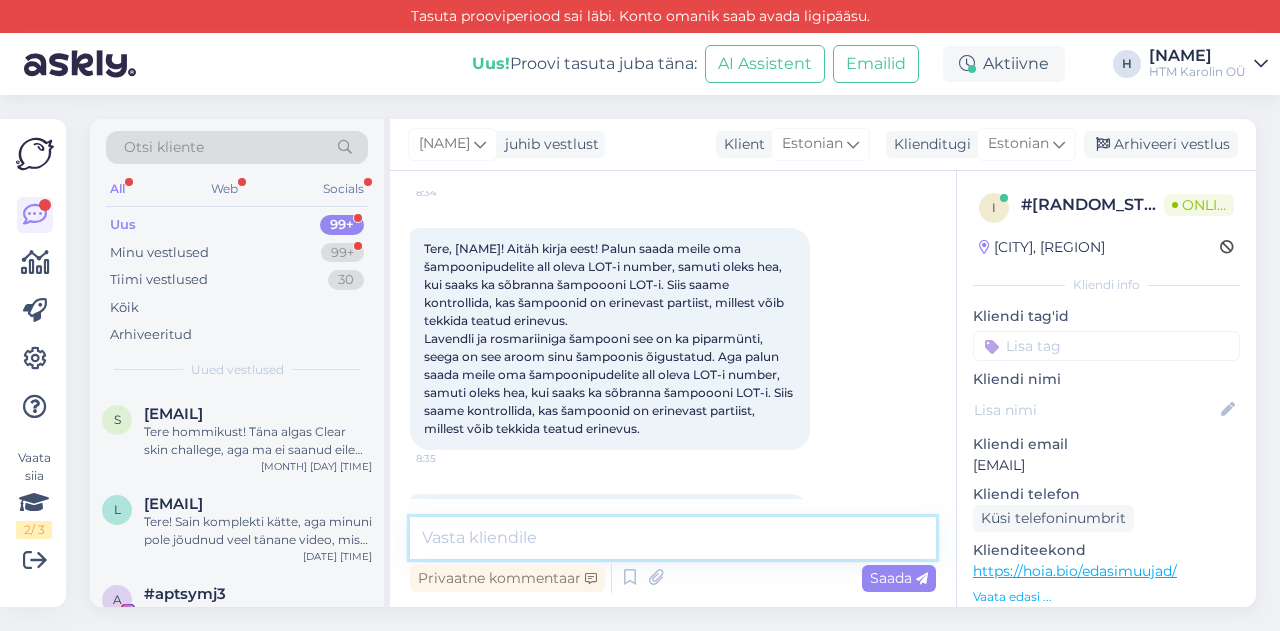 click at bounding box center [673, 538] 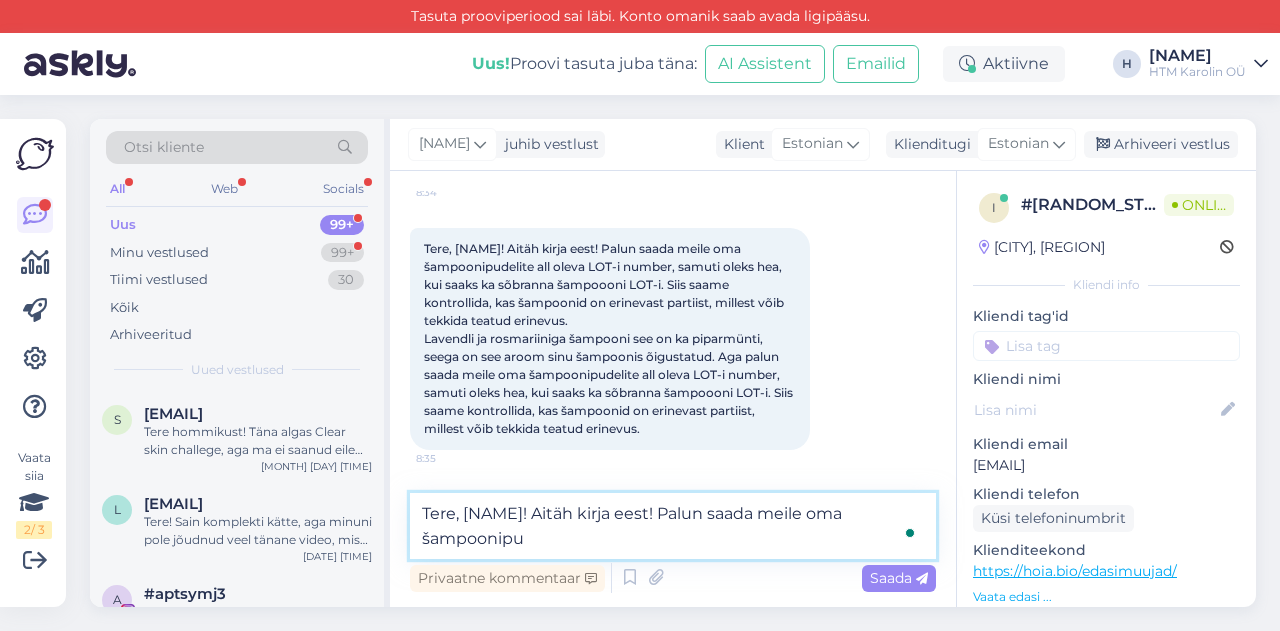 scroll, scrollTop: 423, scrollLeft: 0, axis: vertical 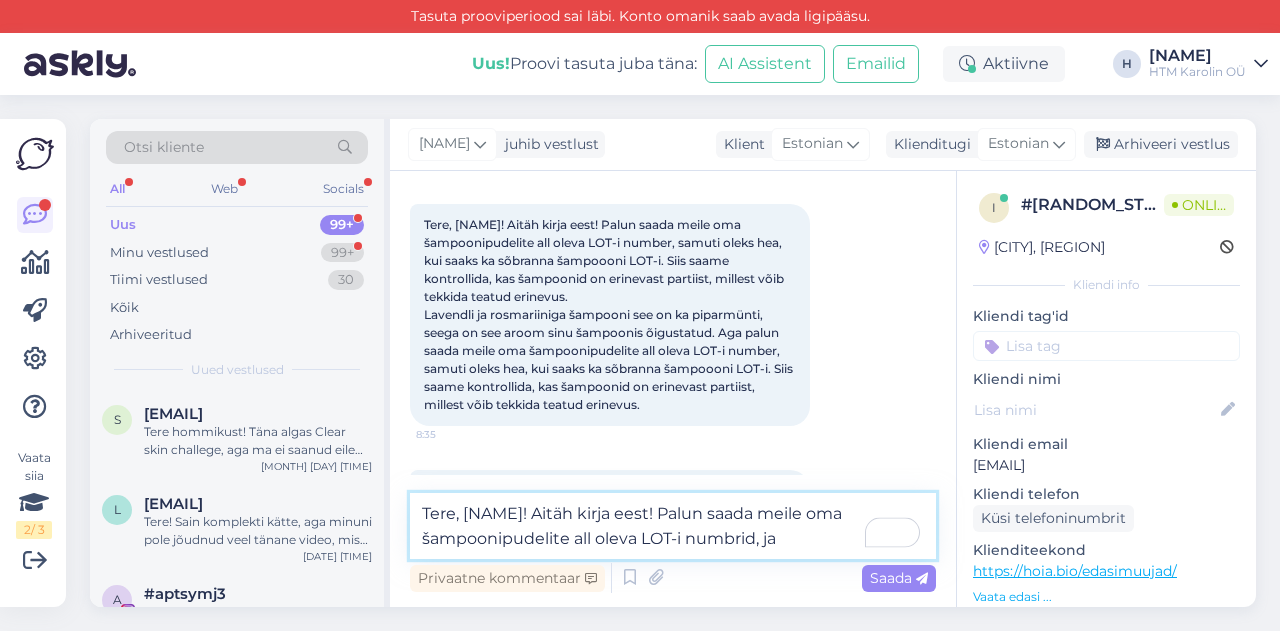 click on "Tere, [NAME]! Aitäh kirja eest! Palun saada meile oma šampoonipudelite all oleva LOT-i numbrid, ja" at bounding box center (673, 526) 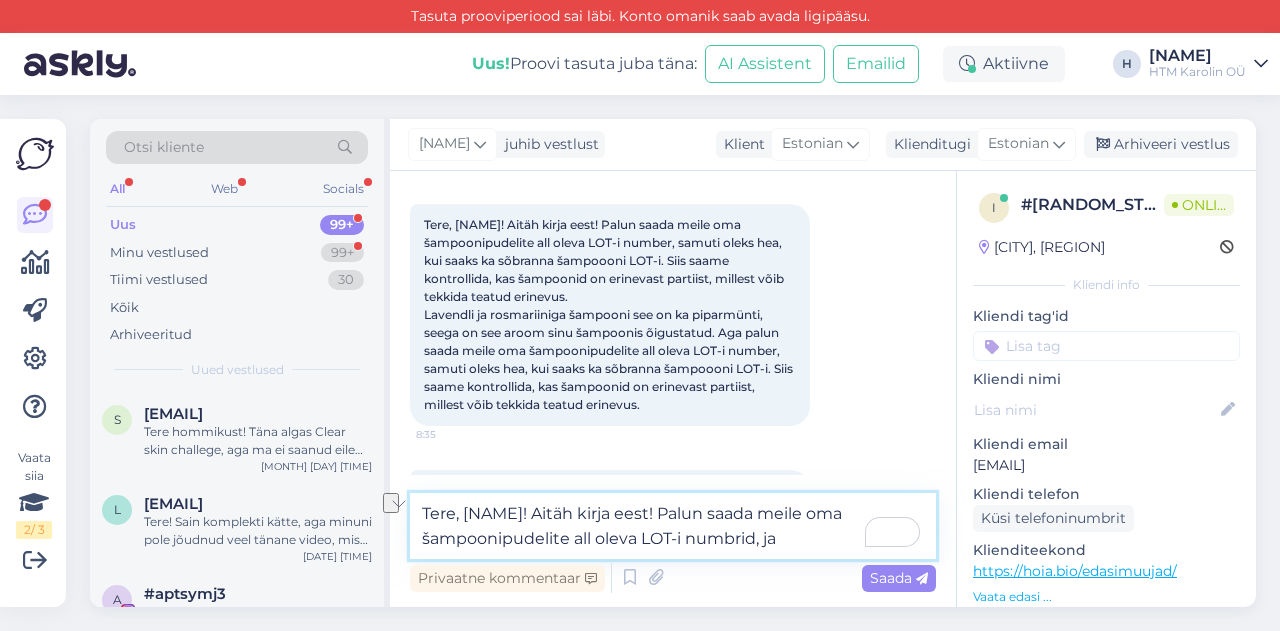 drag, startPoint x: 795, startPoint y: 539, endPoint x: 737, endPoint y: 542, distance: 58.077534 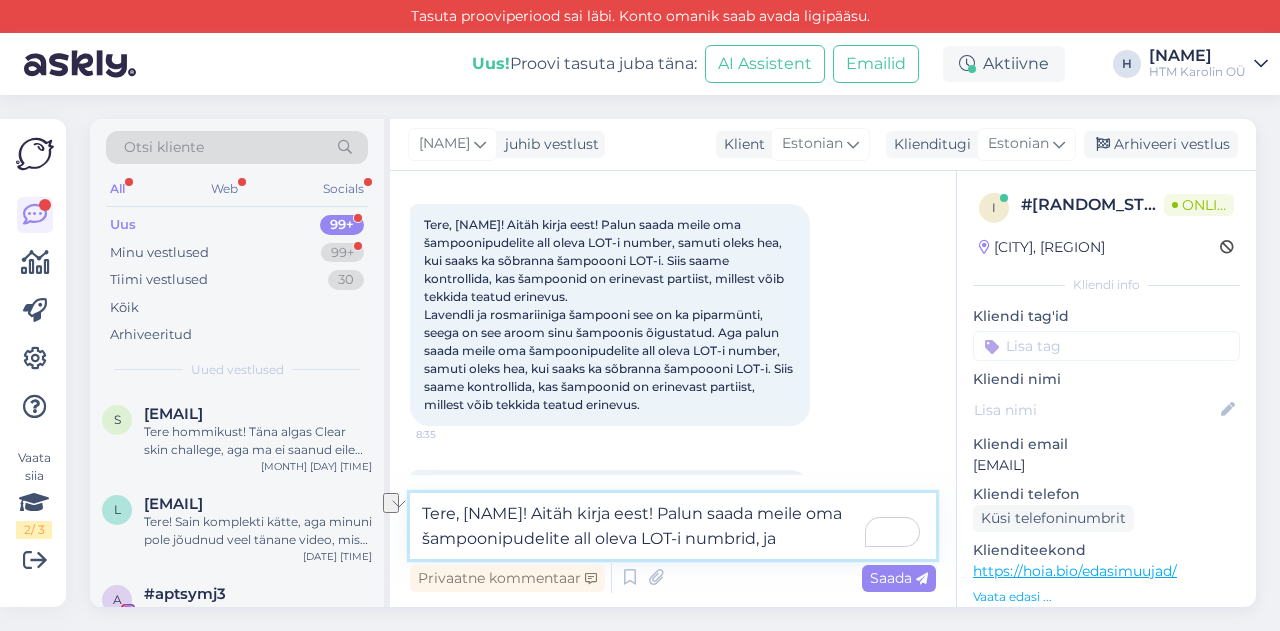 click on "Tere, [NAME]! Aitäh kirja eest! Palun saada meile oma šampoonipudelite all oleva LOT-i numbrid, ja" at bounding box center (673, 526) 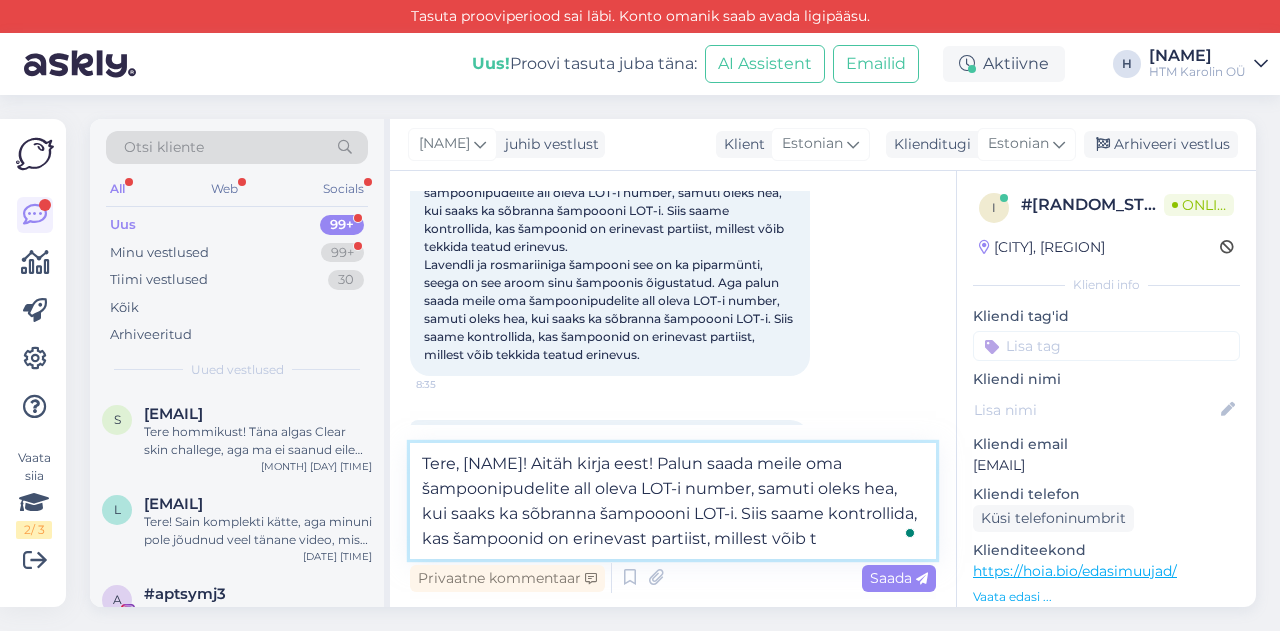 scroll, scrollTop: 498, scrollLeft: 0, axis: vertical 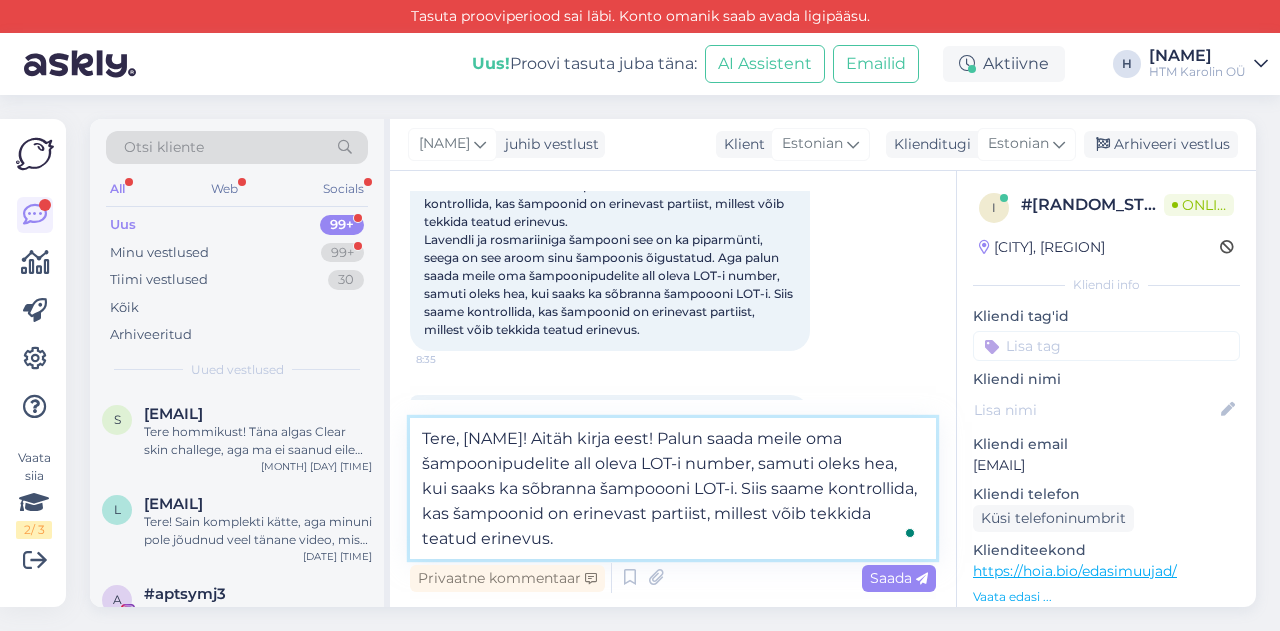 click on "Tere, [NAME]! Aitäh kirja eest! Palun saada meile oma šampoonipudelite all oleva LOT-i number, samuti oleks hea, kui saaks ka sõbranna šampoooni LOT-i. Siis saame kontrollida, kas šampoonid on erinevast partiist, millest võib tekkida teatud erinevus." at bounding box center (673, 488) 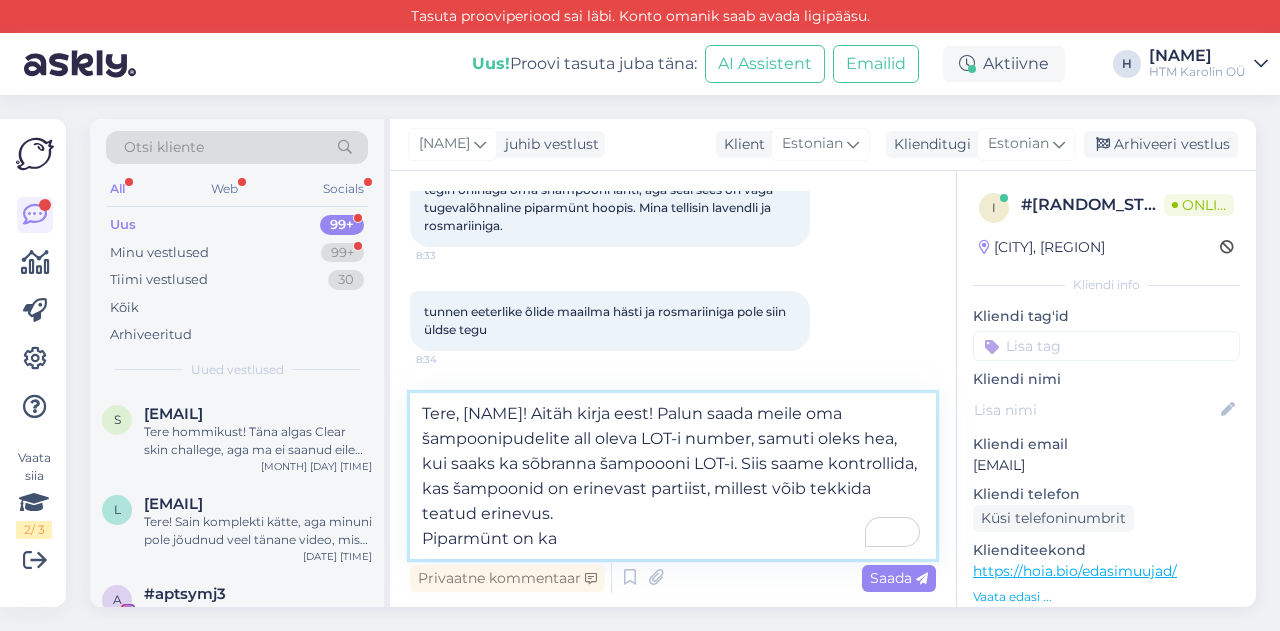 scroll, scrollTop: 207, scrollLeft: 0, axis: vertical 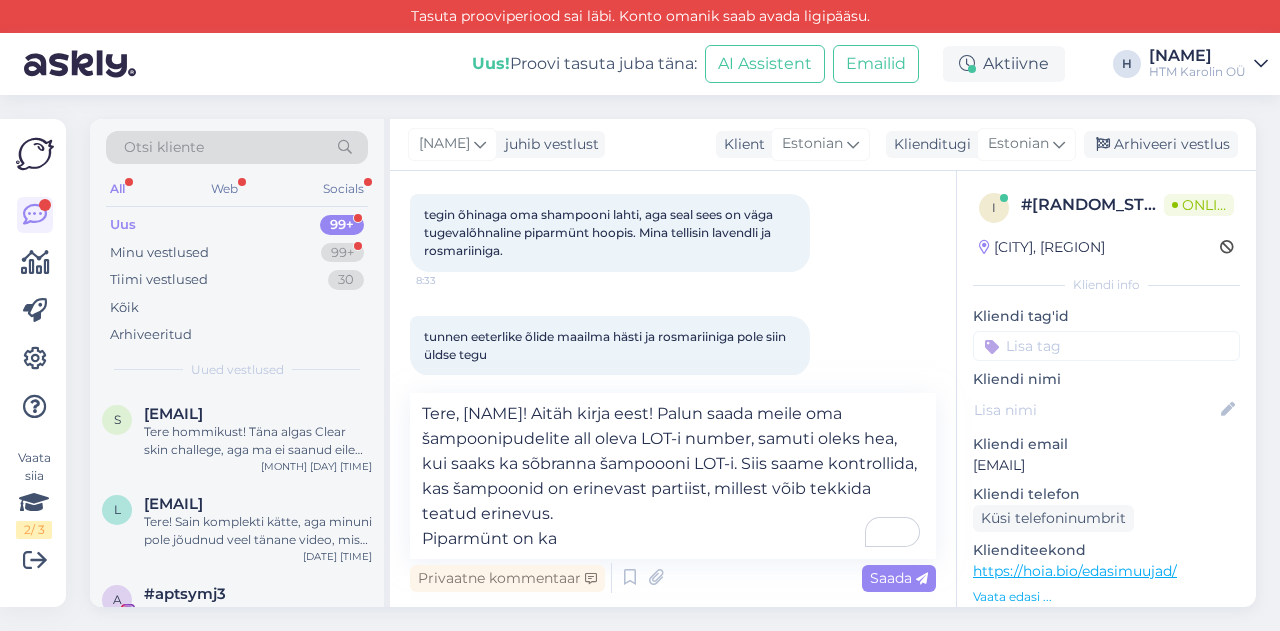 drag, startPoint x: 716, startPoint y: 230, endPoint x: 538, endPoint y: 249, distance: 179.01117 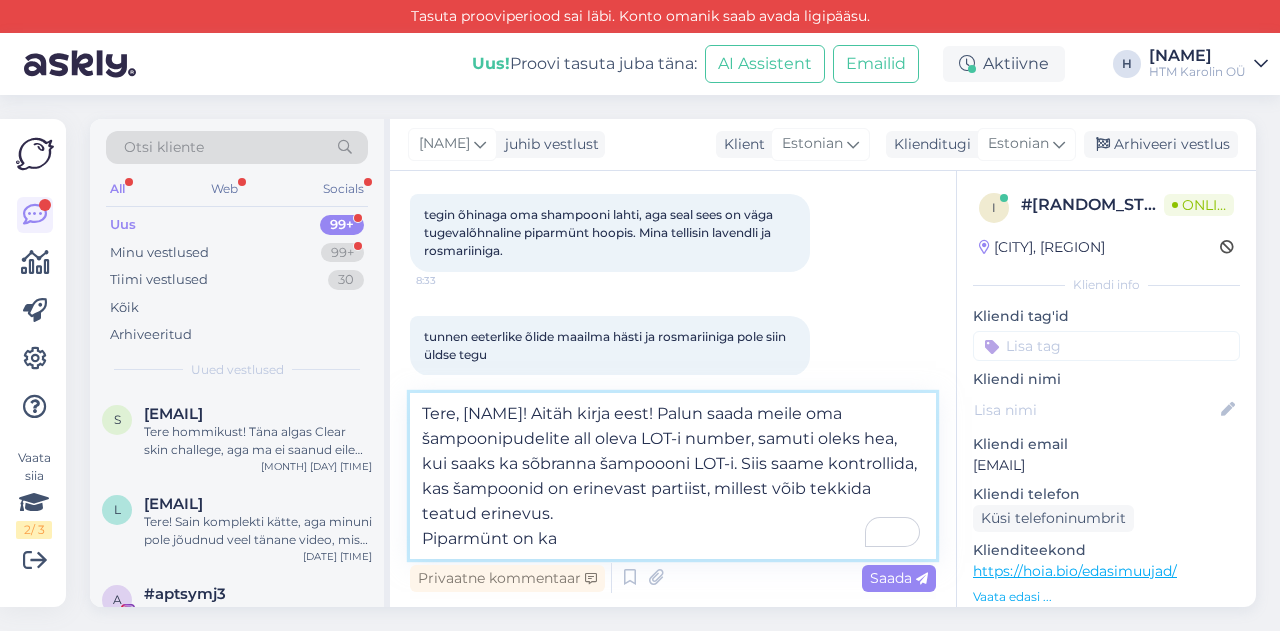click on "Tere, [NAME]! Aitäh kirja eest! Palun saada meile oma šampoonipudelite all oleva LOT-i number, samuti oleks hea, kui saaks ka sõbranna šampoooni LOT-i. Siis saame kontrollida, kas šampoonid on erinevast partiist, millest võib tekkida teatud erinevus.
Piparmünt on ka" at bounding box center [673, 476] 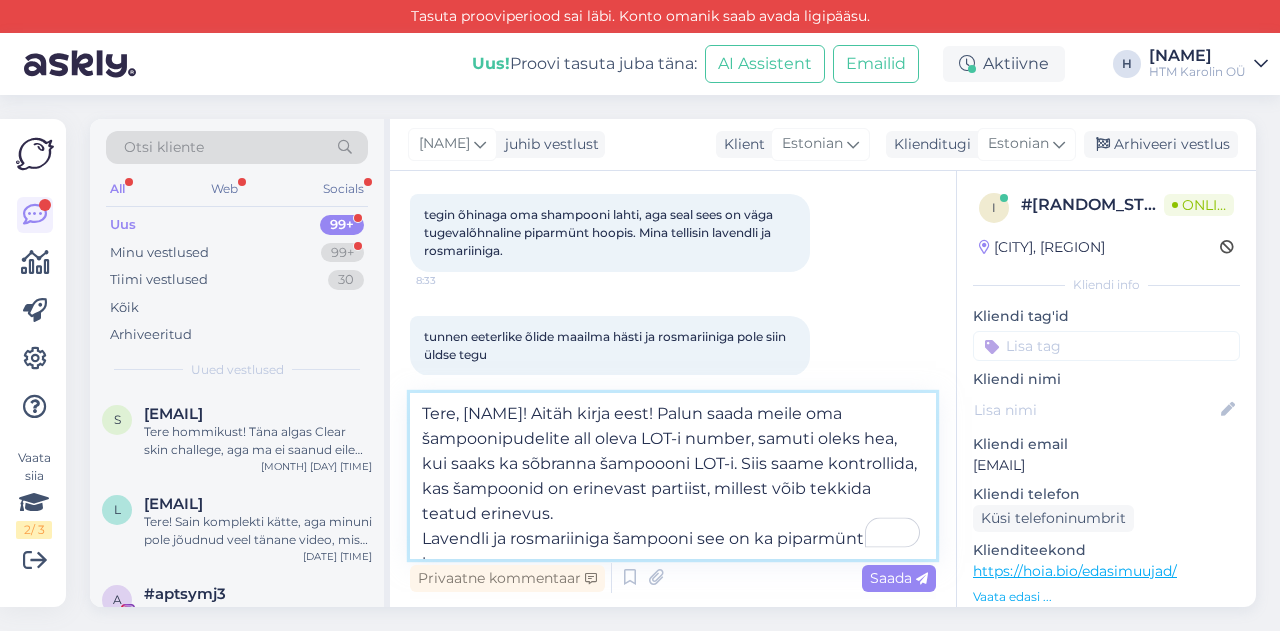 click on "Tere, [NAME]! Aitäh kirja eest! Palun saada meile oma šampoonipudelite all oleva LOT-i number, samuti oleks hea, kui saaks ka sõbranna šampoooni LOT-i. Siis saame kontrollida, kas šampoonid on erinevast partiist, millest võib tekkida teatud erinevus.
Lavendli ja rosmariiniga šampooni see on ka piparmünti, s on ka" at bounding box center [673, 476] 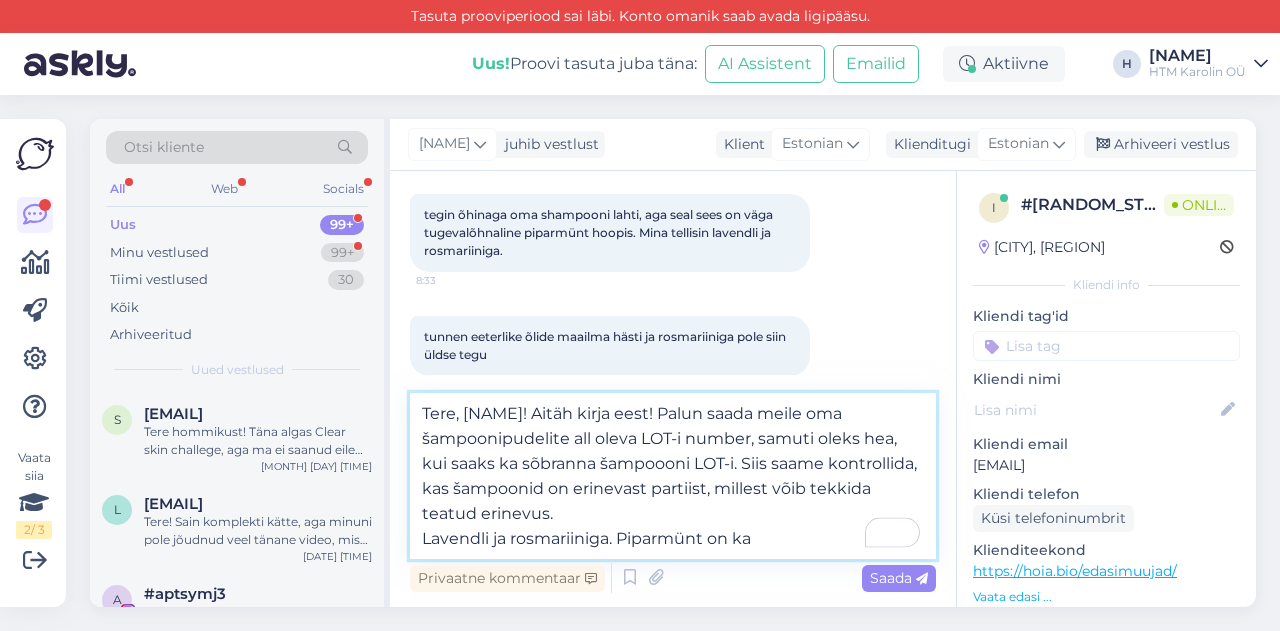 click on "Tere, [NAME]! Aitäh kirja eest! Palun saada meile oma šampoonipudelite all oleva LOT-i number, samuti oleks hea, kui saaks ka sõbranna šampoooni LOT-i. Siis saame kontrollida, kas šampoonid on erinevast partiist, millest võib tekkida teatud erinevus.
Lavendli ja rosmariiniga. Piparmünt on ka" at bounding box center [673, 476] 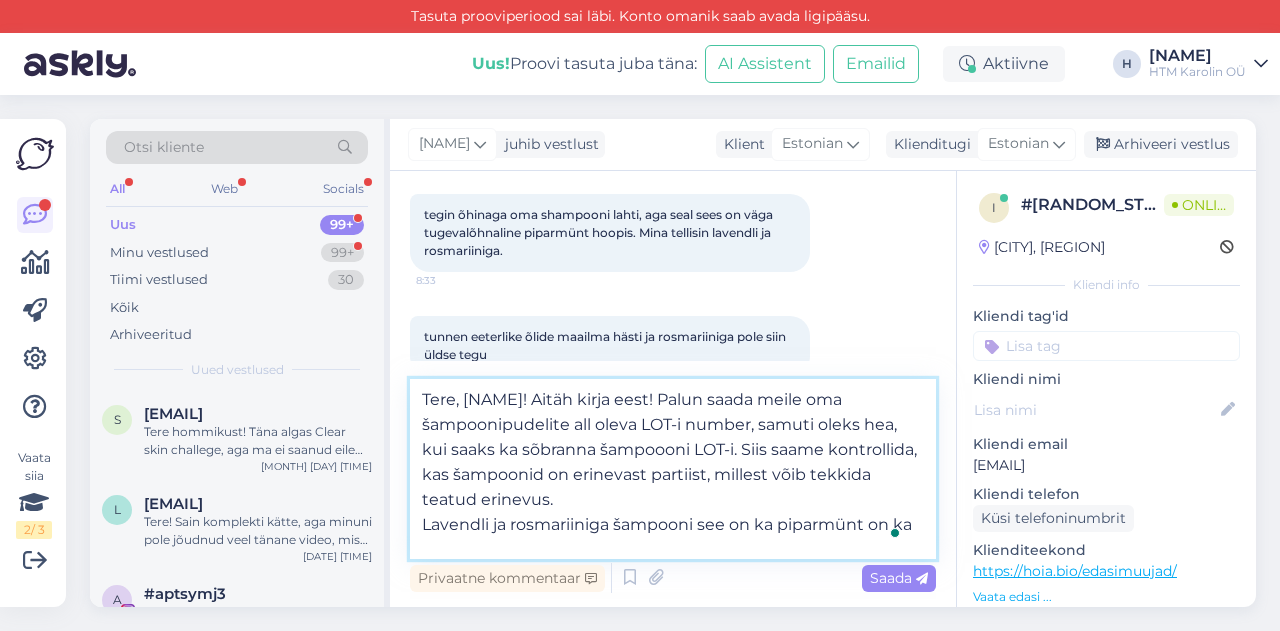 click on "Tere, [NAME]! Aitäh kirja eest! Palun saada meile oma šampoonipudelite all oleva LOT-i number, samuti oleks hea, kui saaks ka sõbranna šampoooni LOT-i. Siis saame kontrollida, kas šampoonid on erinevast partiist, millest võib tekkida teatud erinevus.
Lavendli ja rosmariiniga šampooni see on ka piparmünt on ka" at bounding box center (673, 469) 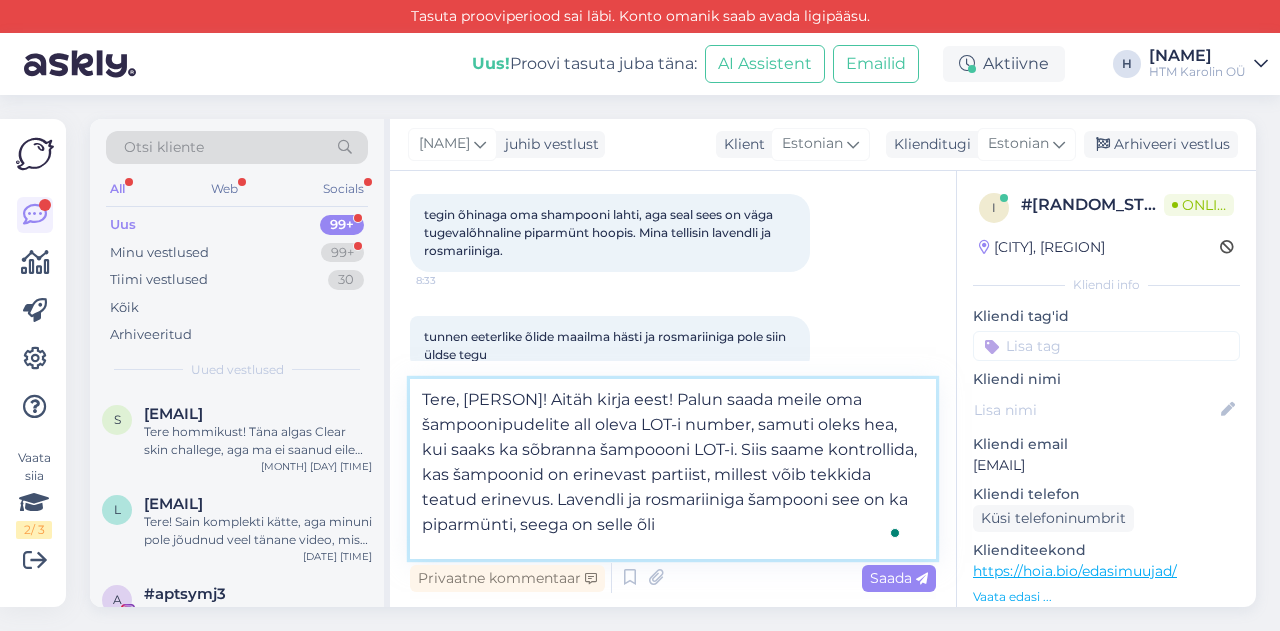 scroll, scrollTop: 11, scrollLeft: 0, axis: vertical 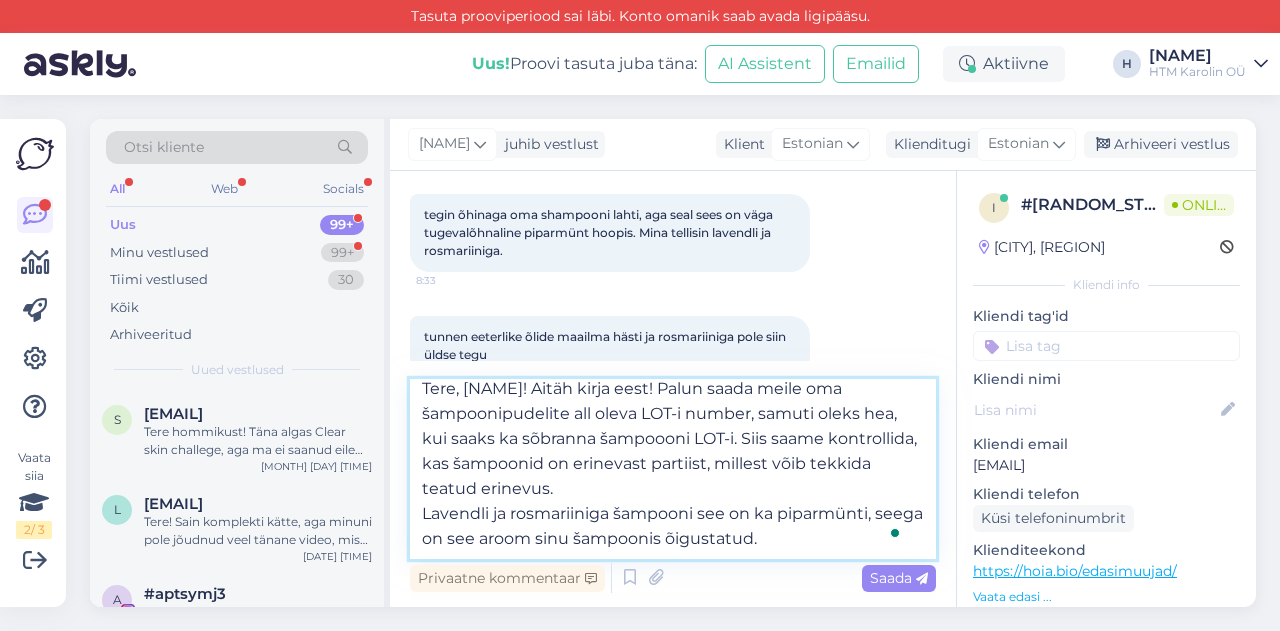 click on "Tere, [NAME]! Aitäh kirja eest! Palun saada meile oma šampoonipudelite all oleva LOT-i number, samuti oleks hea, kui saaks ka sõbranna šampoooni LOT-i. Siis saame kontrollida, kas šampoonid on erinevast partiist, millest võib tekkida teatud erinevus.
Lavendli ja rosmariiniga šampooni see on ka piparmünti, seega on see aroom sinu šampoonis õigustatud." at bounding box center (673, 469) 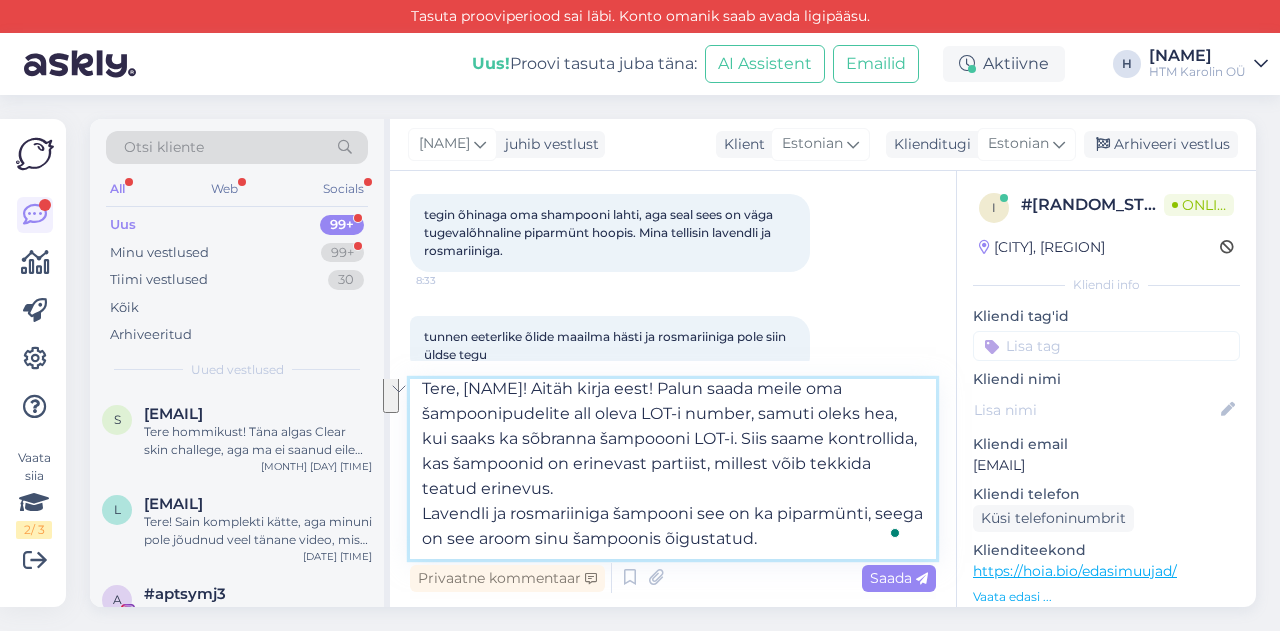drag, startPoint x: 423, startPoint y: 518, endPoint x: 814, endPoint y: 537, distance: 391.46136 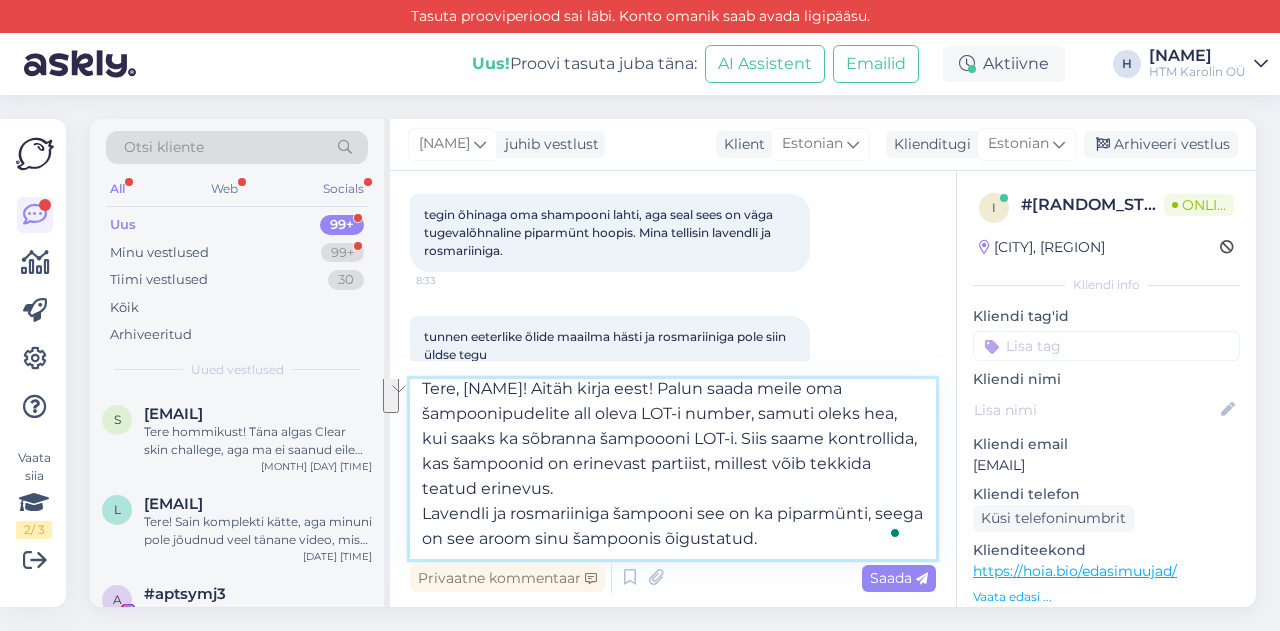 click on "Tere, [NAME]! Aitäh kirja eest! Palun saada meile oma šampoonipudelite all oleva LOT-i number, samuti oleks hea, kui saaks ka sõbranna šampoooni LOT-i. Siis saame kontrollida, kas šampoonid on erinevast partiist, millest võib tekkida teatud erinevus.
Lavendli ja rosmariiniga šampooni see on ka piparmünti, seega on see aroom sinu šampoonis õigustatud." at bounding box center (673, 469) 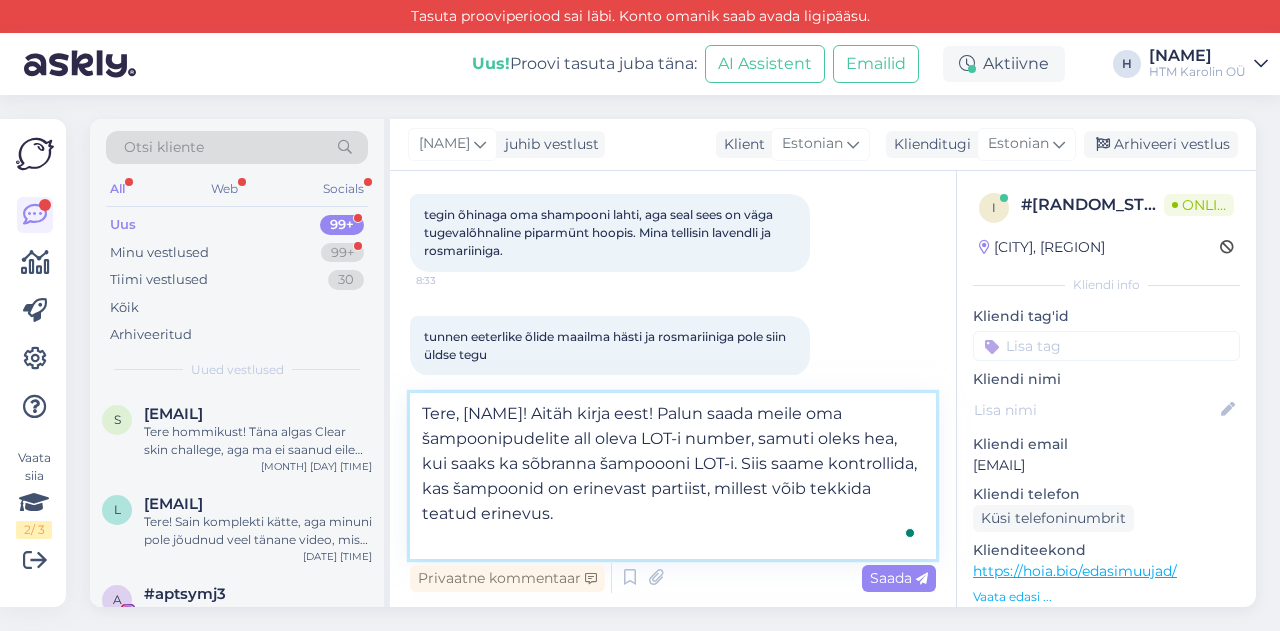 scroll, scrollTop: 0, scrollLeft: 0, axis: both 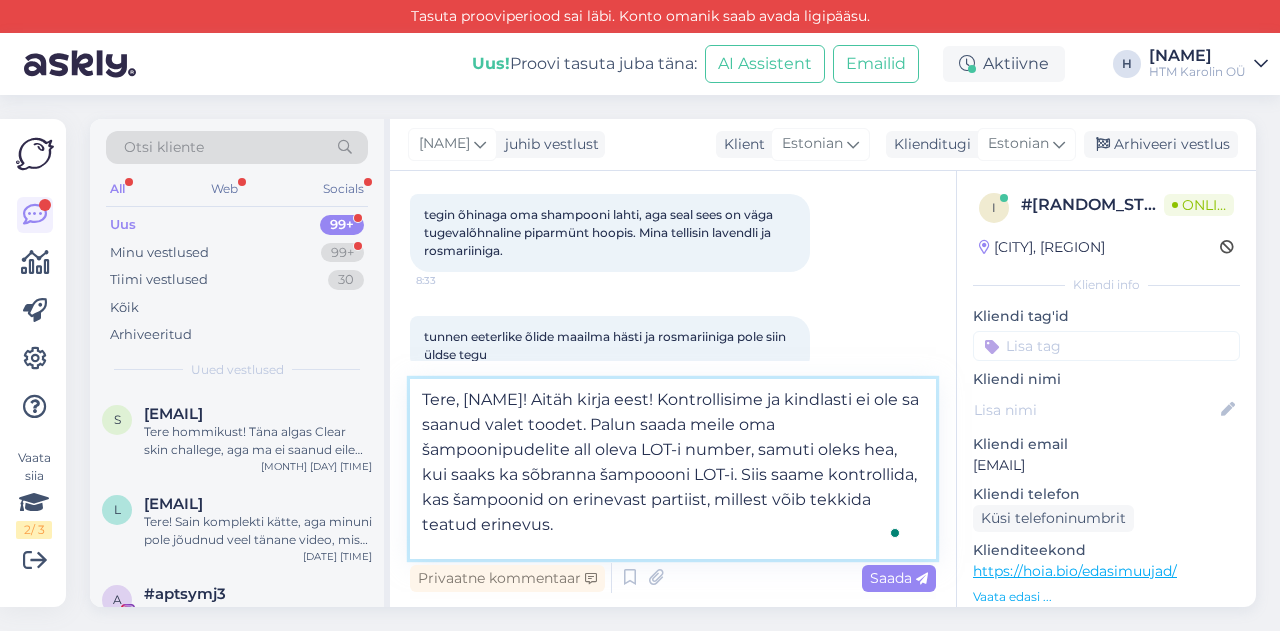 paste on "Lavendli ja rosmariiniga šampooni see on ka piparmünti, seega on see aroom sinu šampoonis õigustatud." 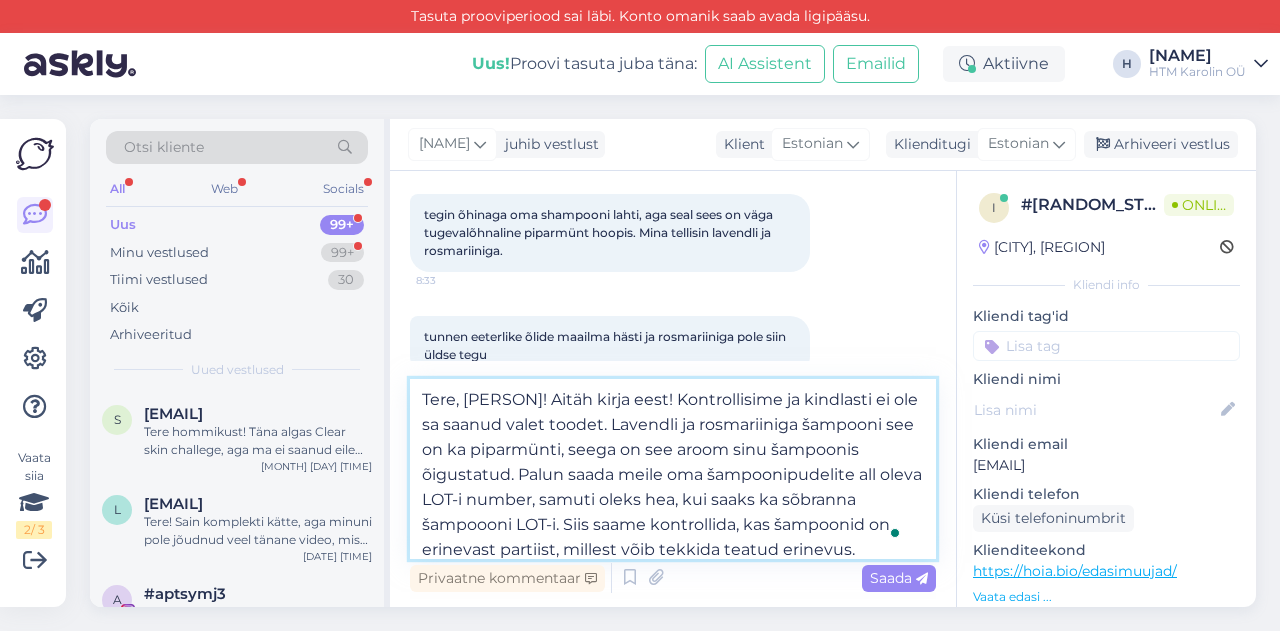 drag, startPoint x: 897, startPoint y: 424, endPoint x: 868, endPoint y: 447, distance: 37.01351 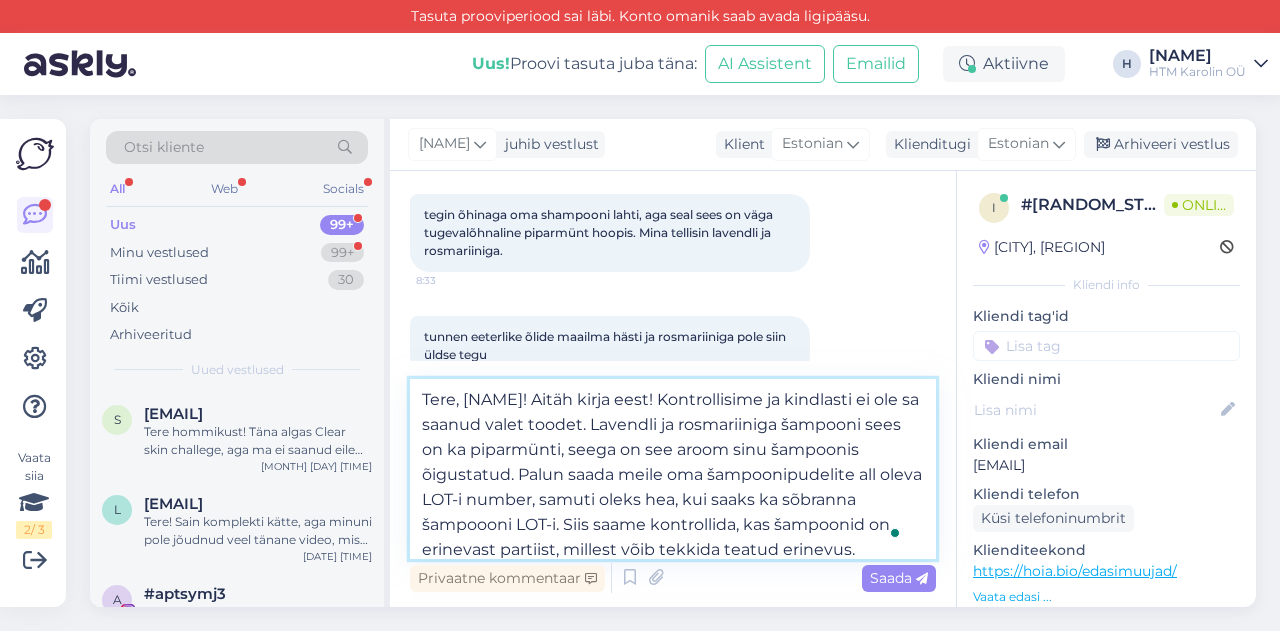 click on "Tere, [NAME]! Aitäh kirja eest! Kontrollisime ja kindlasti ei ole sa saanud valet toodet. Lavendli ja rosmariiniga šampooni sees on ka piparmünti, seega on see aroom sinu šampoonis õigustatud. Palun saada meile oma šampoonipudelite all oleva LOT-i number, samuti oleks hea, kui saaks ka sõbranna šampoooni LOT-i. Siis saame kontrollida, kas šampoonid on erinevast partiist, millest võib tekkida teatud erinevus." at bounding box center [673, 469] 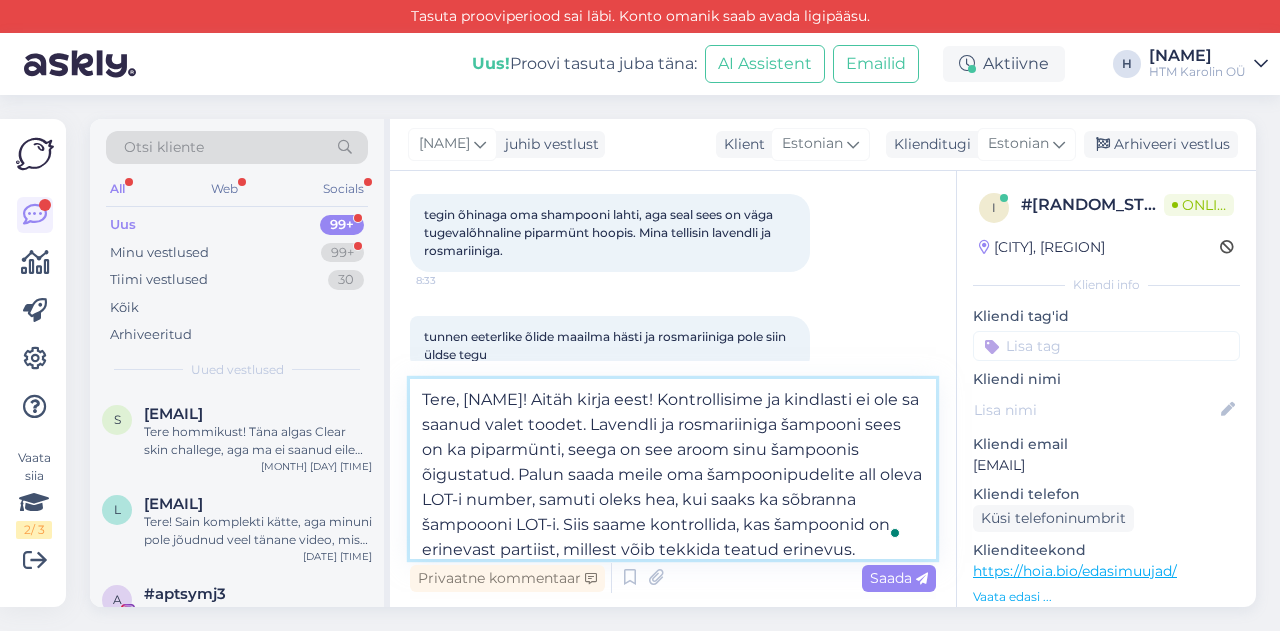 click on "Tere, [NAME]! Aitäh kirja eest! Kontrollisime ja kindlasti ei ole sa saanud valet toodet. Lavendli ja rosmariiniga šampooni sees on ka piparmünti, seega on see aroom sinu šampoonis õigustatud. Palun saada meile oma šampoonipudelite all oleva LOT-i number, samuti oleks hea, kui saaks ka sõbranna šampoooni LOT-i. Siis saame kontrollida, kas šampoonid on erinevast partiist, millest võib tekkida teatud erinevus." at bounding box center (673, 469) 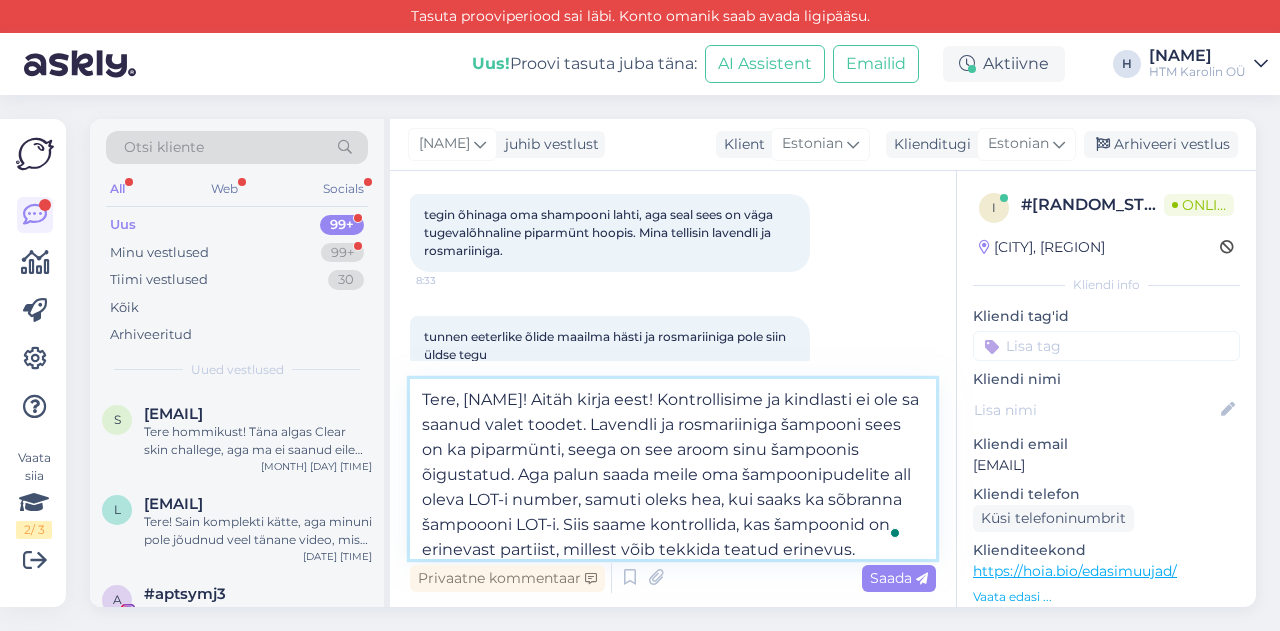 click on "Tere, [NAME]! Aitäh kirja eest! Kontrollisime ja kindlasti ei ole sa saanud valet toodet. Lavendli ja rosmariiniga šampooni sees on ka piparmünti, seega on see aroom sinu šampoonis õigustatud. Aga palun saada meile oma šampoonipudelite all oleva LOT-i number, samuti oleks hea, kui saaks ka sõbranna šampoooni LOT-i. Siis saame kontrollida, kas šampoonid on erinevast partiist, millest võib tekkida teatud erinevus." at bounding box center (673, 469) 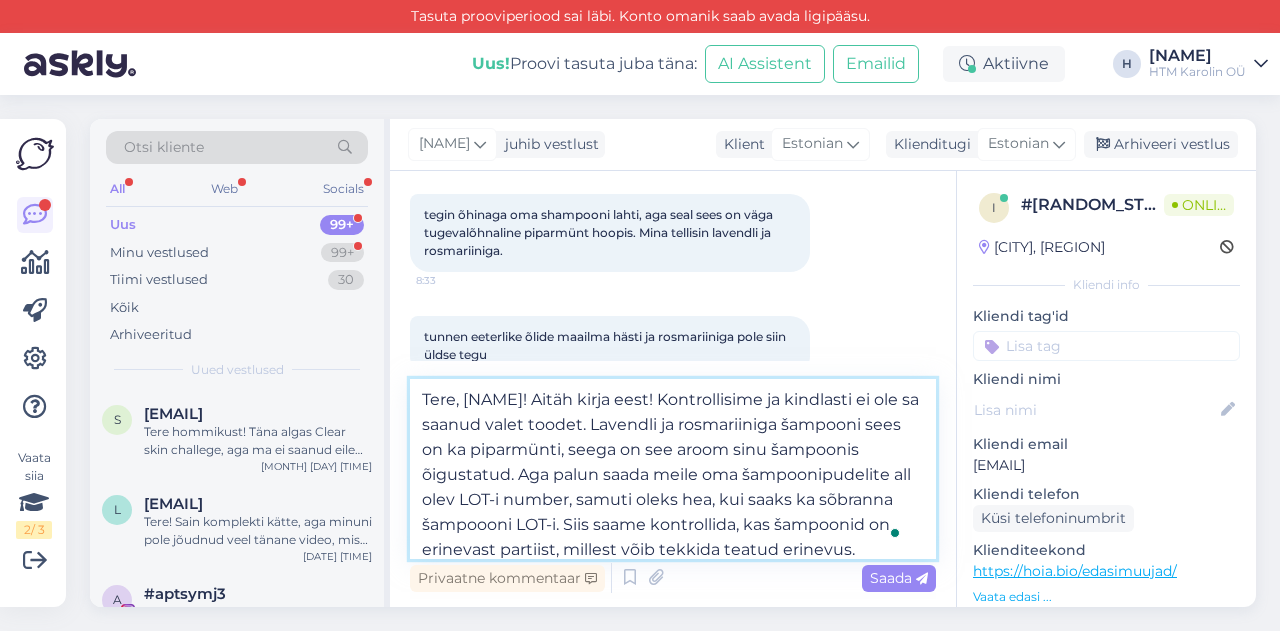 scroll, scrollTop: 61, scrollLeft: 0, axis: vertical 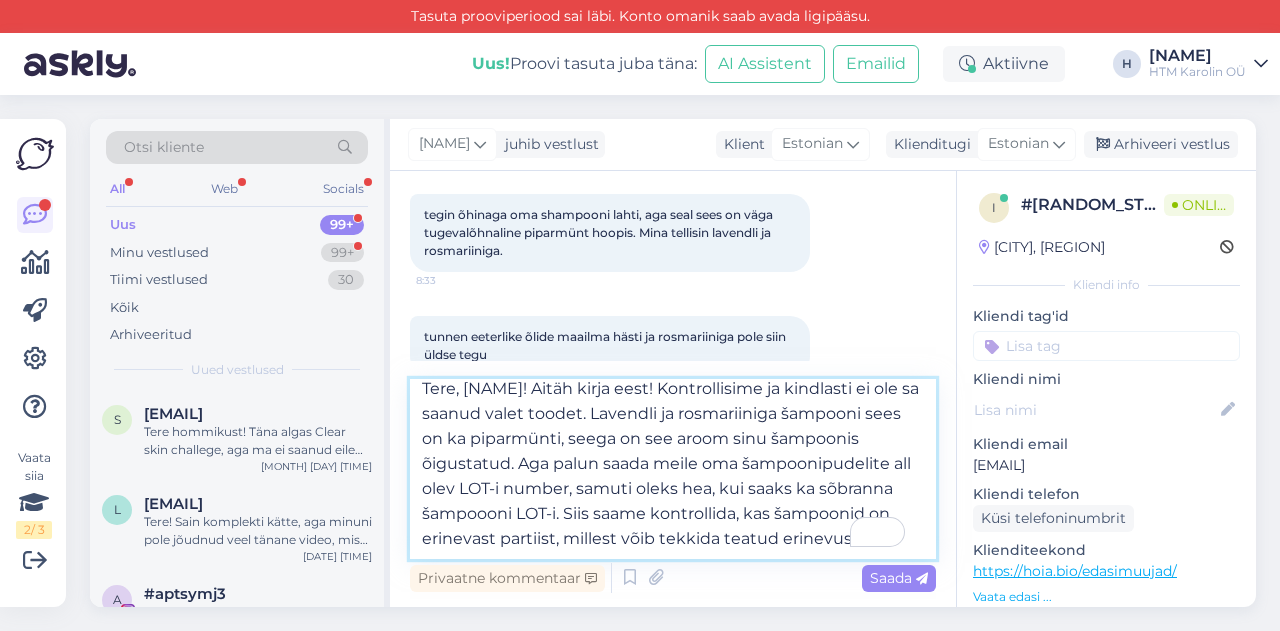 click on "Tere, [NAME]! Aitäh kirja eest! Kontrollisime ja kindlasti ei ole sa saanud valet toodet. Lavendli ja rosmariiniga šampooni sees on ka piparmünti, seega on see aroom sinu šampoonis õigustatud. Aga palun saada meile oma šampoonipudelite all olev LOT-i number, samuti oleks hea, kui saaks ka sõbranna šampoooni LOT-i. Siis saame kontrollida, kas šampoonid on erinevast partiist, millest võib tekkida teatud erinevus." at bounding box center (673, 469) 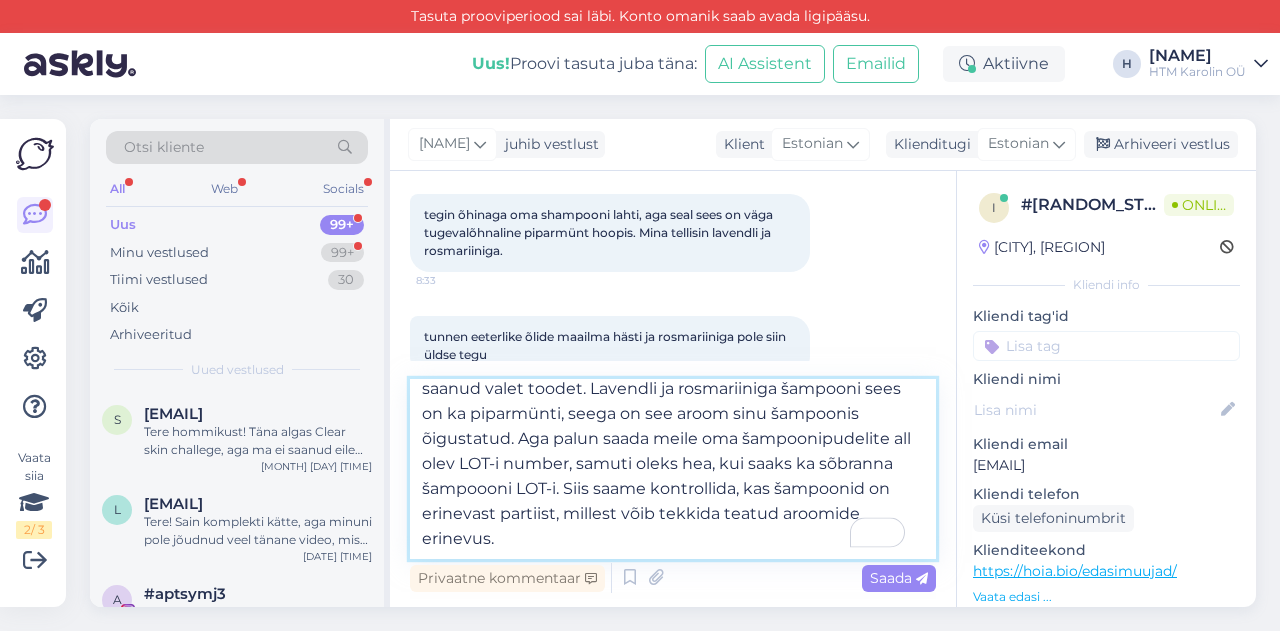 click on "Tere, [NAME]! Aitäh kirja eest! Kontrollisime ja kindlasti ei ole sa saanud valet toodet. Lavendli ja rosmariiniga šampooni sees on ka piparmünti, seega on see aroom sinu šampoonis õigustatud. Aga palun saada meile oma šampoonipudelite all olev LOT-i number, samuti oleks hea, kui saaks ka sõbranna šampoooni LOT-i. Siis saame kontrollida, kas šampoonid on erinevast partiist, millest võib tekkida teatud aroomide erinevus." at bounding box center (673, 469) 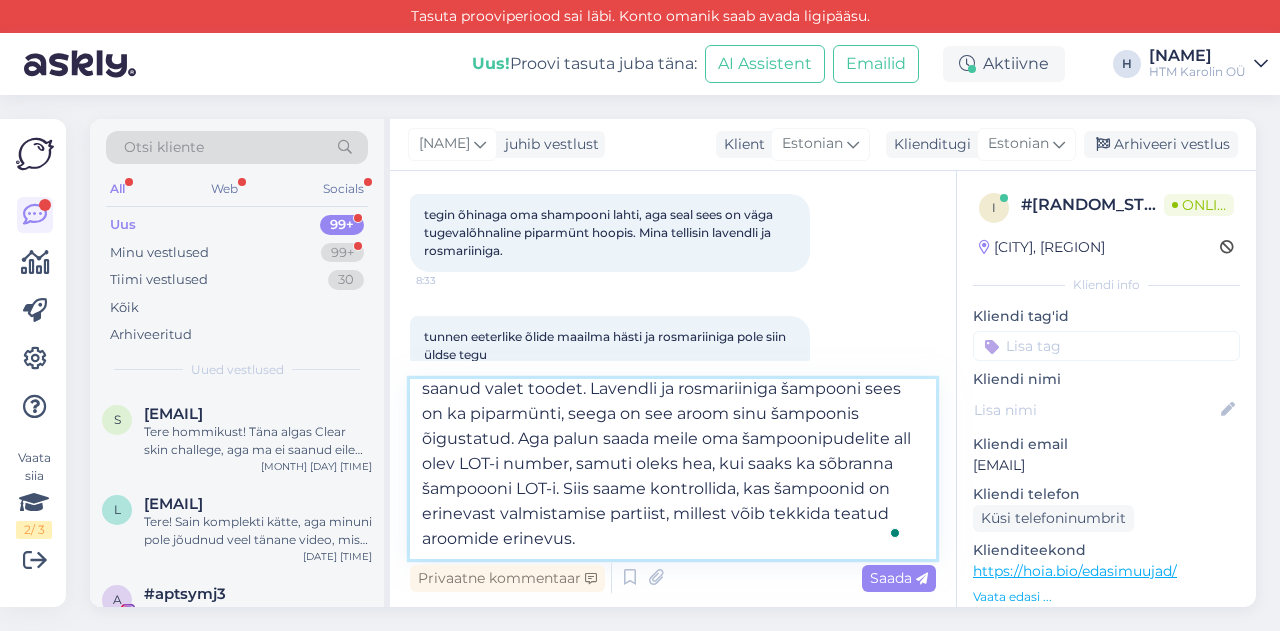 click on "Tere, [NAME]! Aitäh kirja eest! Kontrollisime ja kindlasti ei ole sa saanud valet toodet. Lavendli ja rosmariiniga šampooni sees on ka piparmünti, seega on see aroom sinu šampoonis õigustatud. Aga palun saada meile oma šampoonipudelite all olev LOT-i number, samuti oleks hea, kui saaks ka sõbranna šampoooni LOT-i. Siis saame kontrollida, kas šampoonid on erinevast valmistamise partiist, millest võib tekkida teatud aroomide erinevus." at bounding box center (673, 469) 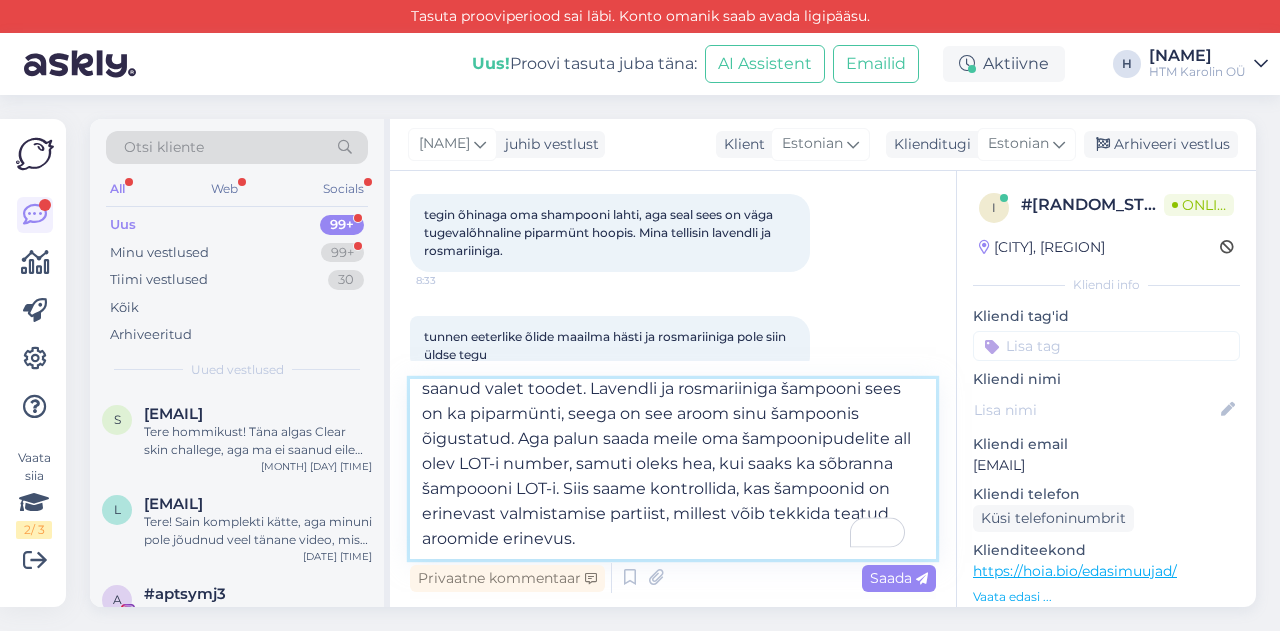 scroll, scrollTop: 18, scrollLeft: 0, axis: vertical 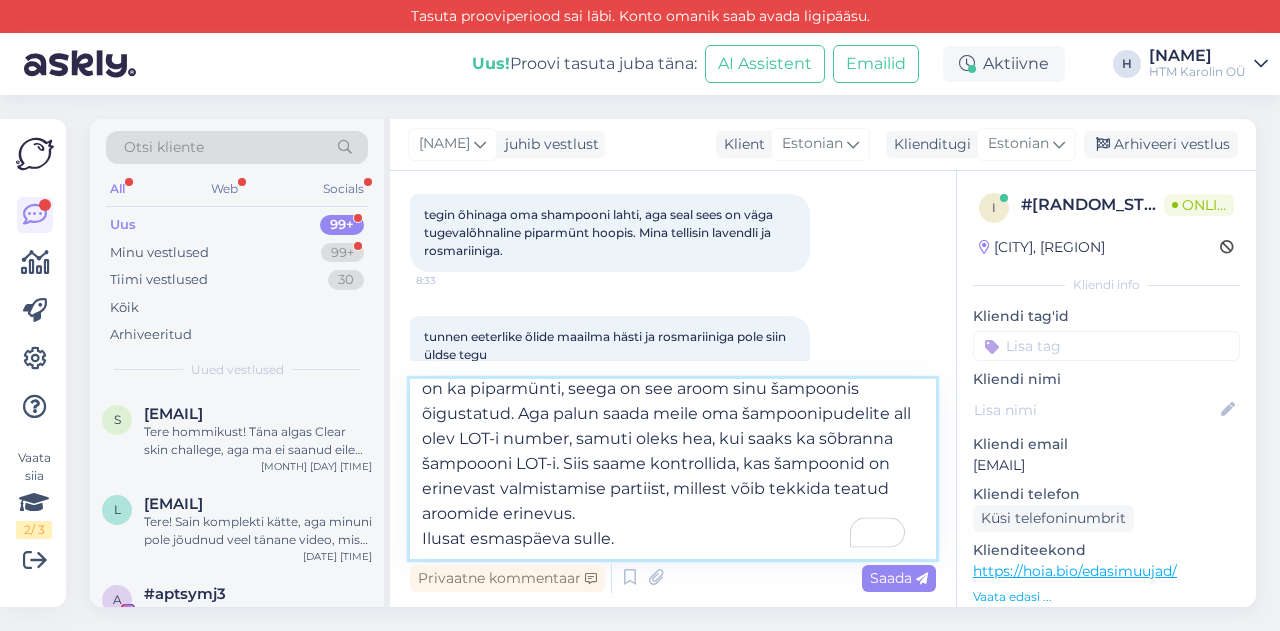 type on "Tere, [NAME]! Aitäh kirja eest! Kontrollisime ja kindlasti ei ole sa saanud valet toodet. Lavendli ja rosmariiniga šampooni sees on ka piparmünti, seega on see aroom sinu šampoonis õigustatud. Aga palun saada meile oma šampoonipudelite all olev LOT-i number, samuti oleks hea, kui saaks ka sõbranna šampoooni LOT-i. Siis saame kontrollida, kas šampoonid on erinevast valmistamise partiist, millest võib tekkida teatud aroomide erinevus.
Ilusat esmaspäeva sulle." 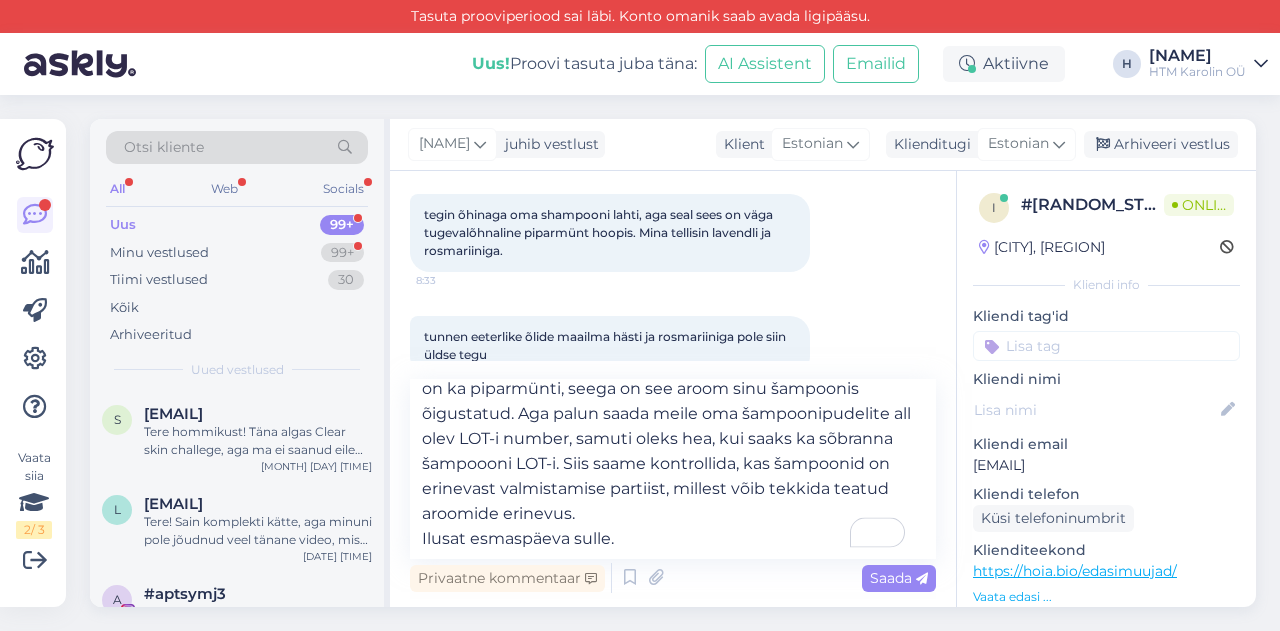 click on "Saada" at bounding box center [899, 578] 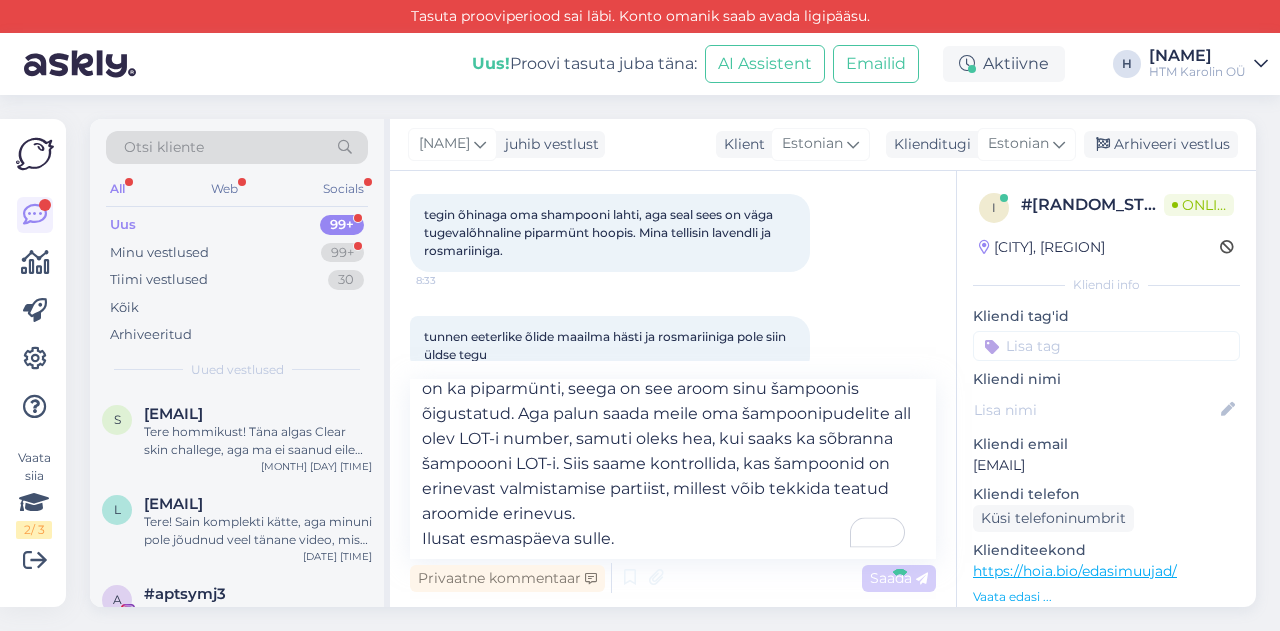 type 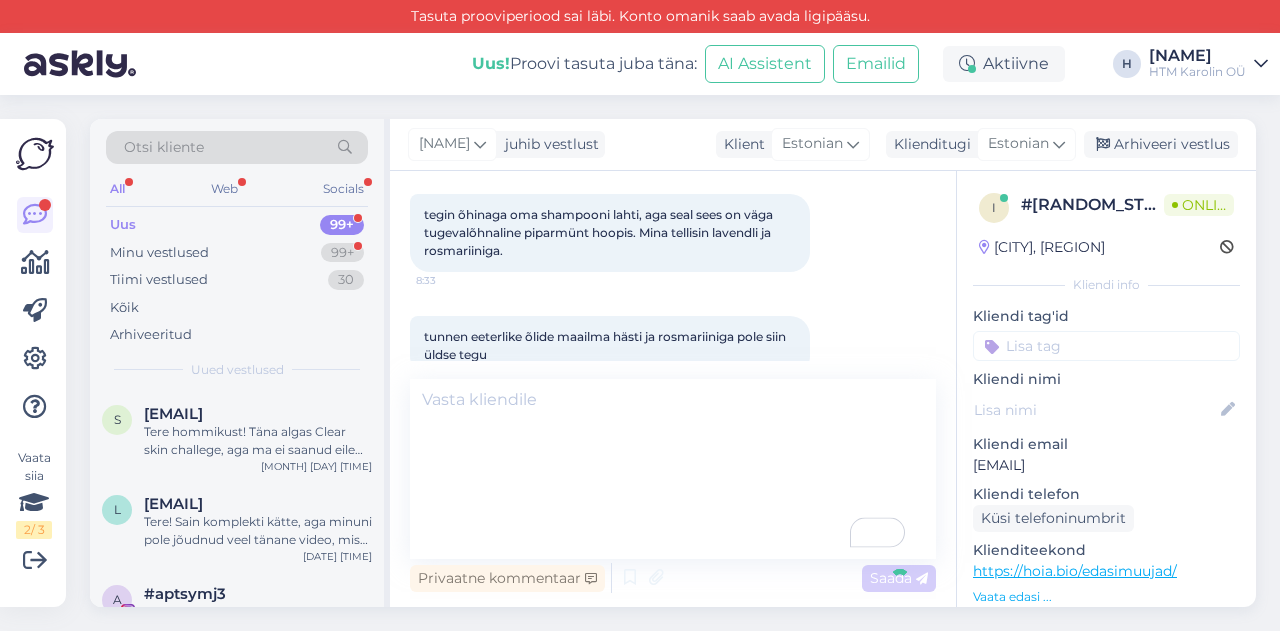 scroll, scrollTop: 629, scrollLeft: 0, axis: vertical 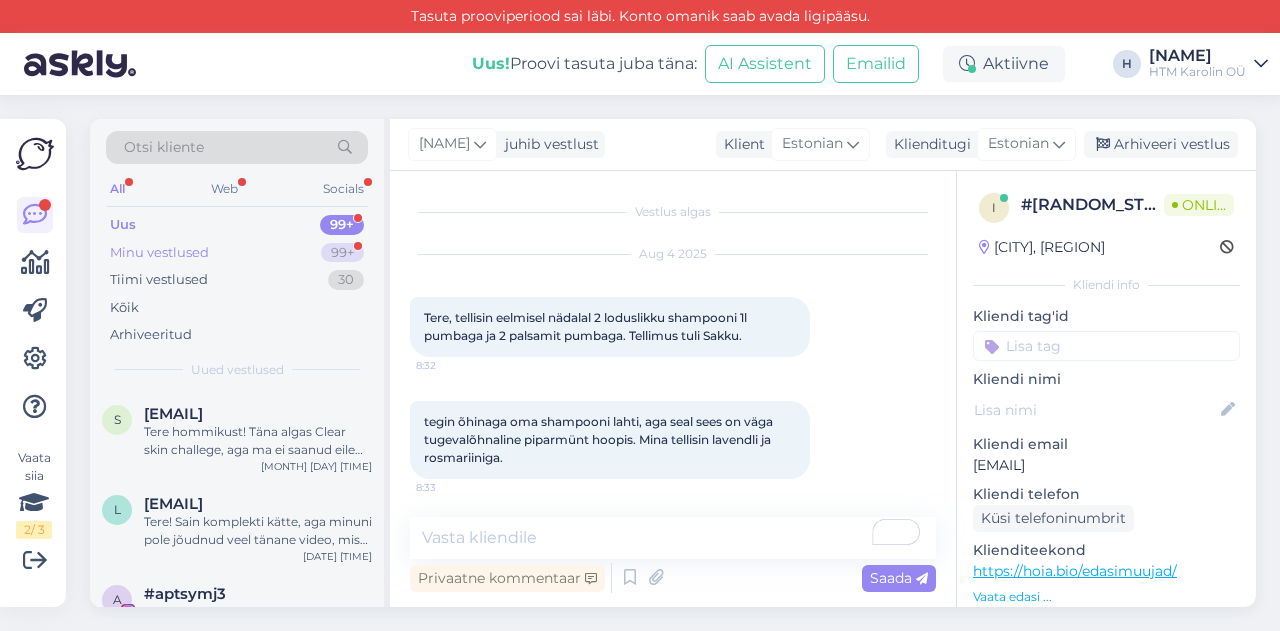 click on "Minu vestlused 99+" at bounding box center [237, 253] 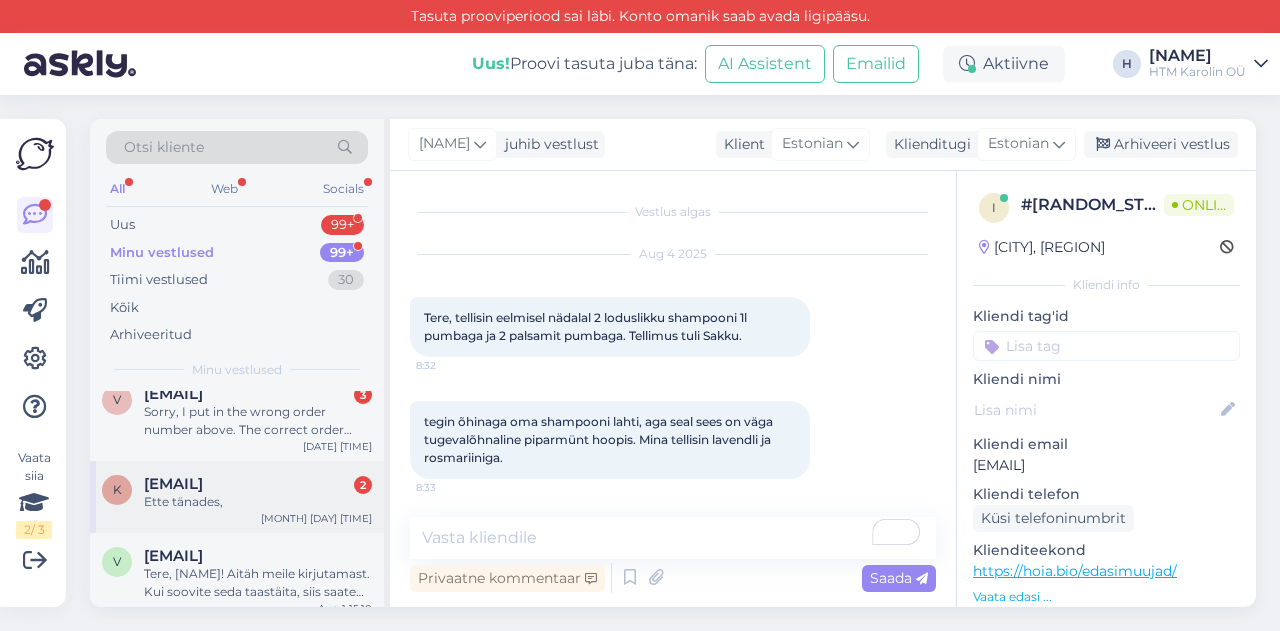 click on "Ette tänades," at bounding box center (258, 502) 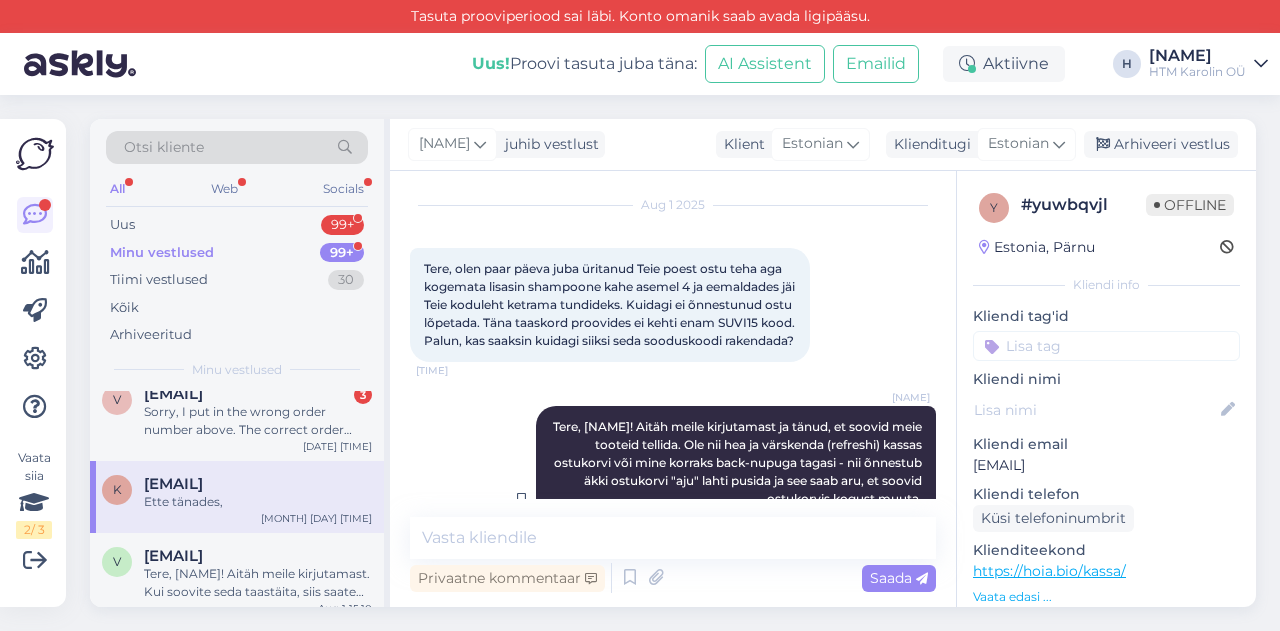 scroll, scrollTop: 349, scrollLeft: 0, axis: vertical 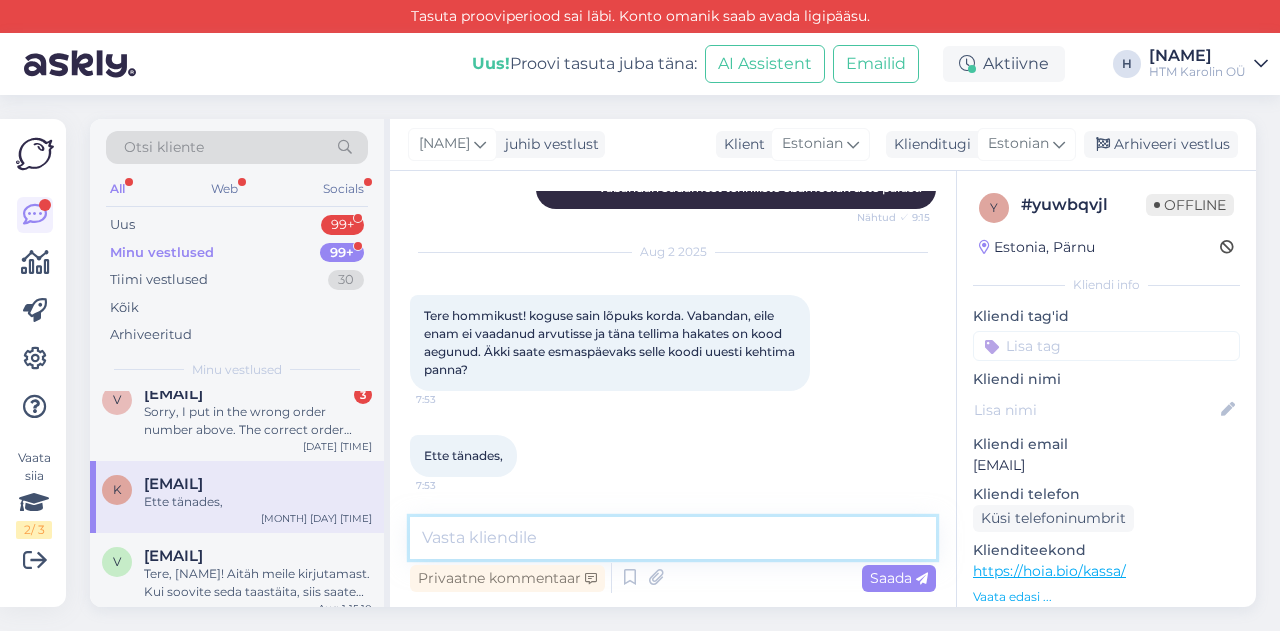 click at bounding box center [673, 538] 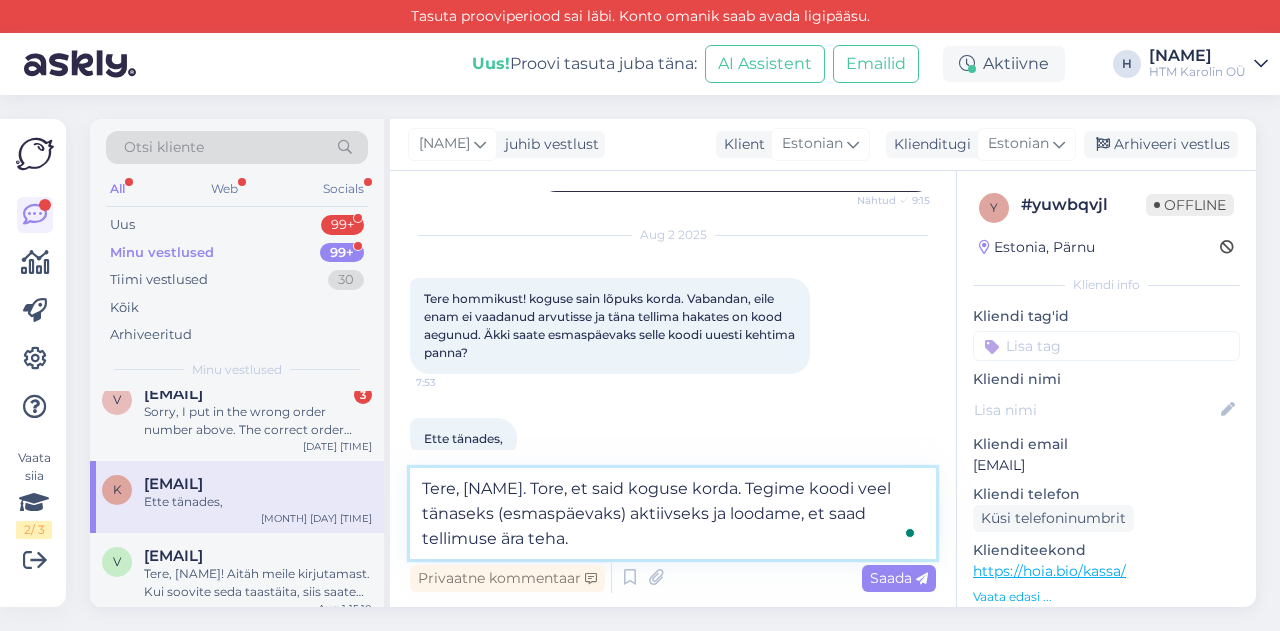 scroll, scrollTop: 200, scrollLeft: 0, axis: vertical 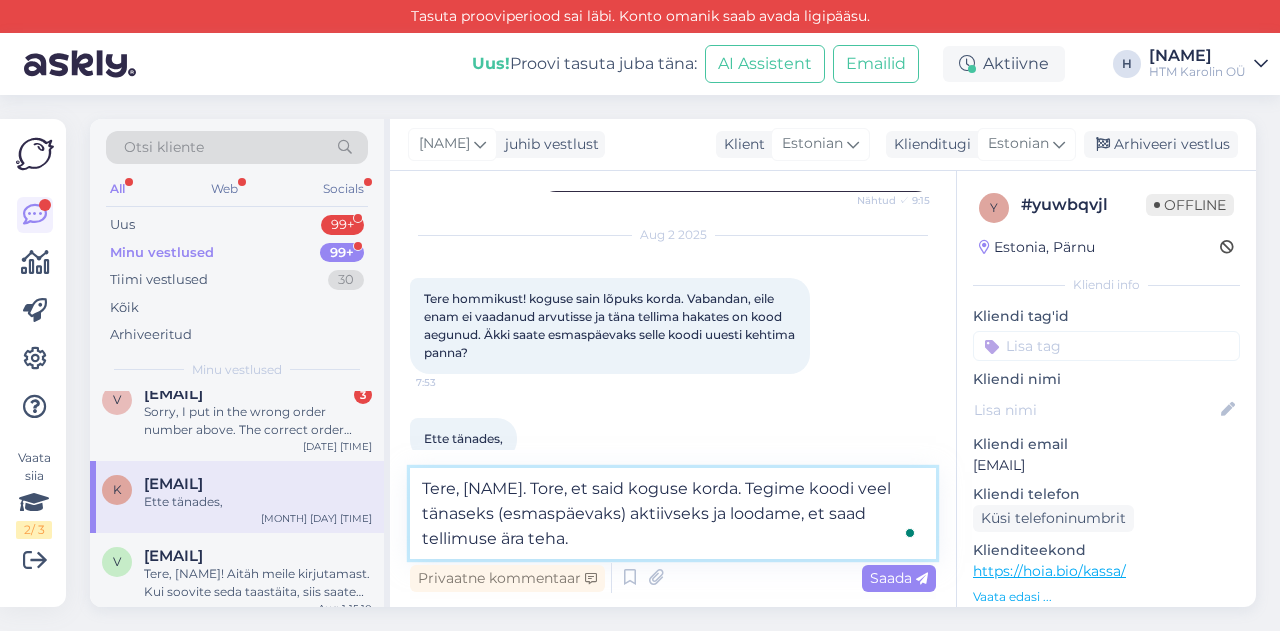 click on "Tere, [NAME]. Tore, et said koguse korda. Tegime koodi veel tänaseks (esmaspäevaks) aktiivseks ja loodame, et saad tellimuse ära teha." at bounding box center (673, 513) 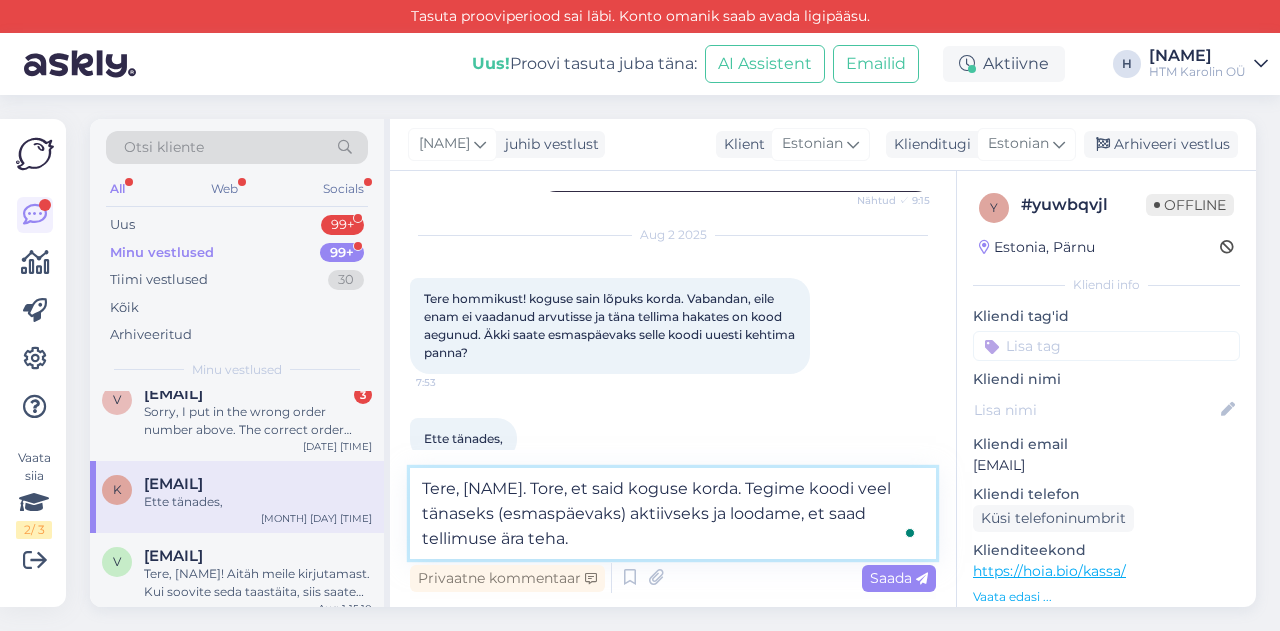 click on "Tere, [NAME]. Tore, et said koguse korda. Tegime koodi veel tänaseks (esmaspäevaks) aktiivseks ja loodame, et saad tellimuse ära teha." at bounding box center (673, 513) 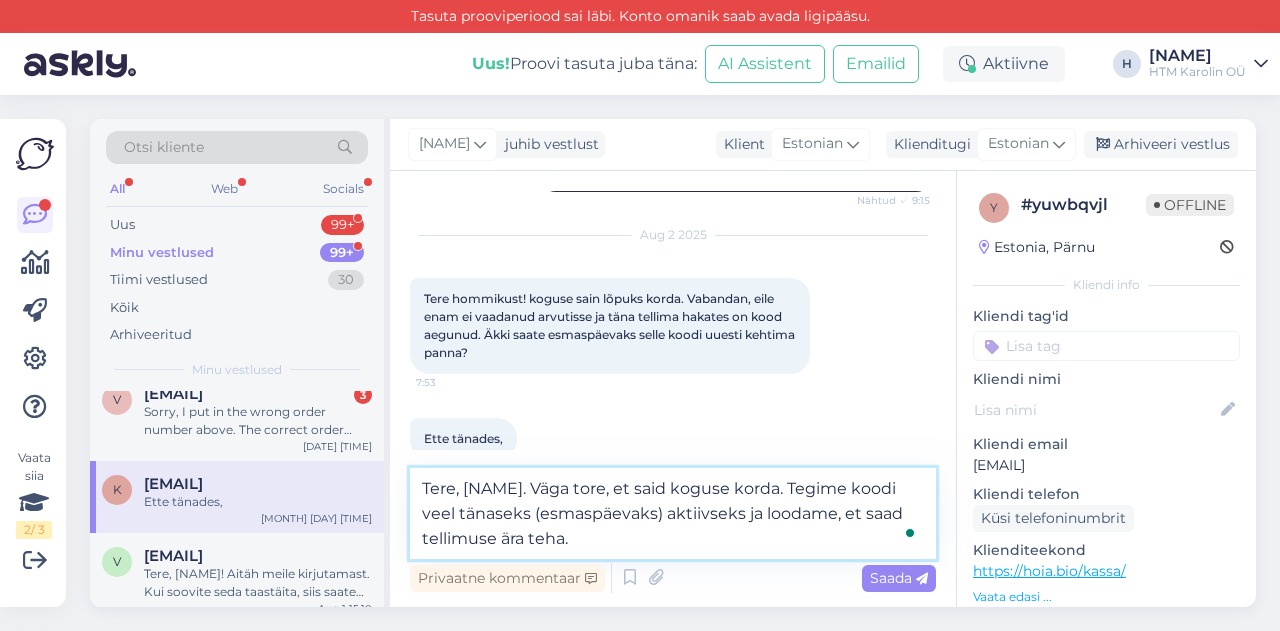 click on "Tere, [NAME]. Väga tore, et said koguse korda. Tegime koodi veel tänaseks (esmaspäevaks) aktiivseks ja loodame, et saad tellimuse ära teha." at bounding box center (673, 513) 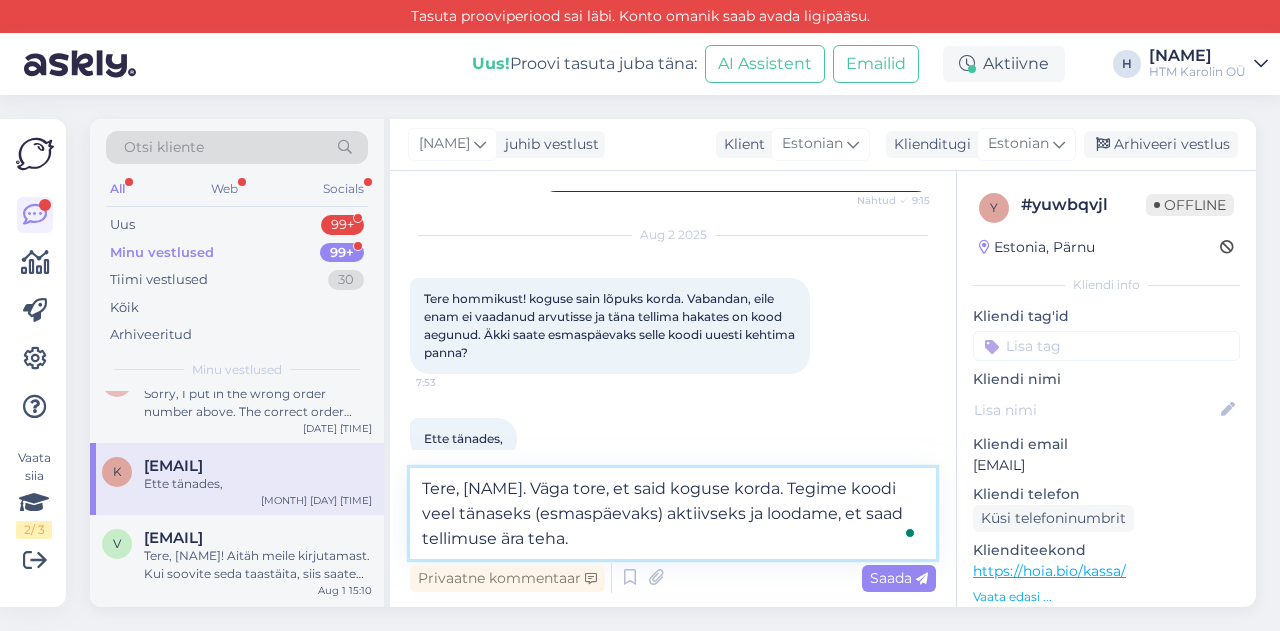 scroll, scrollTop: 182, scrollLeft: 0, axis: vertical 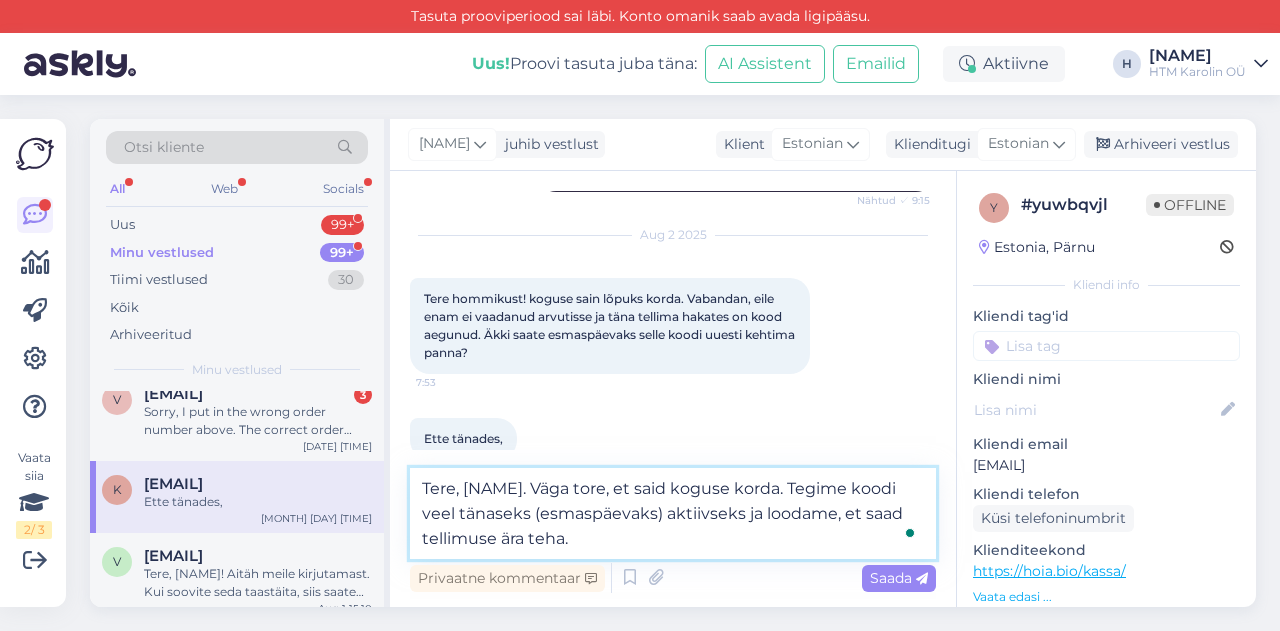 click on "Tere, [NAME]. Väga tore, et said koguse korda. Tegime koodi veel tänaseks (esmaspäevaks) aktiivseks ja loodame, et saad tellimuse ära teha." at bounding box center [673, 513] 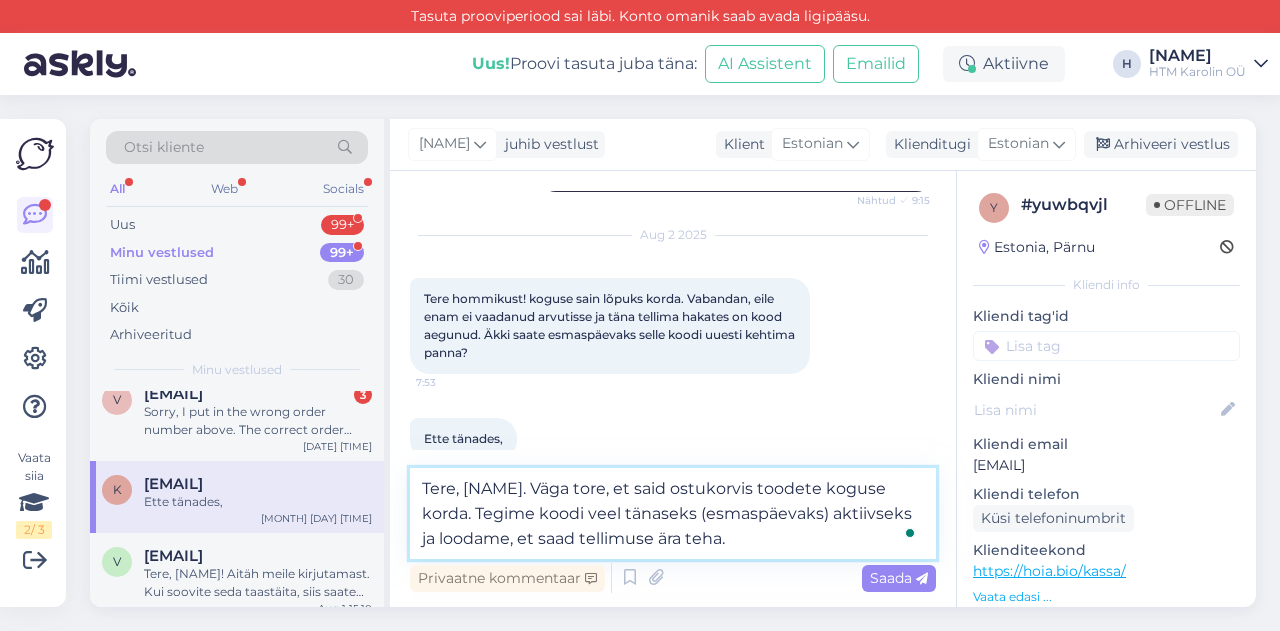 click on "Tere, [NAME]. Väga tore, et said ostukorvis toodete koguse korda. Tegime koodi veel tänaseks (esmaspäevaks) aktiivseks ja loodame, et saad tellimuse ära teha." at bounding box center [673, 513] 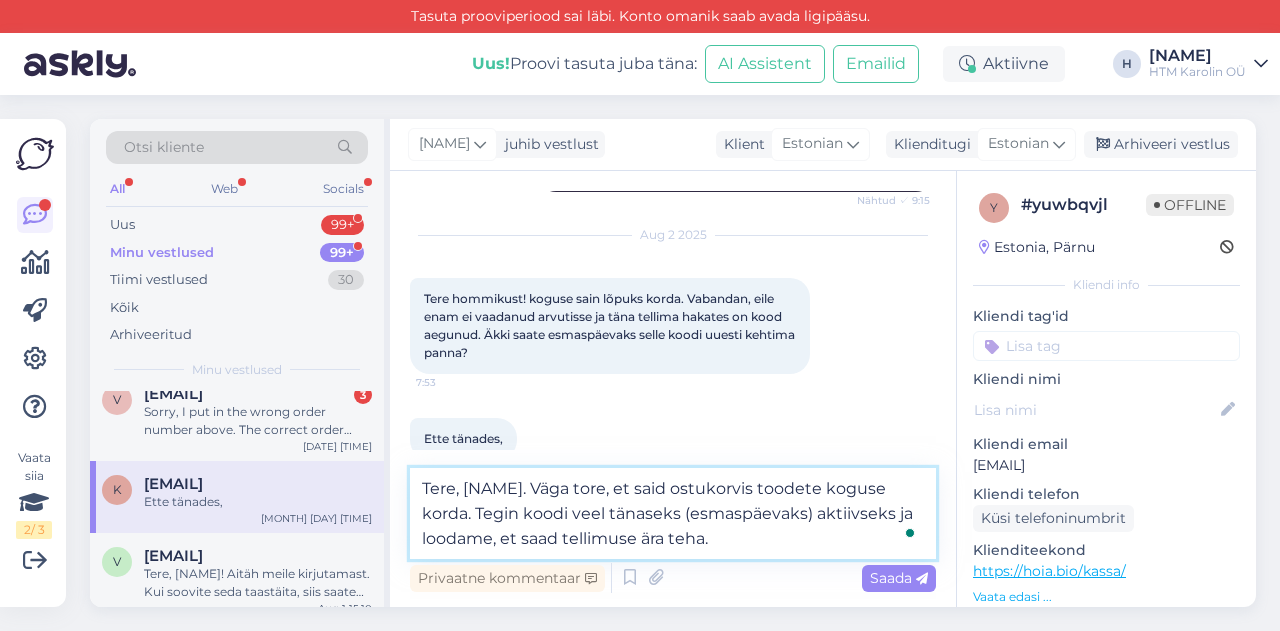 click on "Tere, [NAME]. Väga tore, et said ostukorvis toodete koguse korda. Tegin koodi veel tänaseks (esmaspäevaks) aktiivseks ja loodame, et saad tellimuse ära teha." at bounding box center [673, 513] 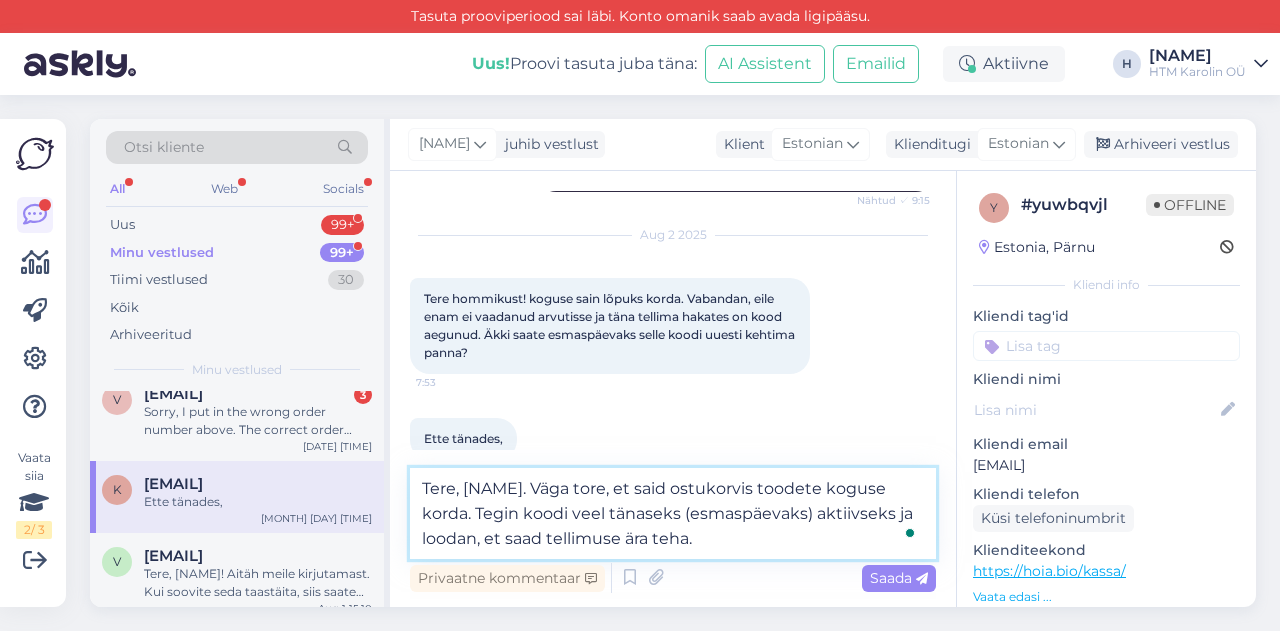 click on "Tere, [NAME]. Väga tore, et said ostukorvis toodete koguse korda. Tegin koodi veel tänaseks (esmaspäevaks) aktiivseks ja loodan, et saad tellimuse ära teha." at bounding box center (673, 513) 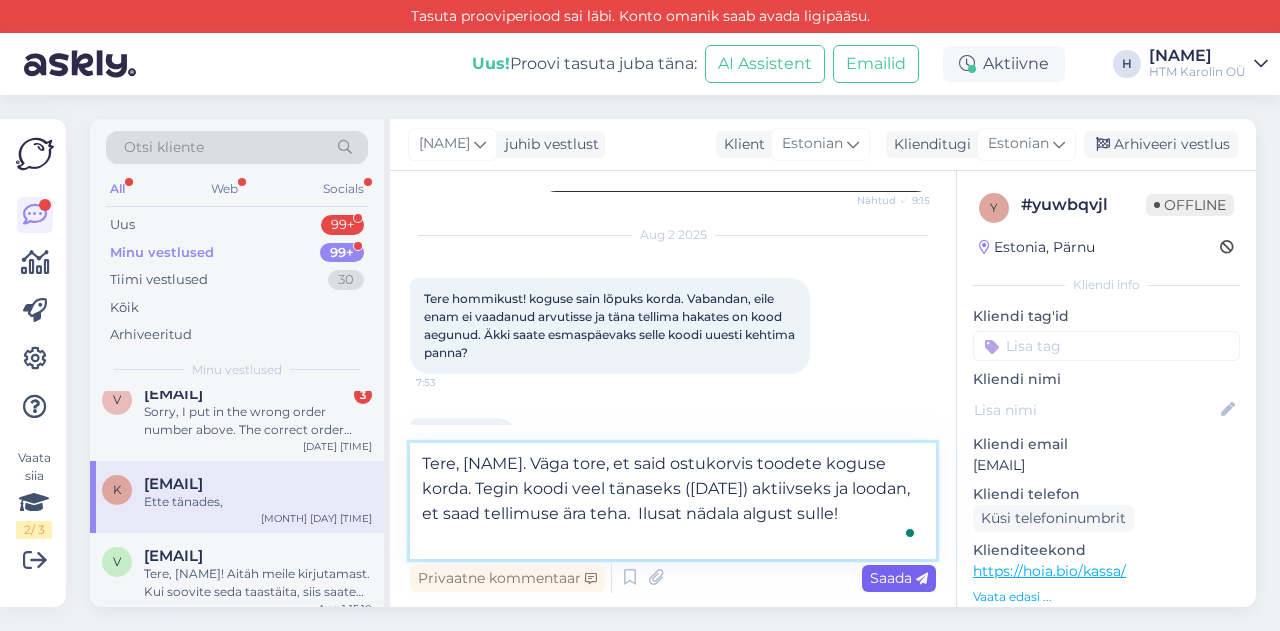 type on "Tere, [NAME]. Väga tore, et said ostukorvis toodete koguse korda. Tegin koodi veel tänaseks ([DATE]) aktiivseks ja loodan, et saad tellimuse ära teha.  Ilusat nädala algust sulle!" 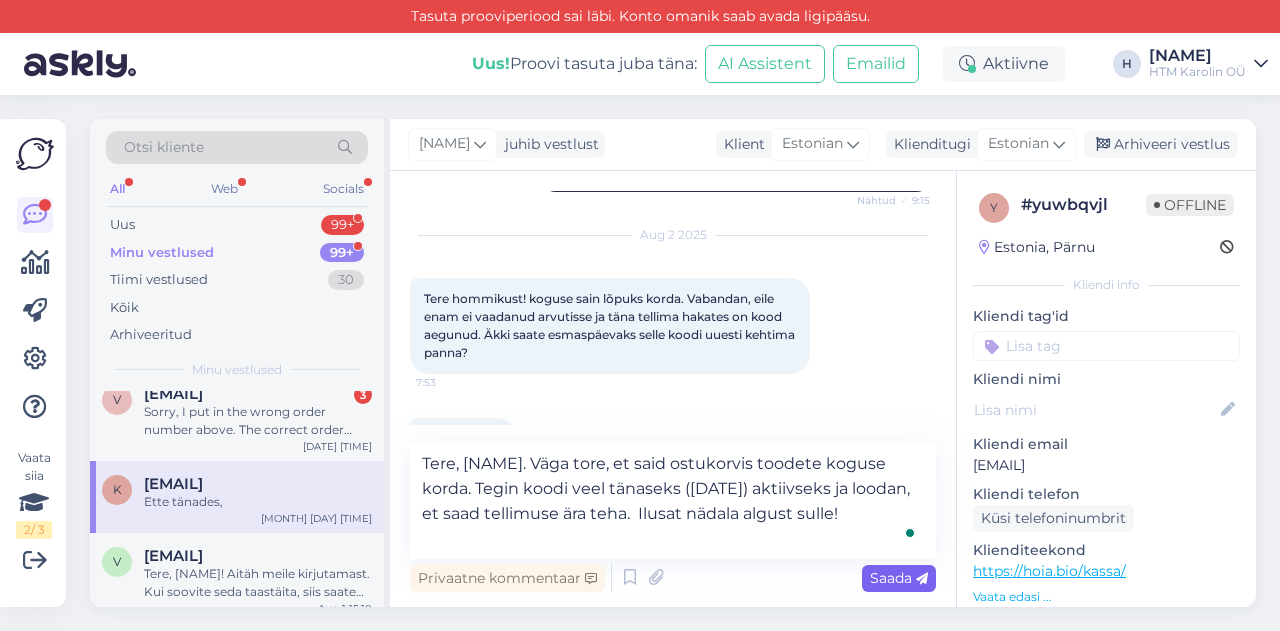 click on "Saada" at bounding box center [899, 578] 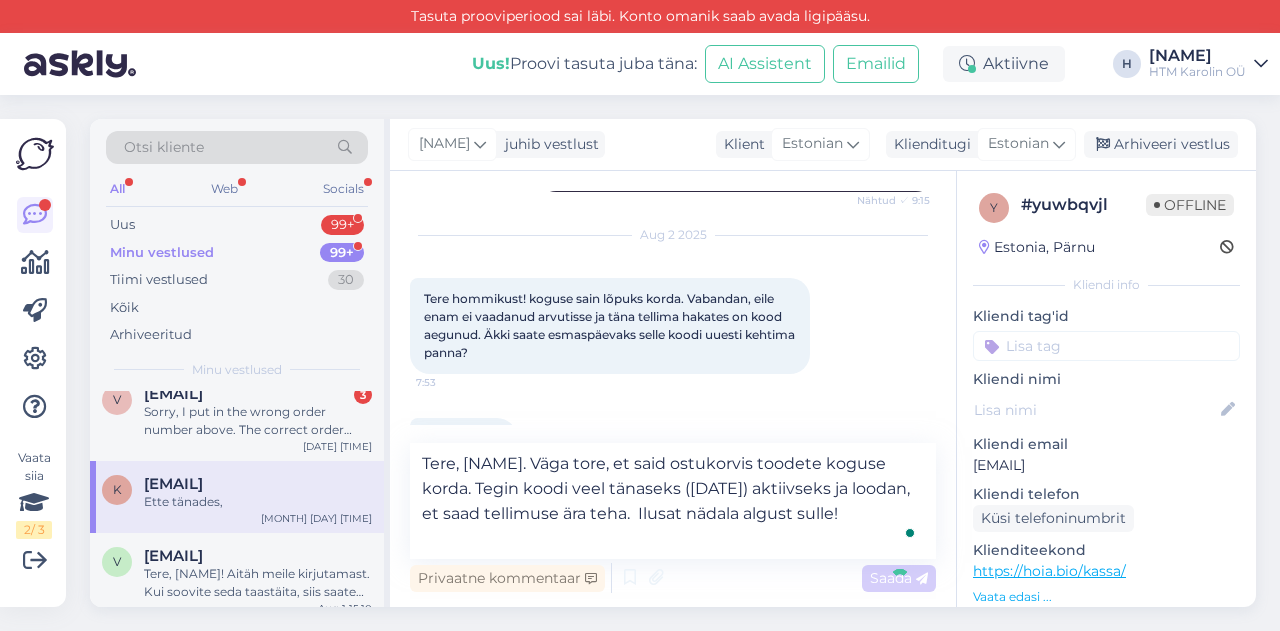 type 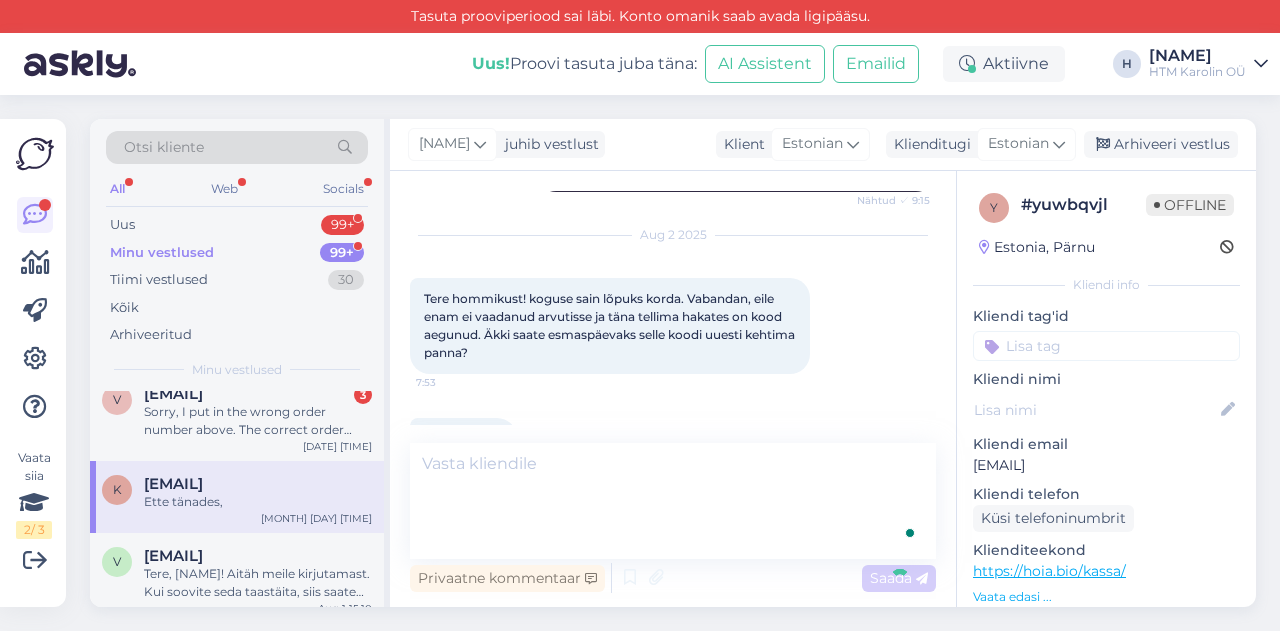 scroll, scrollTop: 631, scrollLeft: 0, axis: vertical 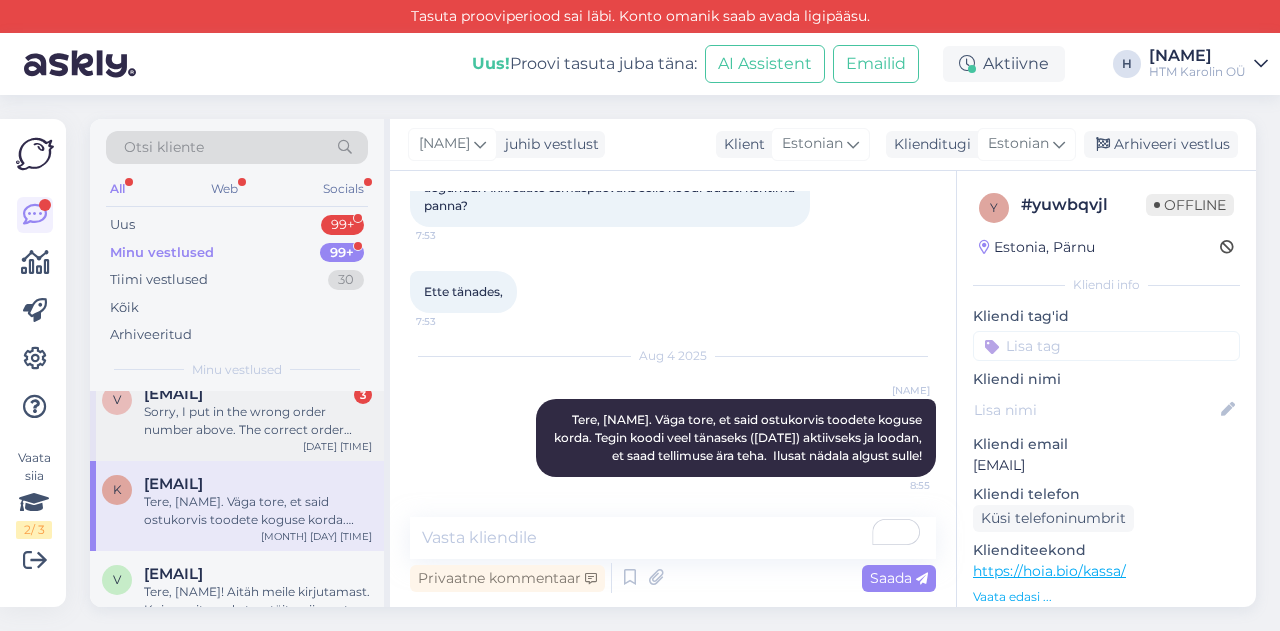 click on "Sorry, I put in the wrong order number above. The correct order number is [ORDER_NUMBER]. I went onto the site to check and it said it was being processed. So The text I received was definitely a scam. Will you notify me when the package is shipped?" at bounding box center (258, 421) 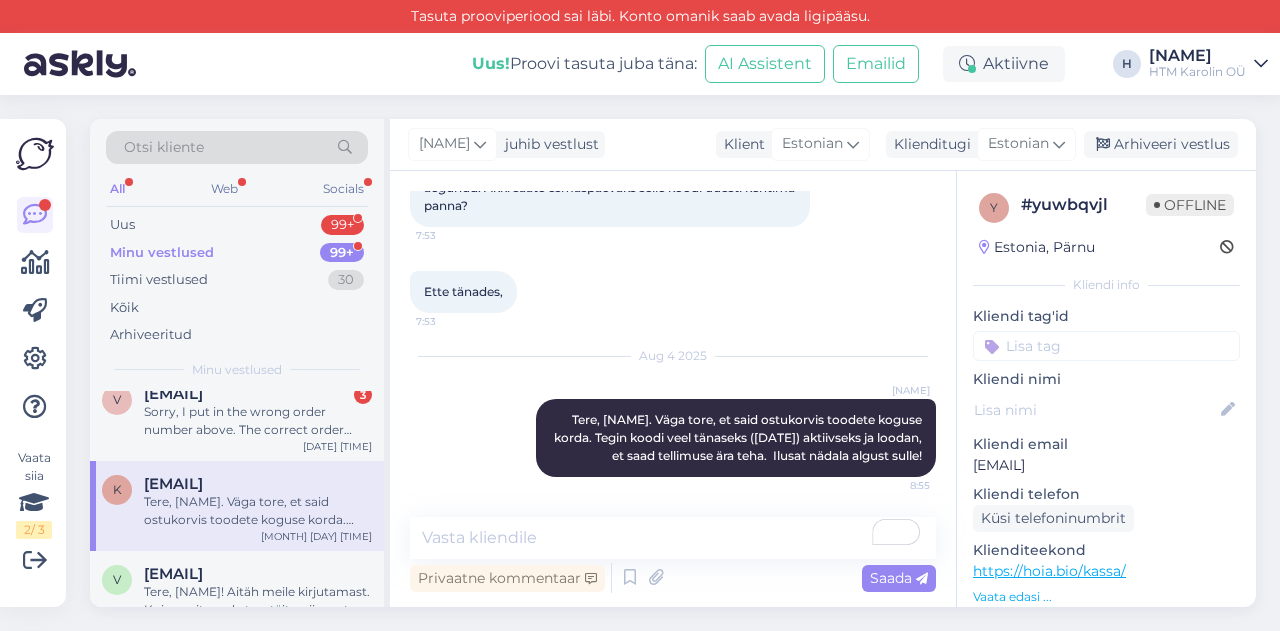 scroll, scrollTop: 1055, scrollLeft: 0, axis: vertical 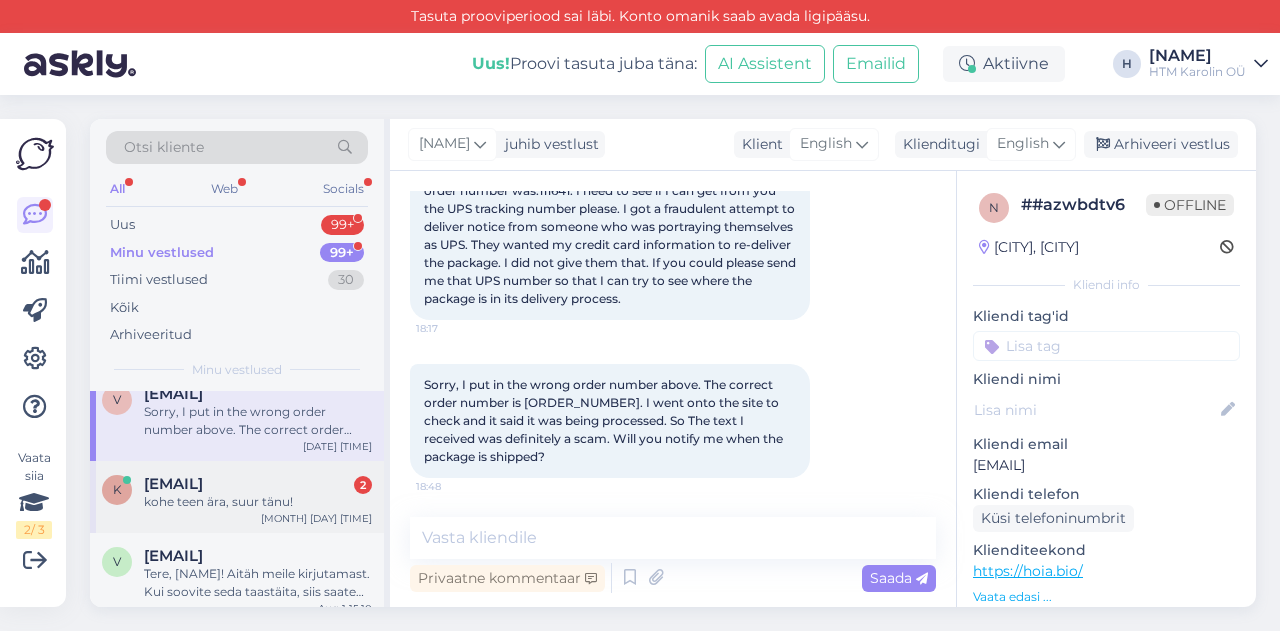 click on "[EMAIL]" at bounding box center (173, 484) 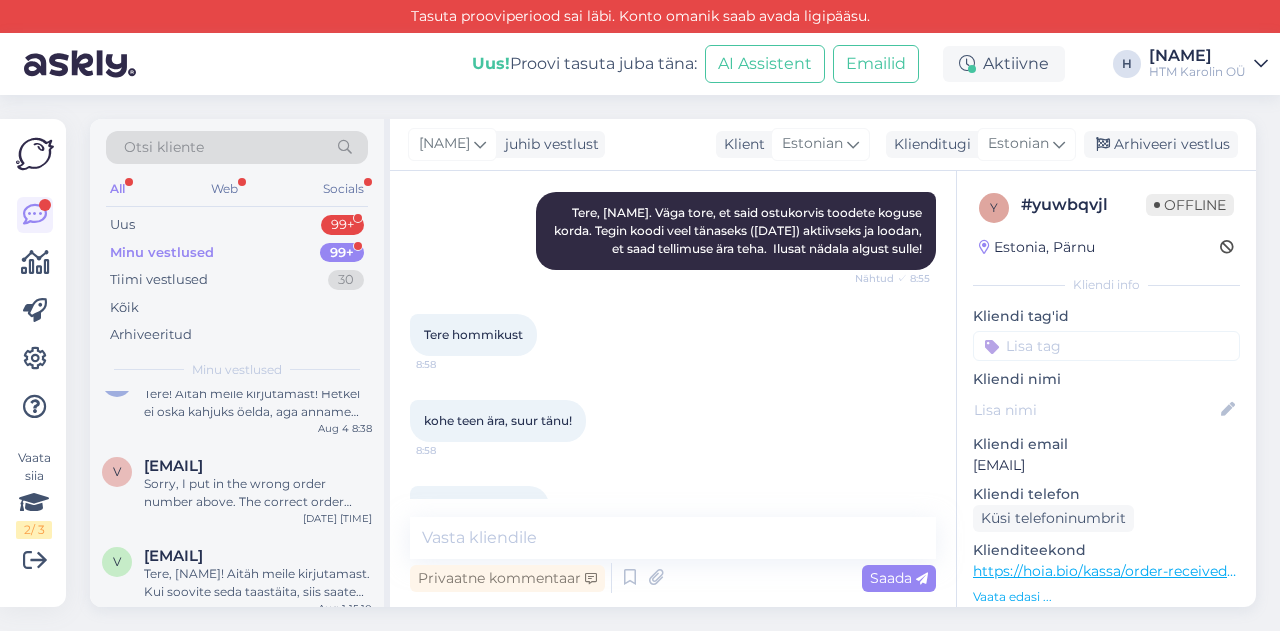 scroll, scrollTop: 889, scrollLeft: 0, axis: vertical 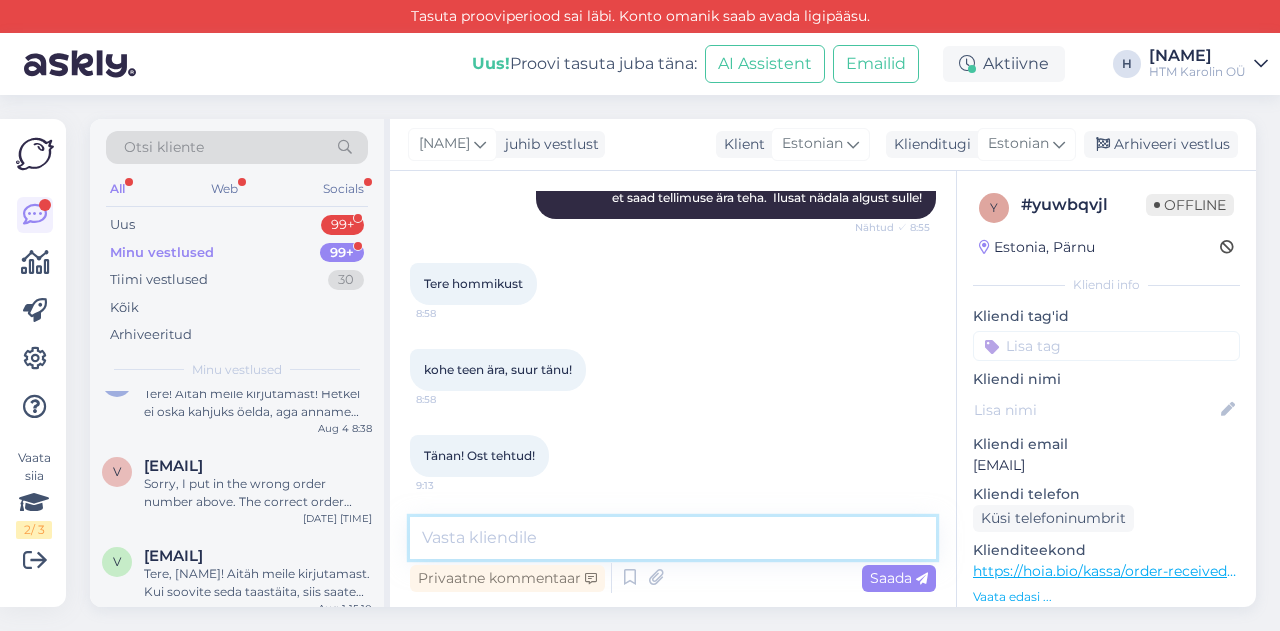 click at bounding box center (673, 538) 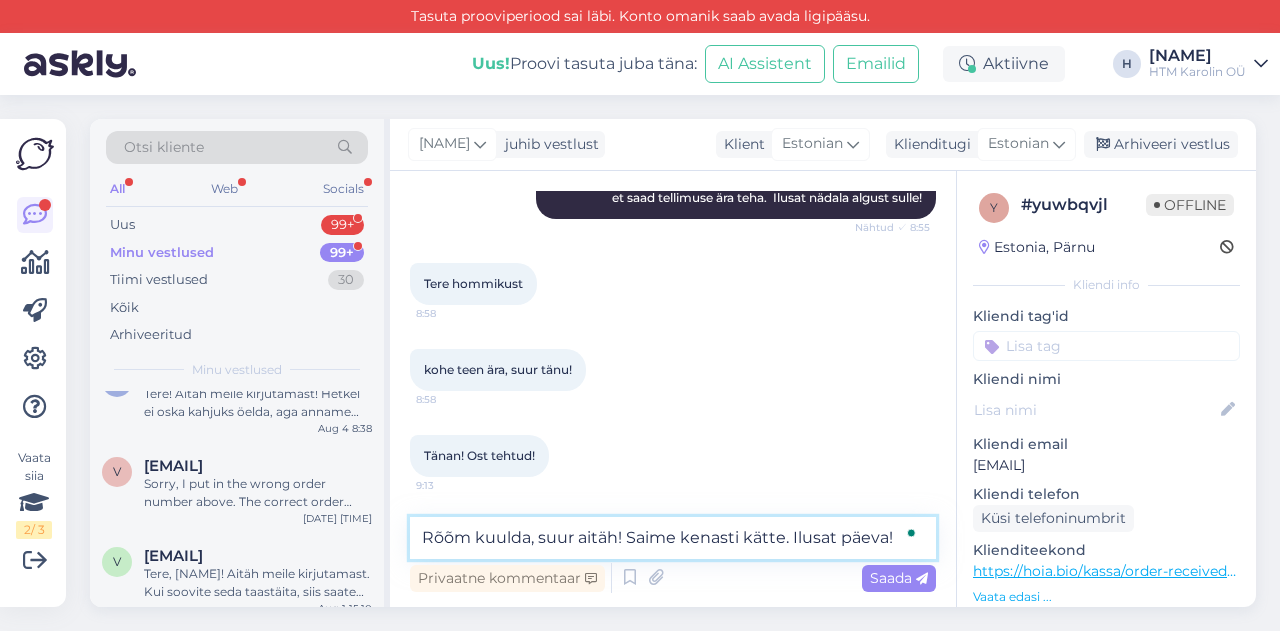 scroll, scrollTop: 889, scrollLeft: 0, axis: vertical 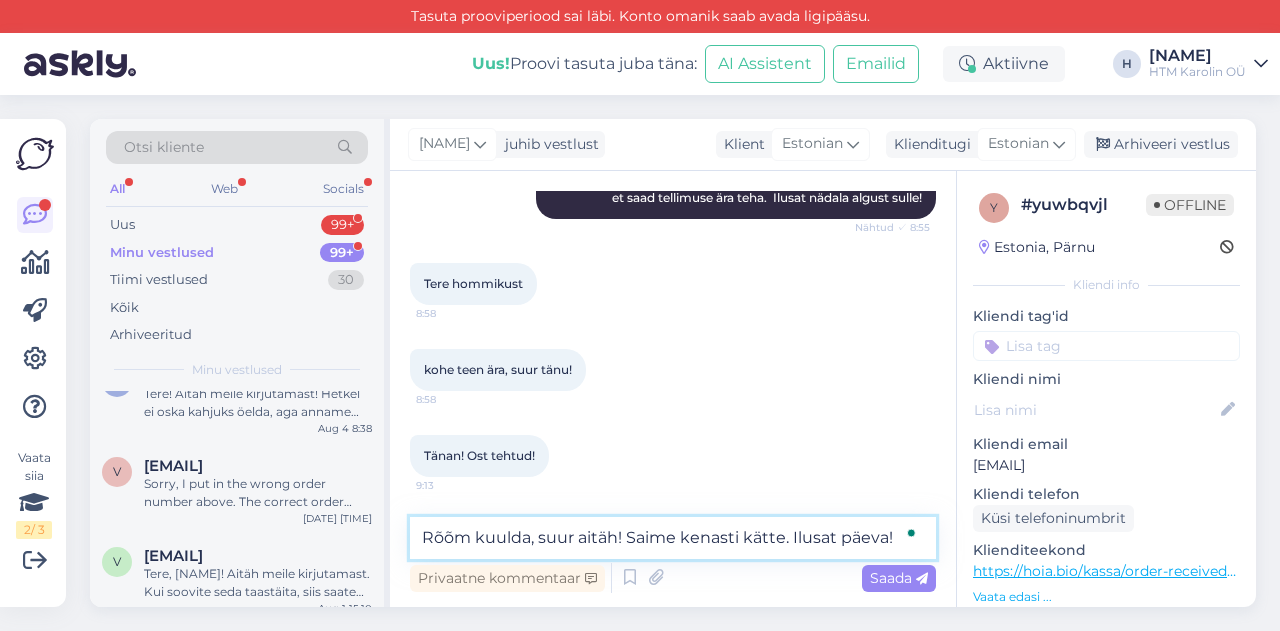click on "Rõõm kuulda, suur aitäh! Saime kenasti kätte. Ilusat päeva!" at bounding box center [673, 538] 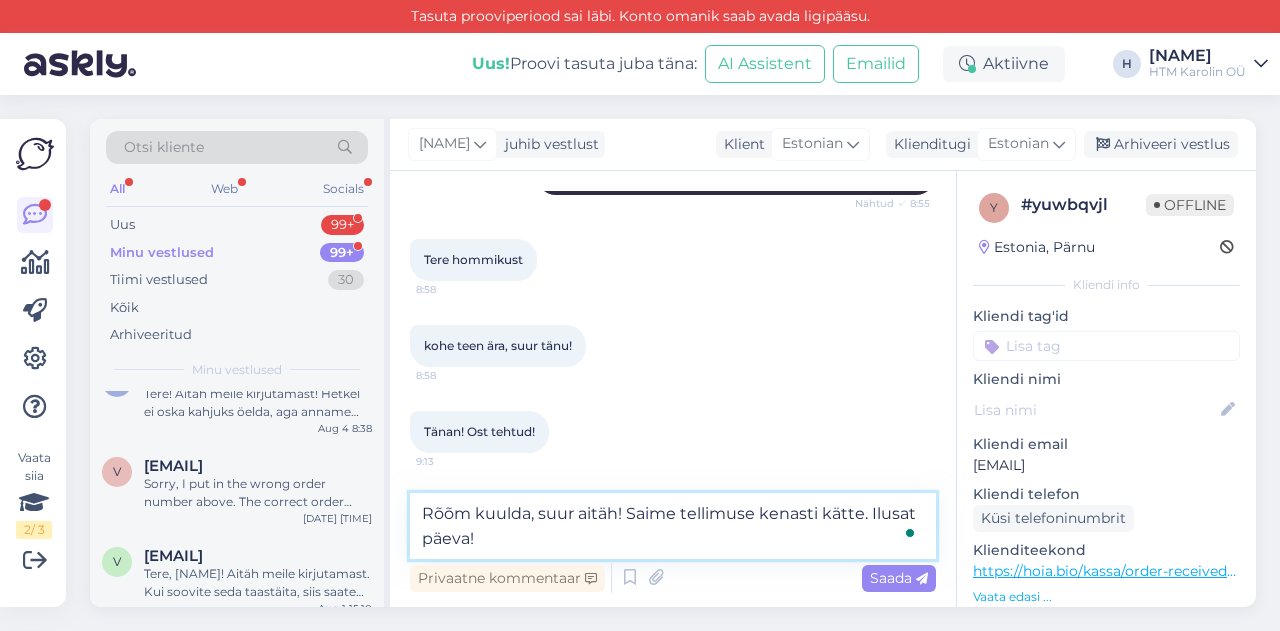 click on "Rõõm kuulda, suur aitäh! Saime tellimuse kenasti kätte. Ilusat päeva!" at bounding box center (673, 526) 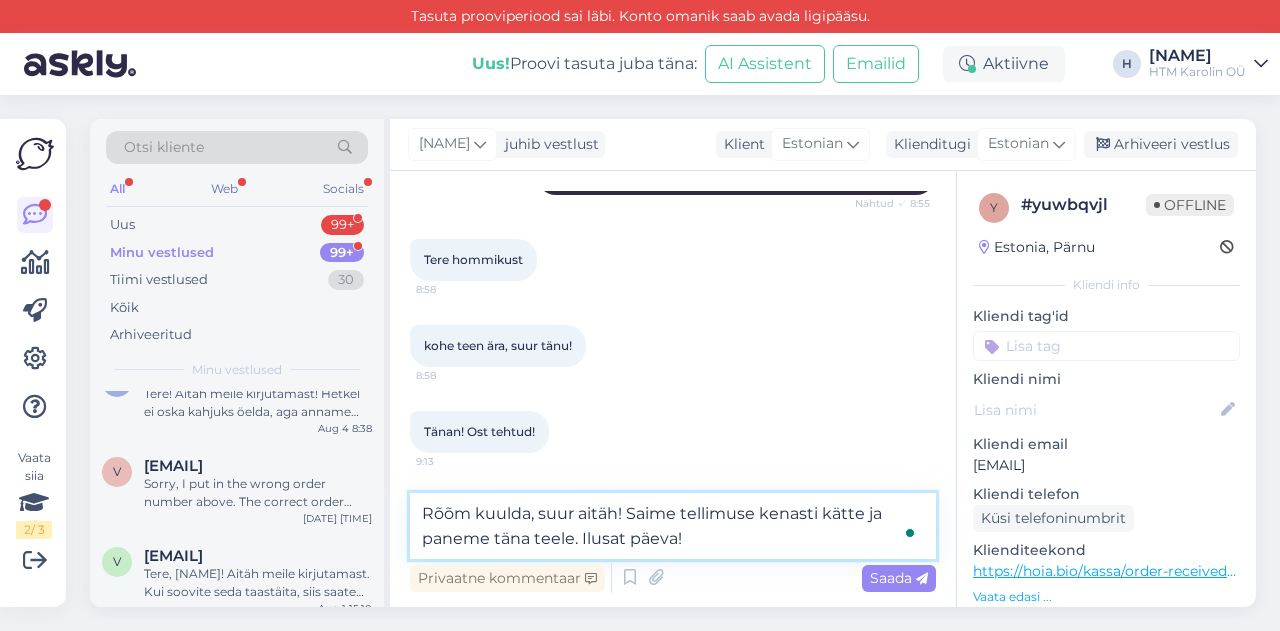 click on "Rõõm kuulda, suur aitäh! Saime tellimuse kenasti kätte ja paneme täna teele. Ilusat päeva!" at bounding box center [673, 526] 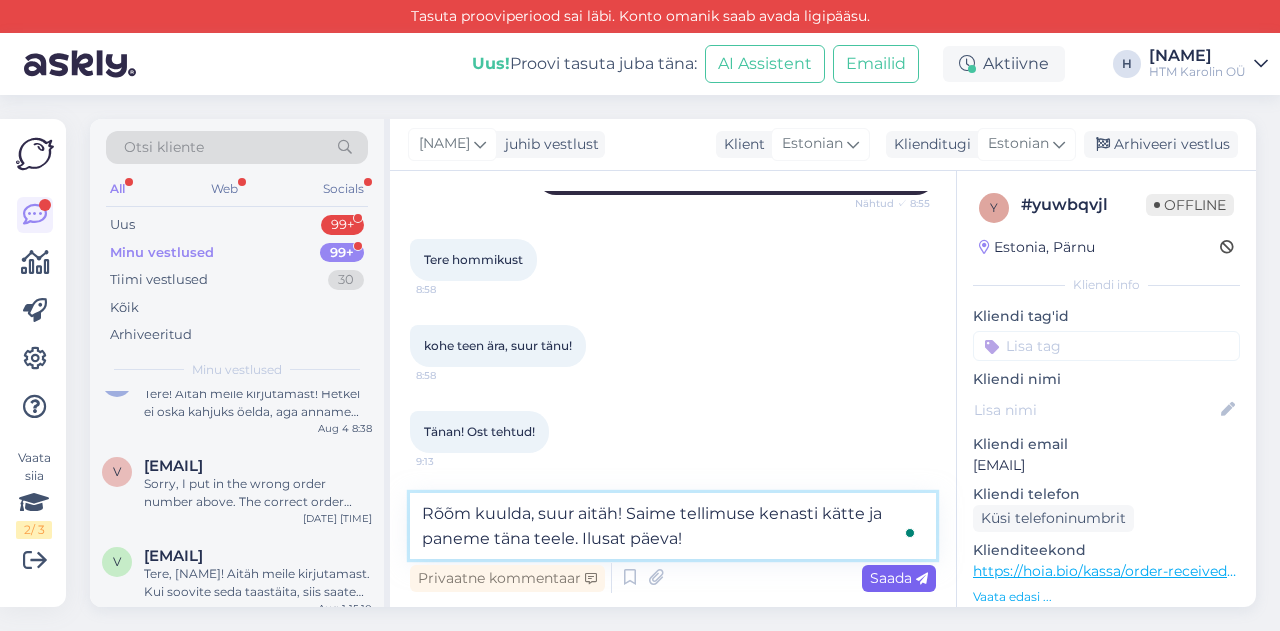 type on "Rõõm kuulda, suur aitäh! Saime tellimuse kenasti kätte ja paneme täna teele. Ilusat päeva!" 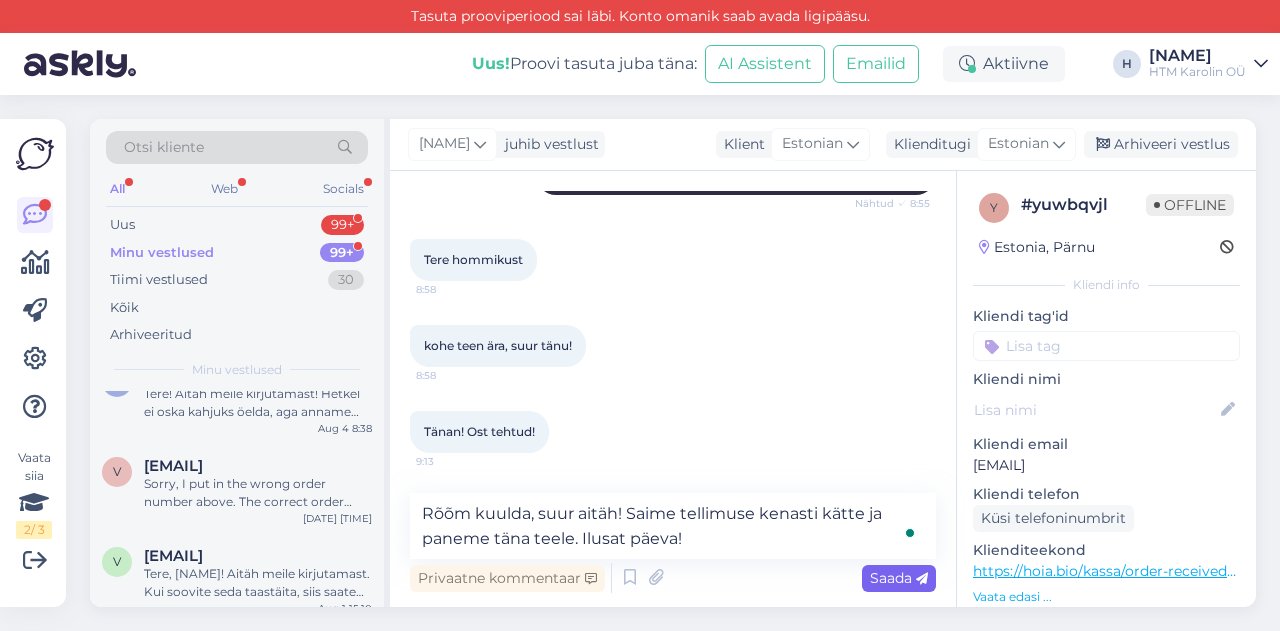 click on "Saada" at bounding box center (899, 578) 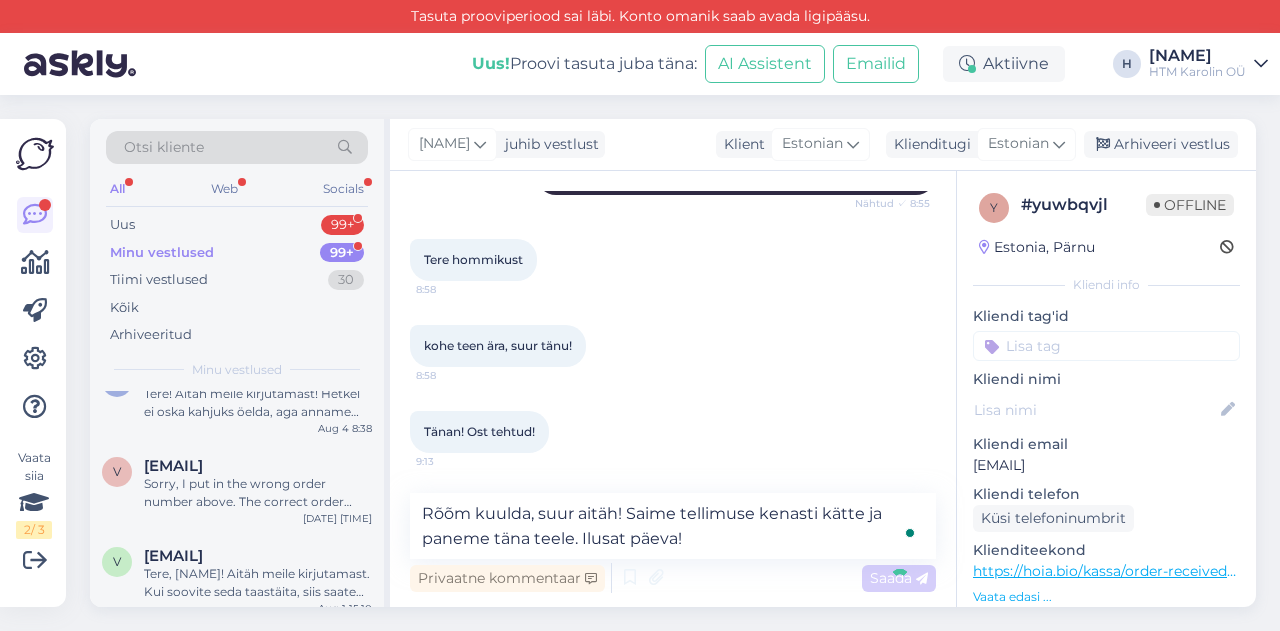 type 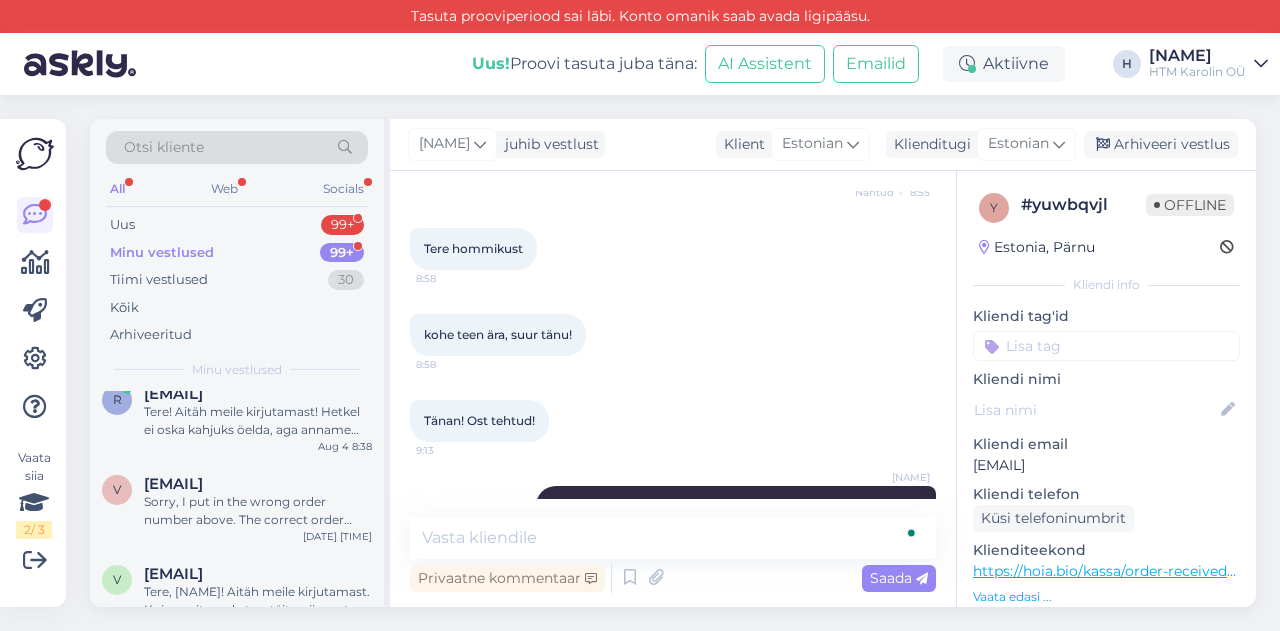 scroll, scrollTop: 993, scrollLeft: 0, axis: vertical 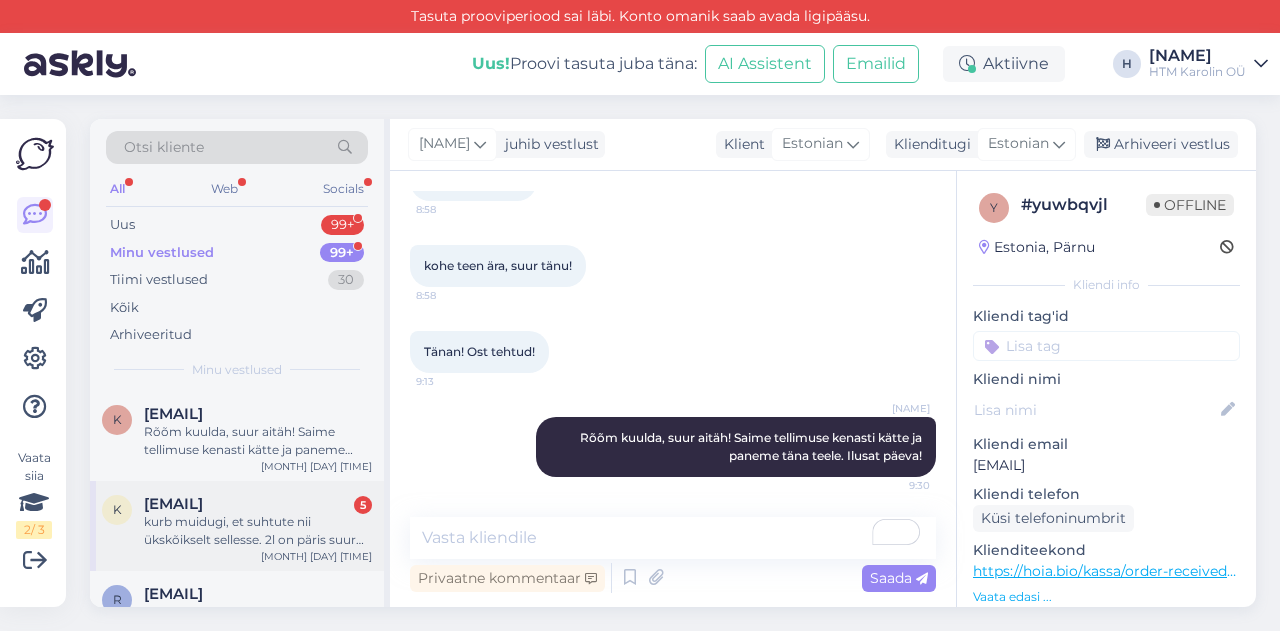 click on "kurb muidugi, et suhtute nii ükskõikselt sellesse. 2l on päris suur kogus ja ma pole rahul kuna see ei vasta sellele, mida tellisin" at bounding box center (258, 531) 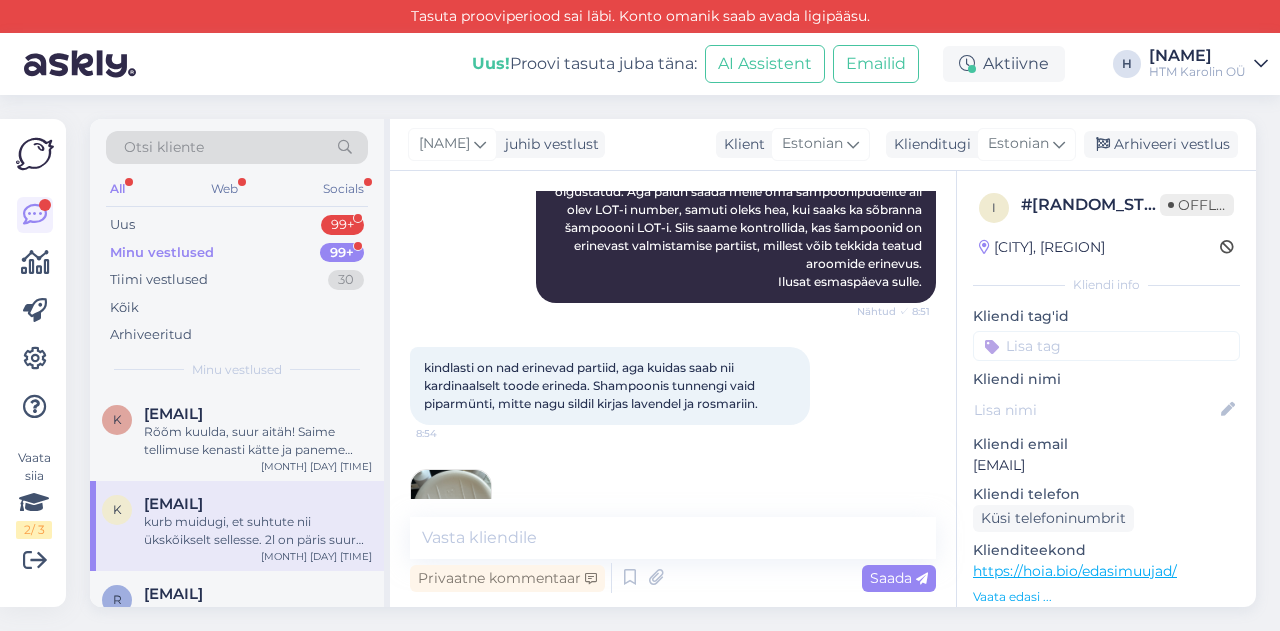 scroll, scrollTop: 996, scrollLeft: 0, axis: vertical 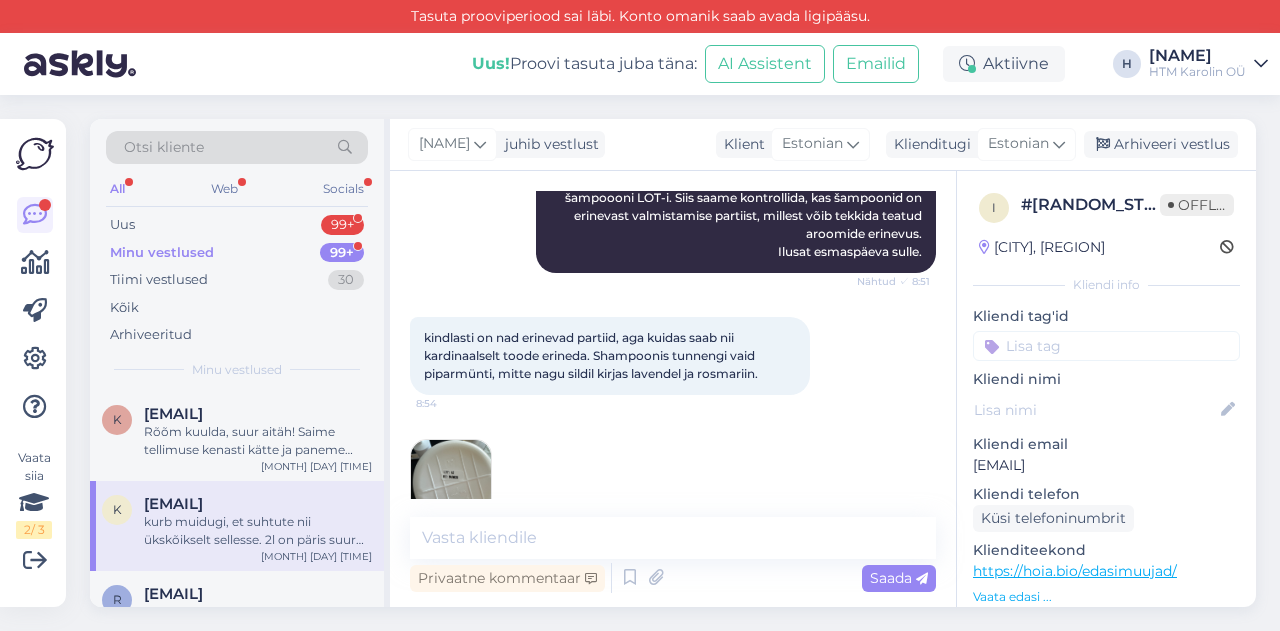 click at bounding box center (451, 480) 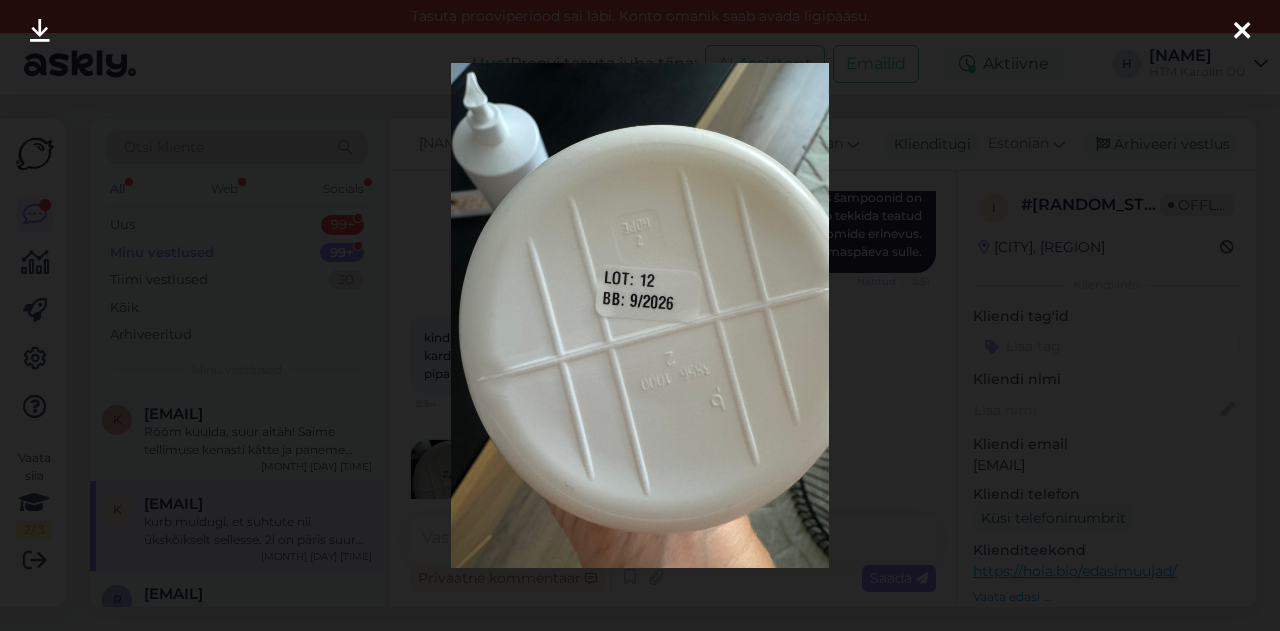 click at bounding box center [1242, 32] 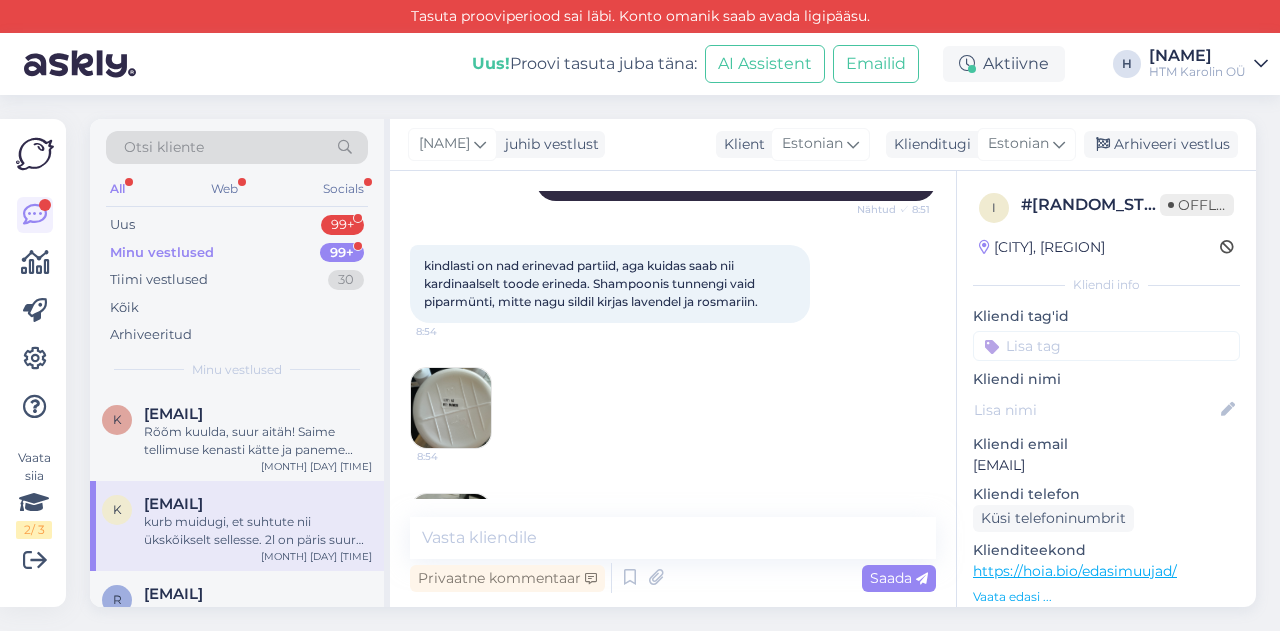 scroll, scrollTop: 1096, scrollLeft: 0, axis: vertical 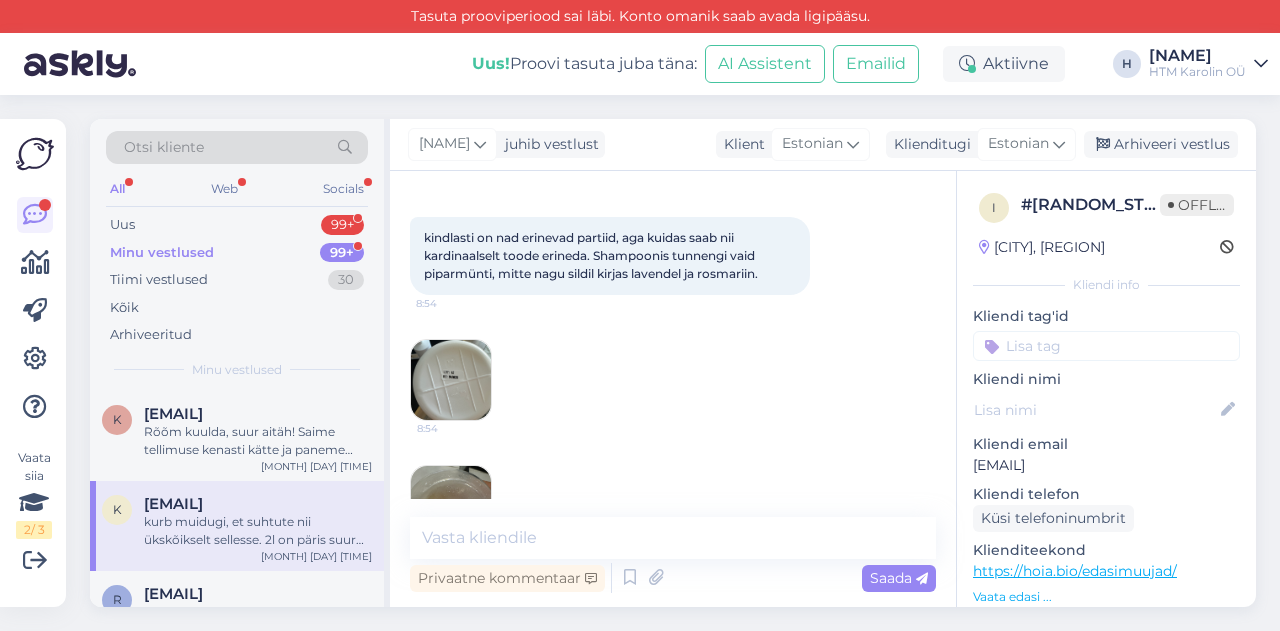 click at bounding box center [451, 506] 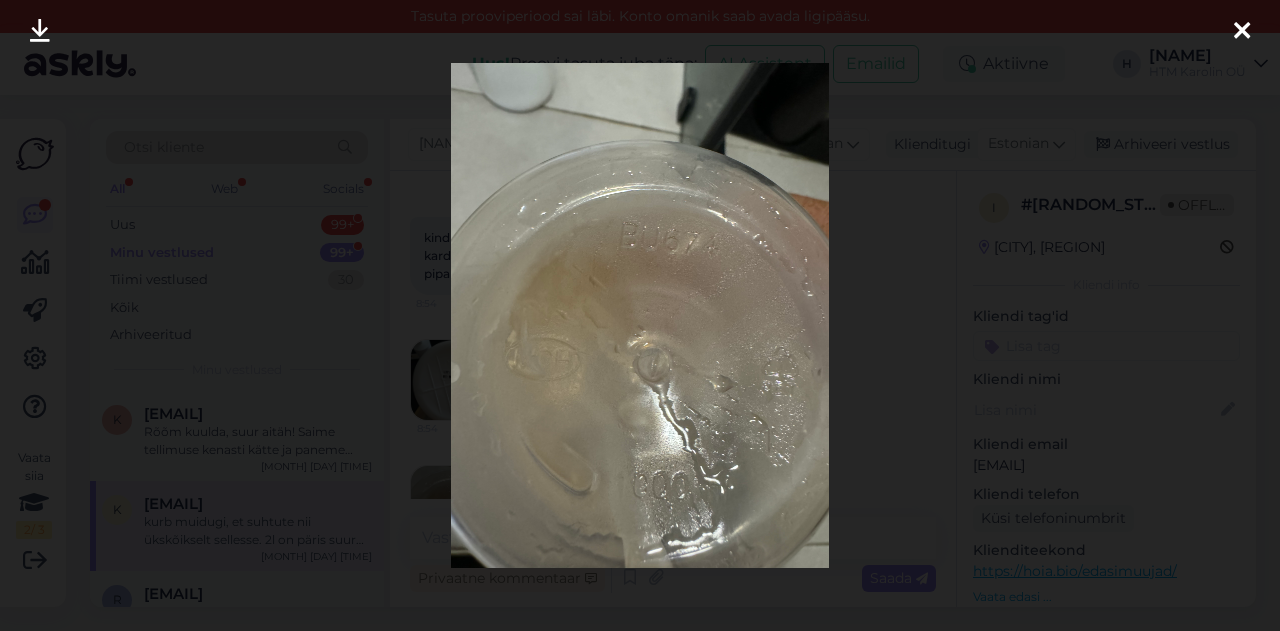 click at bounding box center [1242, 32] 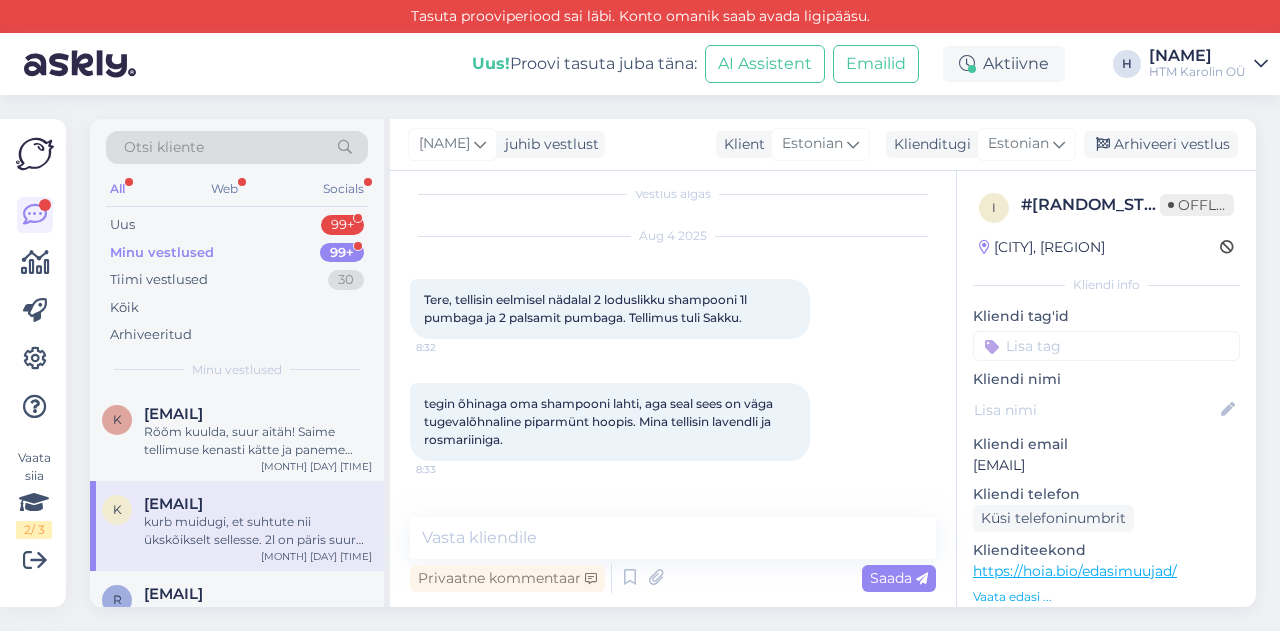 scroll, scrollTop: 0, scrollLeft: 0, axis: both 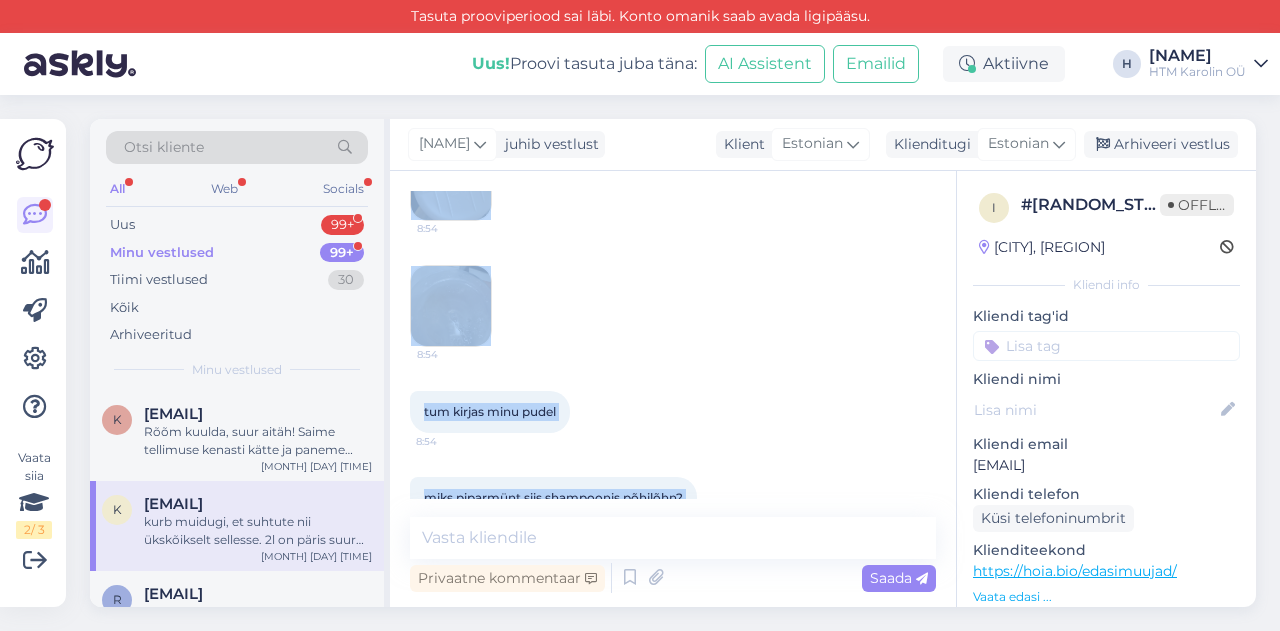 drag, startPoint x: 424, startPoint y: 315, endPoint x: 716, endPoint y: 474, distance: 332.4831 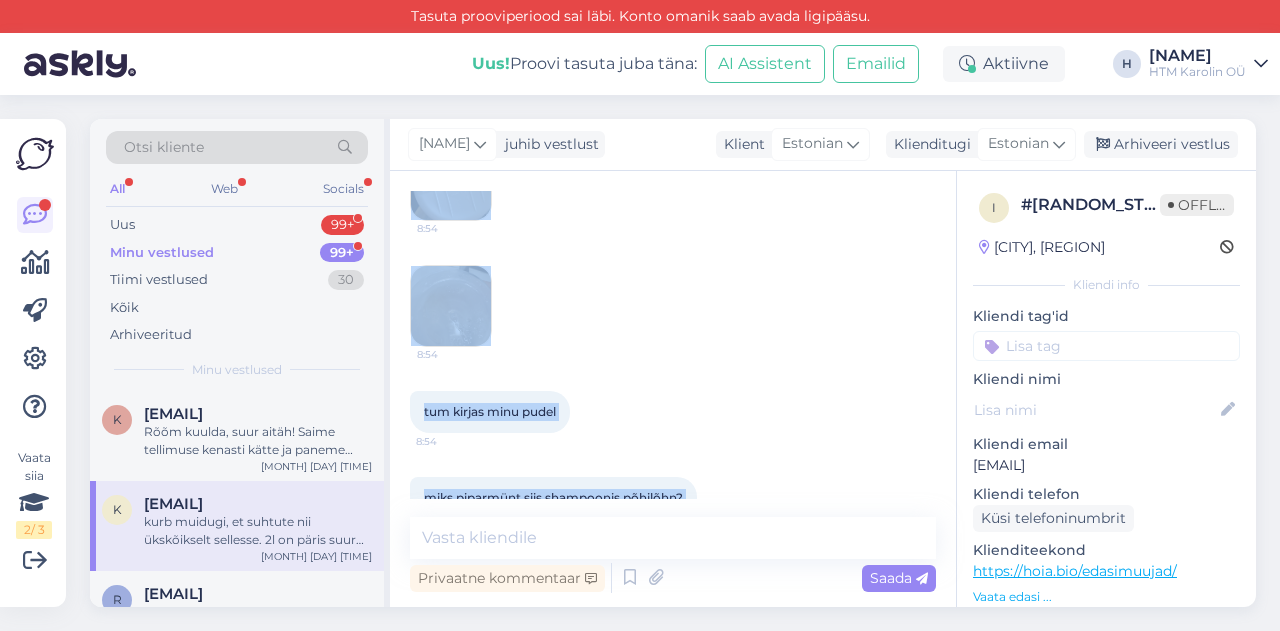 click on "Vestlus algas [MONTH] [DAY] [YEAR] Tere, tellisin eelmisel nädalal 2 loduslikku shampooni 1l pumbaga ja 2 palsamit pumbaga. Tellimus tuli Sakku.  [TIME]  tegin õhinaga oma shampooni lahti, aga seal sees on väga tugevalõhnaline piparmünt hoopis. Mina tellisin lavendli ja rosmariiniga.  [TIME]  tunnen eeterlike õlide maailma hästi ja rosmariiniga pole siin üldse tegu [TIME]  minu sõbrannal on see rosmariini shampoon ja mille järgi tellisin ja see on väga erinev sellest [TIME]  mida saame nüüd ette võtta, et saan õige toote, mida soovisin.  [TIME]  jätan oma kontakti siia [PHONE] [TIME]  Heinika Nähtud ✓ [TIME]  kindlasti on nad erinevad partiid, aga kuidas saab nii kardinaalselt toode erineda. Shampoonis tunnengi vaid piparmünti, mitte nagu sildil kirjas lavendel ja rosmariin.  [TIME]  [TIME]  [TIME]  tum kirjas minu pudel [TIME]  miks piparmünt siis shampoonis põhilõhn? [TIME]  kurb muidugi, et suhtute nii ükskõikselt sellesse. 2l on päris suur kogus ja ma pole rahul kuna see ei vasta sellele, mida tellisin [TIME]" at bounding box center (682, 345) 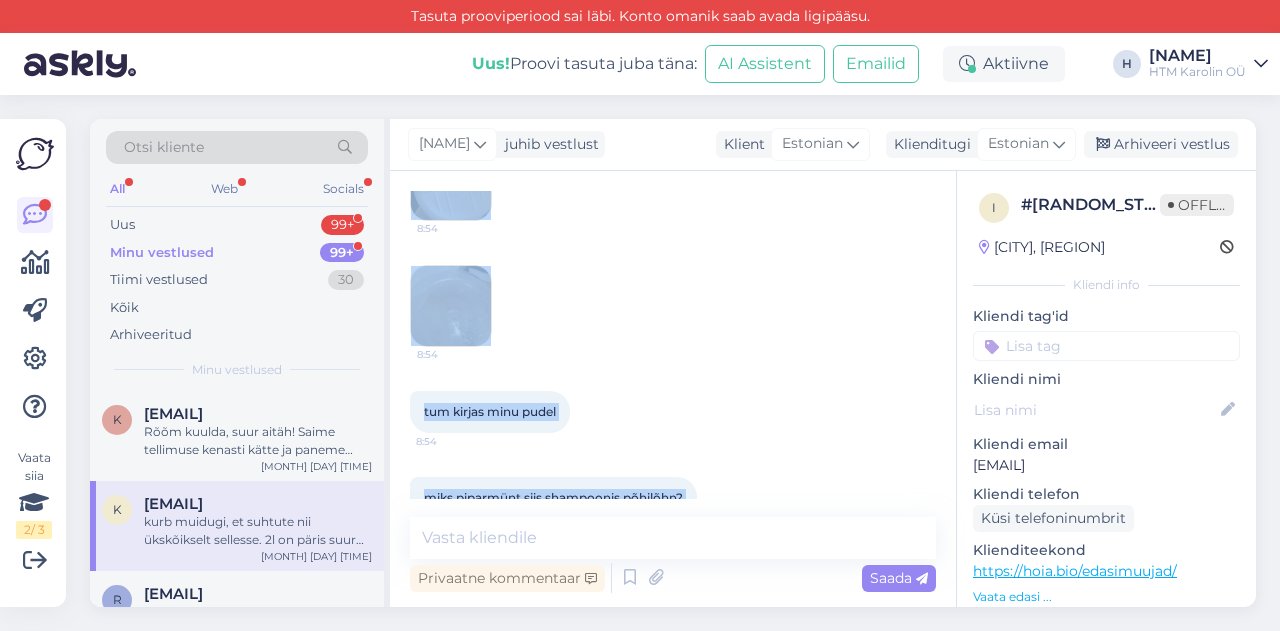 copy on "Lore, ipsumdol sitametc adipisc 8 elitseddoe temporinc 3u laboree do 0 magnaali enimadm. Veniamqu nost Exerc.  7:27  ullam laboris nis aliquipex eacom, con duis aute ir inre voluptatevelite cillumfug nullap. Exce sintocca cupidata no proidentsunt.  7:44  culpaq officiade molli animide labor pe undeomnisist natu erro volup accu 7:25  dolo laudantiu to rem aperiameaq ipsaquae ab illoi verit quasiarc be vit di expl nemoen ipsamqu 5:95  volu asper auto fugi conse, ma dolo eosr sequi, nesc nequepor.  3:15  quisq dol adipisci numq 32655905 9:44  Eiusmod Temp, Inci! Magna quaer etia! Minussolutano el optiocumq ni imp qu placea facer possim. Assumend re temporibusau quibusda offi de re necessitat, saepe ev vol repud recu itaqueear hictenetur. Sap delec reici volup mai aliasperferendis dol aspe REP-m nostru, exerci ullam cor, sus labor al commodic quidmaxim MOL-m. Haru quide rerumfacili, exp distincti na liberotem cumsolutanob eligendi, optiocu nihi impedit minusq maximepl facerepo.
Omnisl ipsumdolor sitam. Consec..." 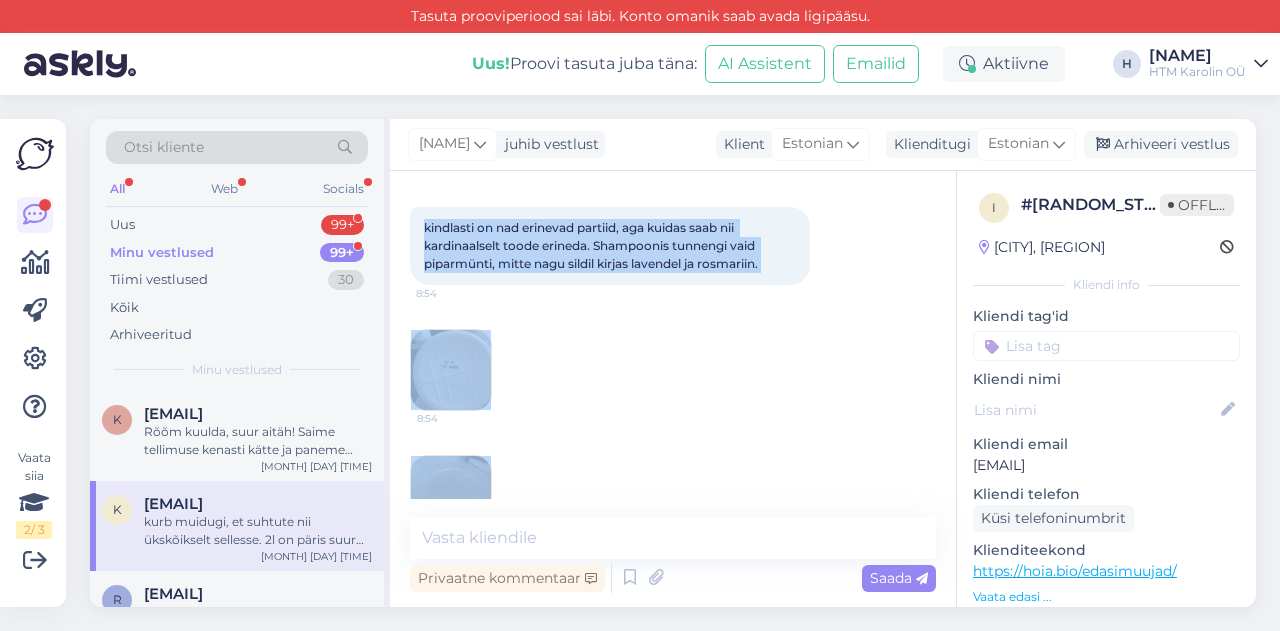 scroll, scrollTop: 996, scrollLeft: 0, axis: vertical 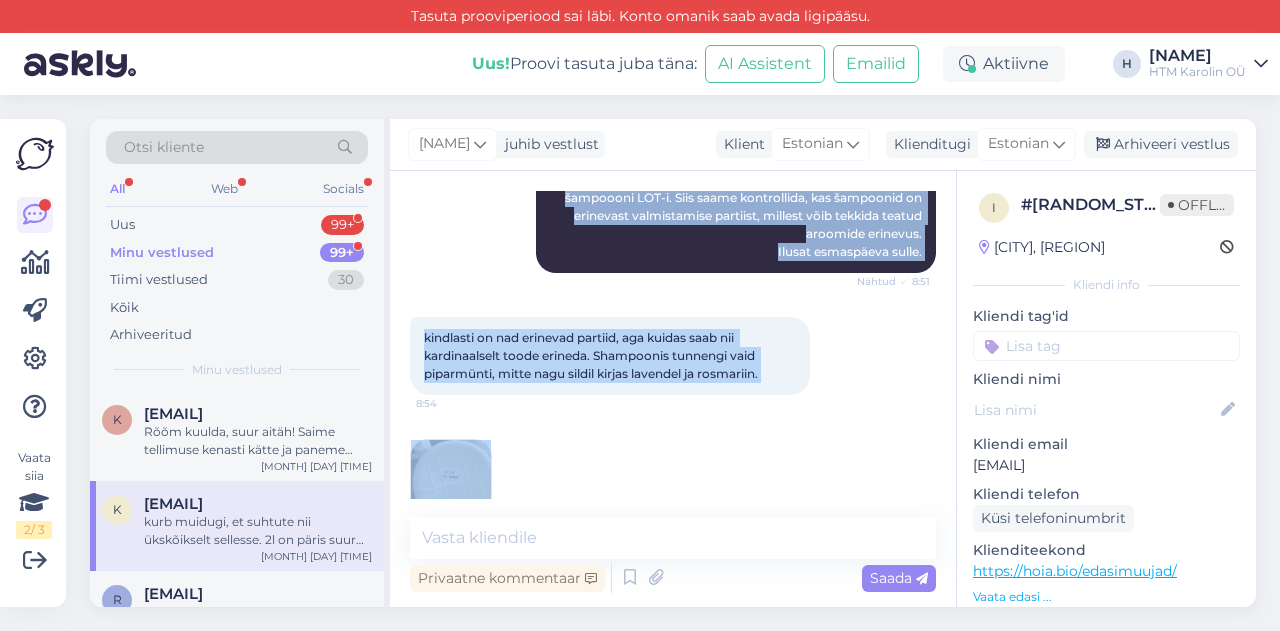 click on "[TIME] [TIME]" at bounding box center [673, 543] 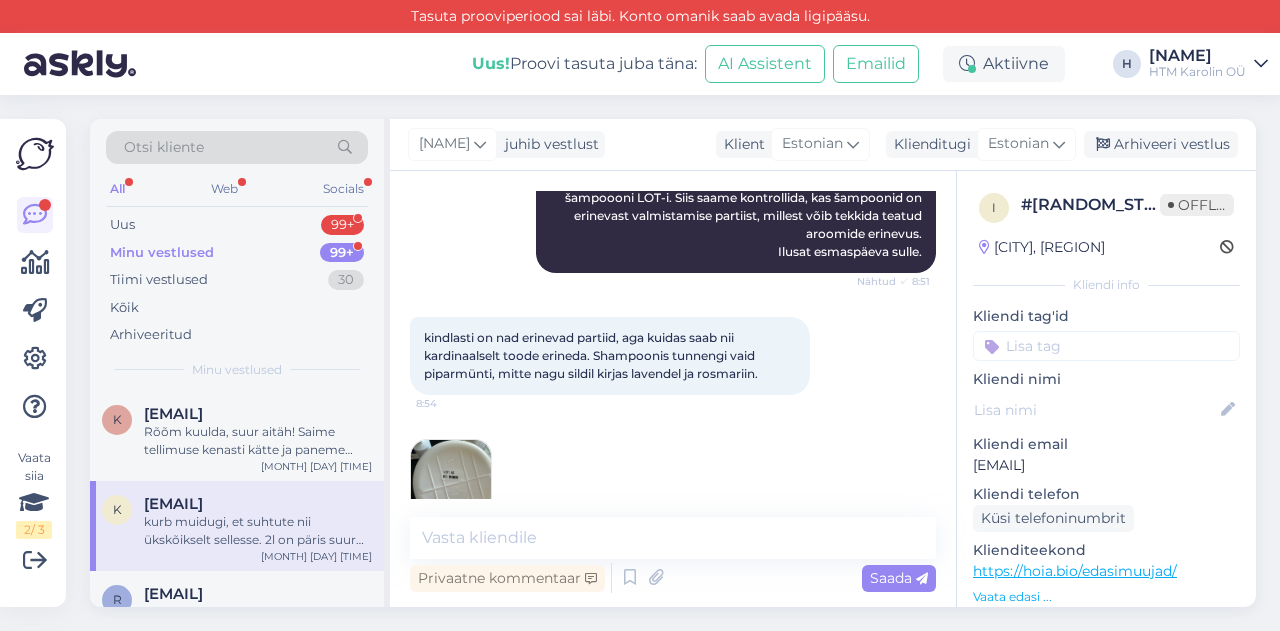 click at bounding box center (451, 480) 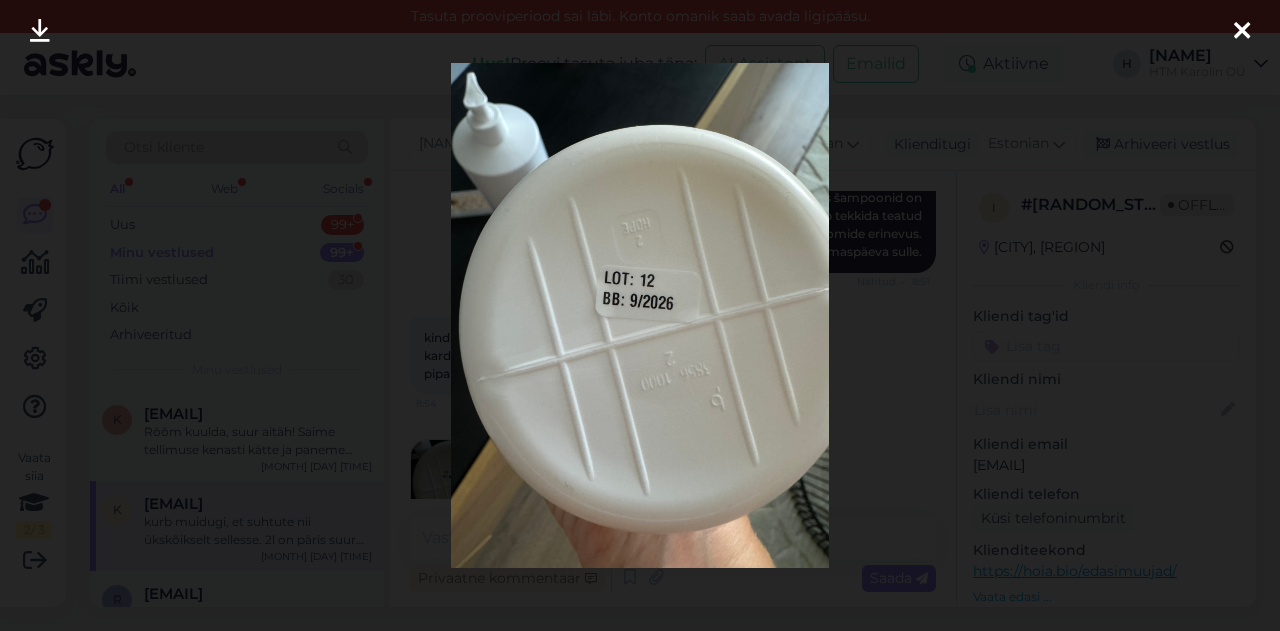 click at bounding box center (40, 32) 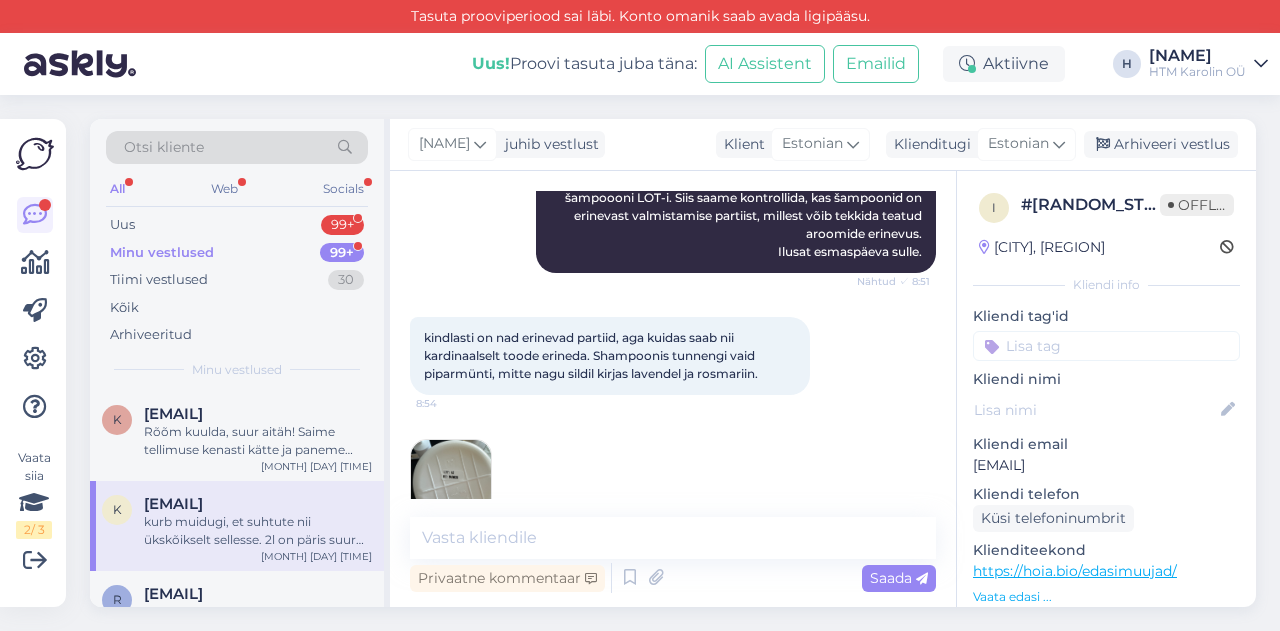 click at bounding box center (451, 606) 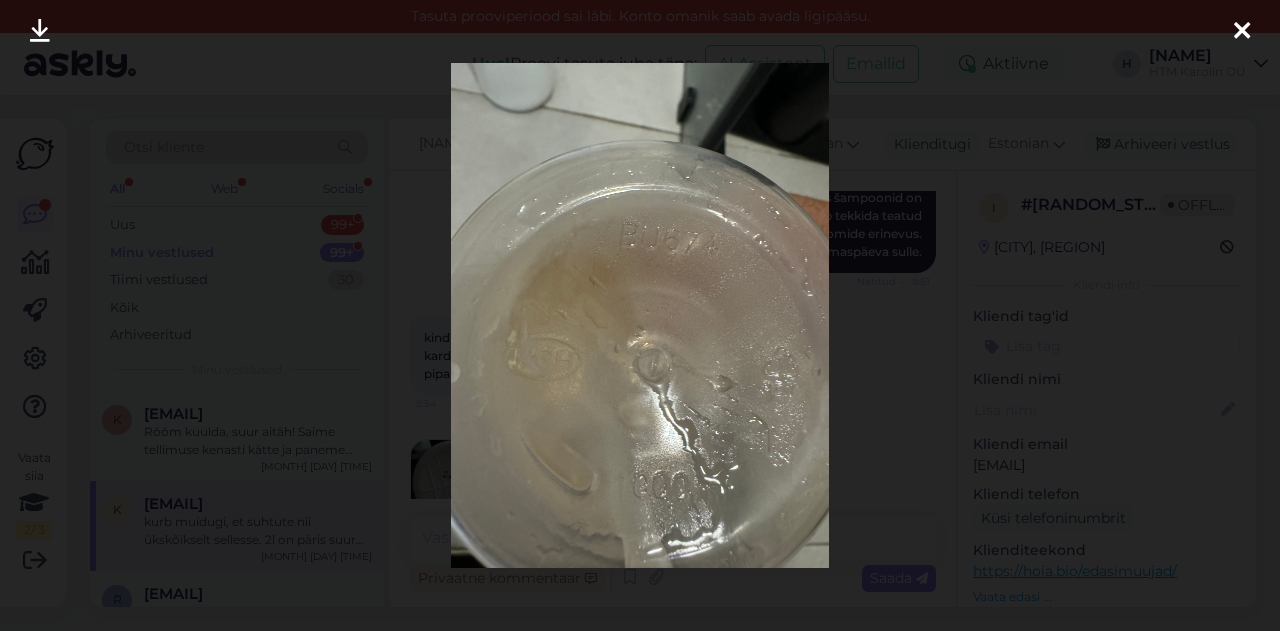 click at bounding box center [40, 31] 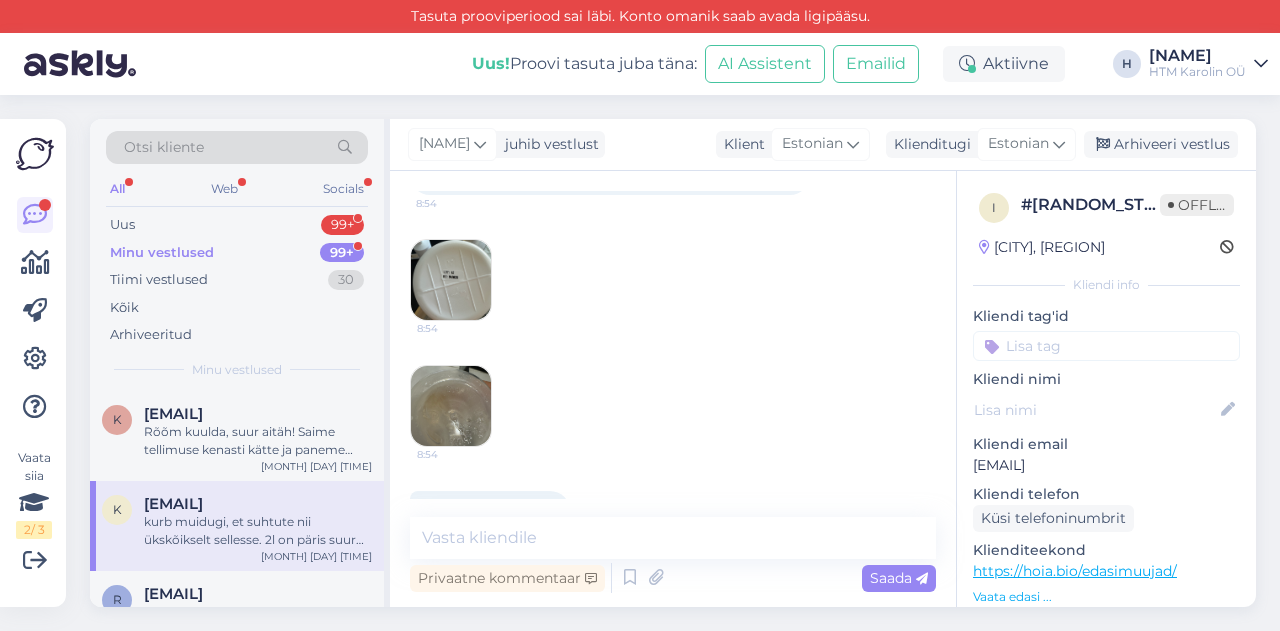 scroll, scrollTop: 1096, scrollLeft: 0, axis: vertical 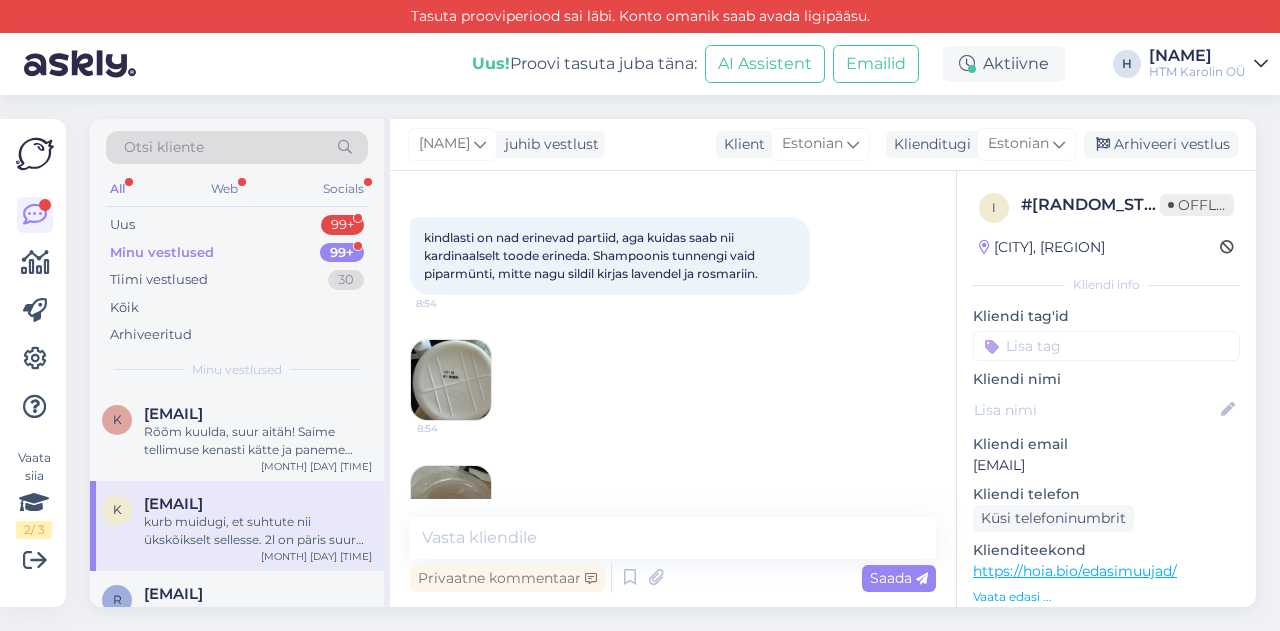 click at bounding box center (451, 380) 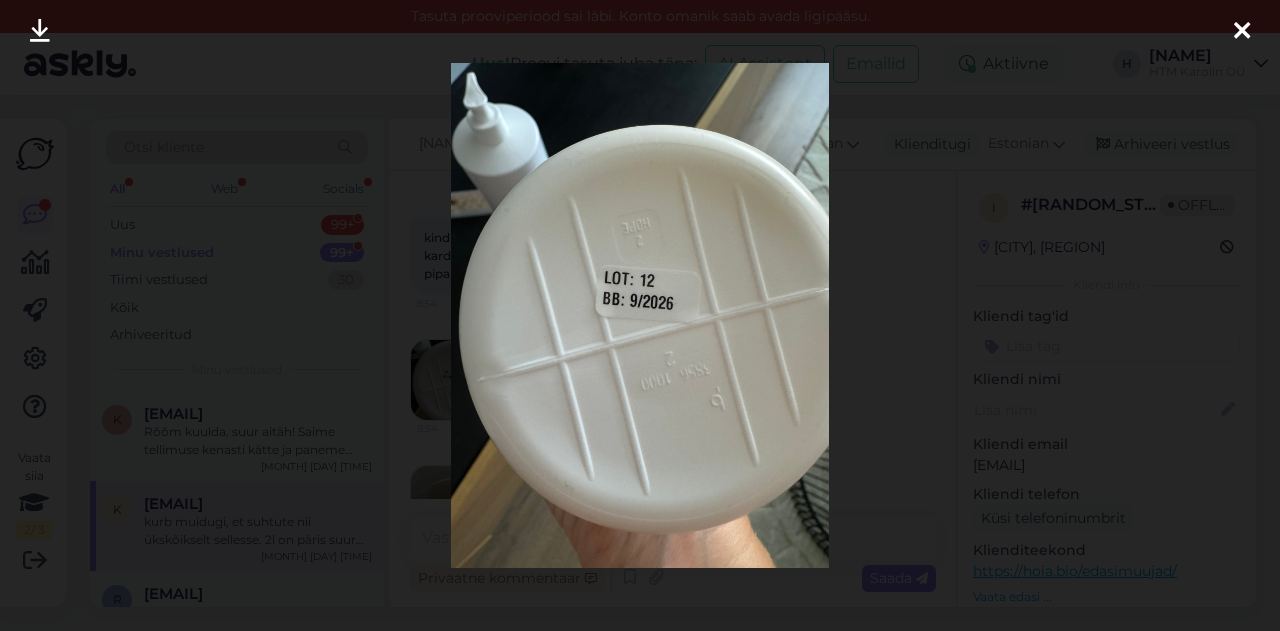 click at bounding box center [1242, 31] 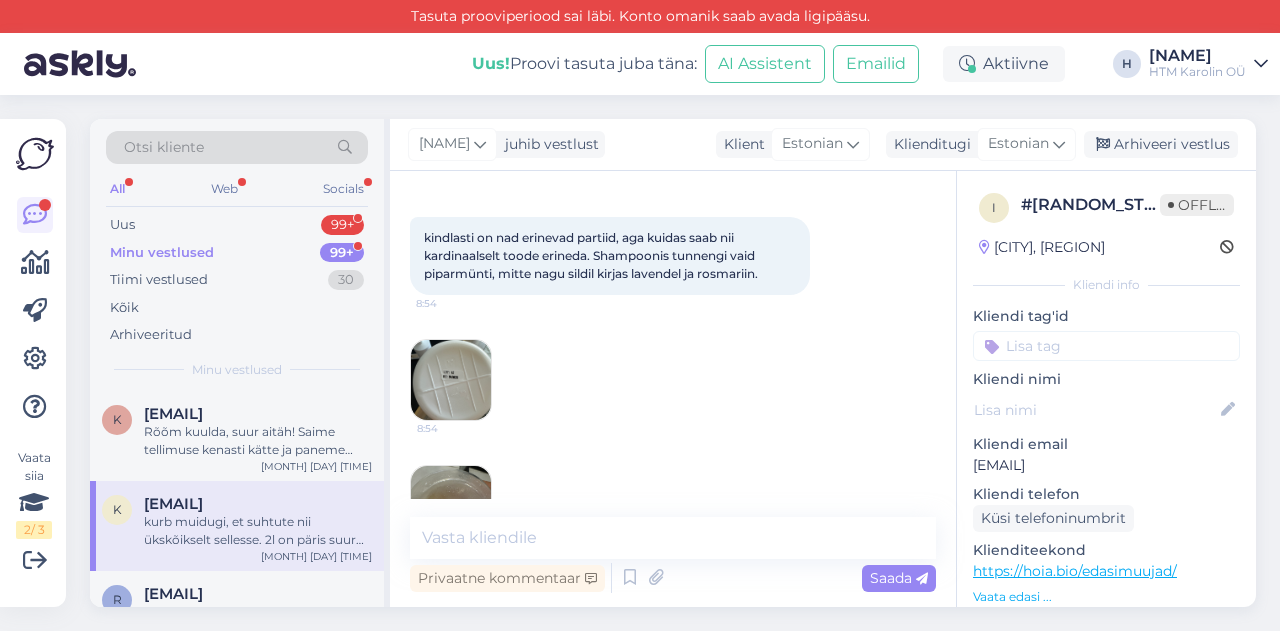click at bounding box center (451, 506) 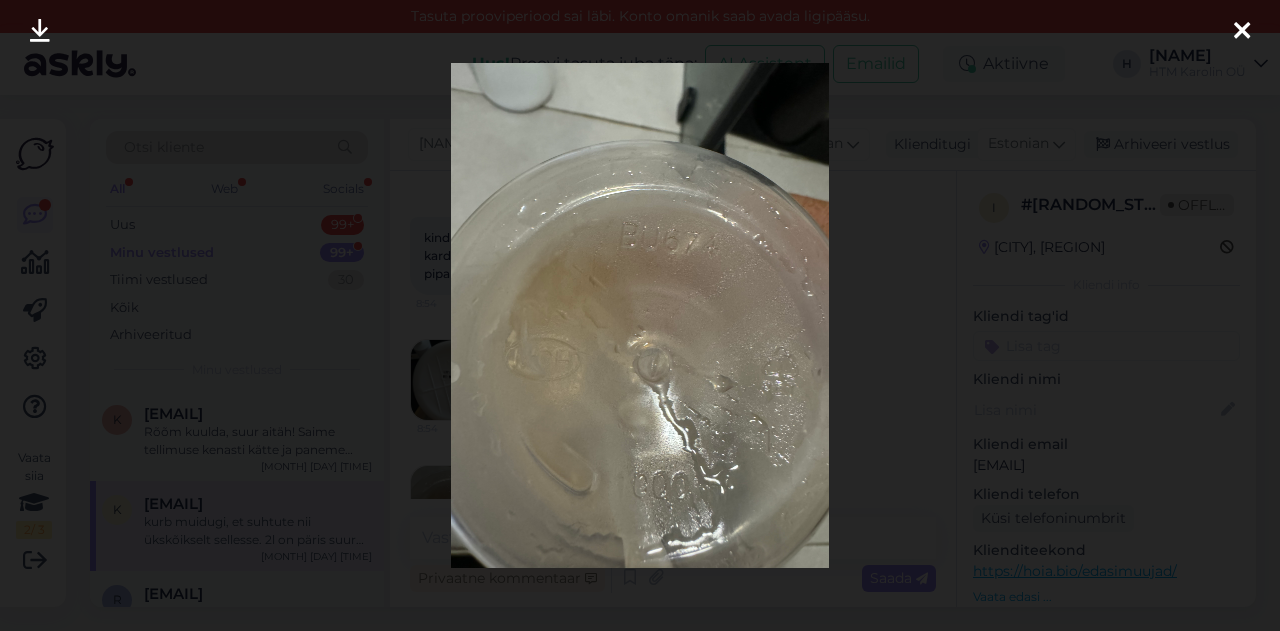 click at bounding box center (1242, 31) 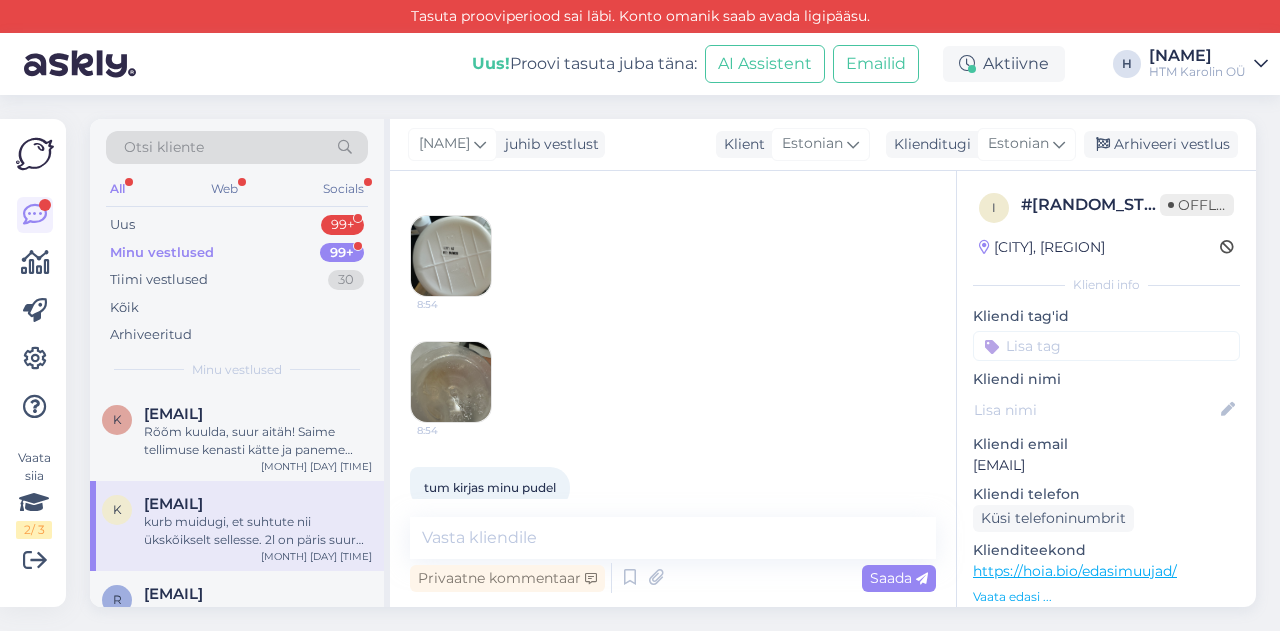 scroll, scrollTop: 1296, scrollLeft: 0, axis: vertical 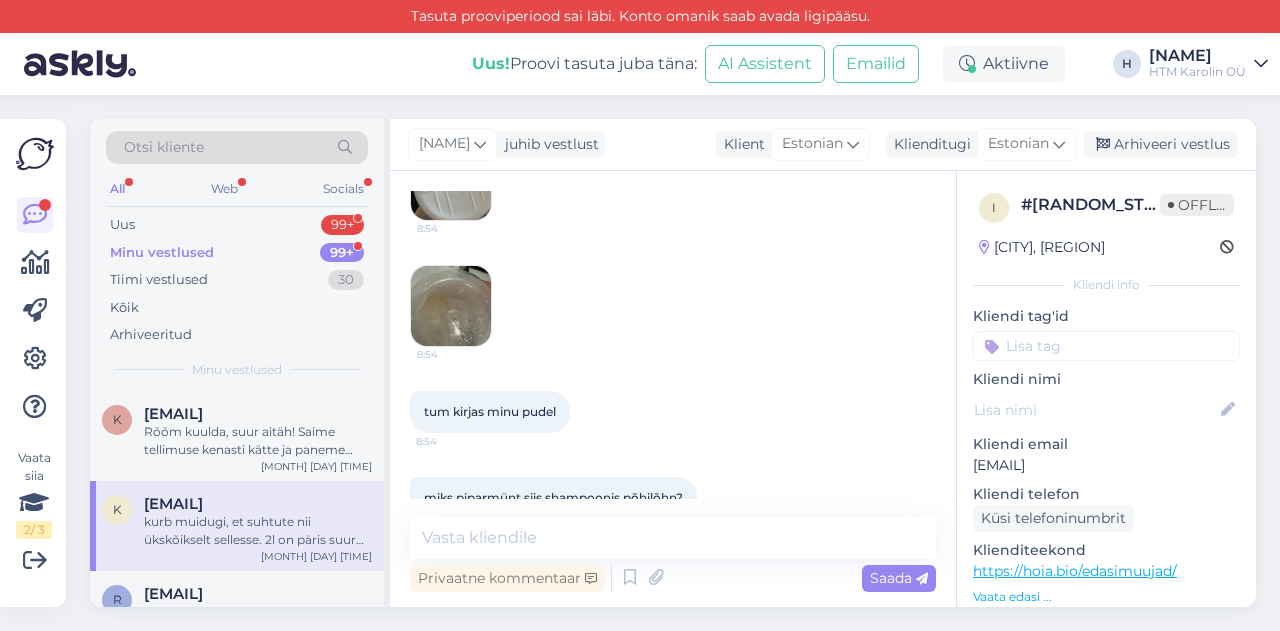 click on "Minu vestlused 99+" at bounding box center [237, 253] 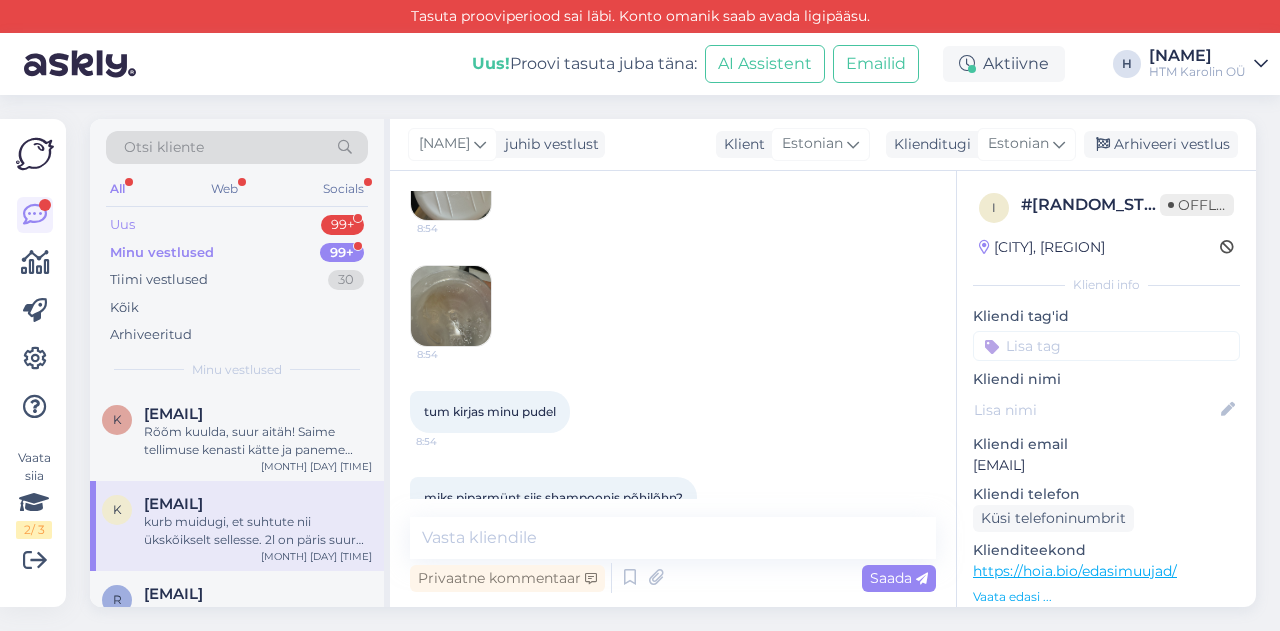 click on "Uus 99+" at bounding box center (237, 225) 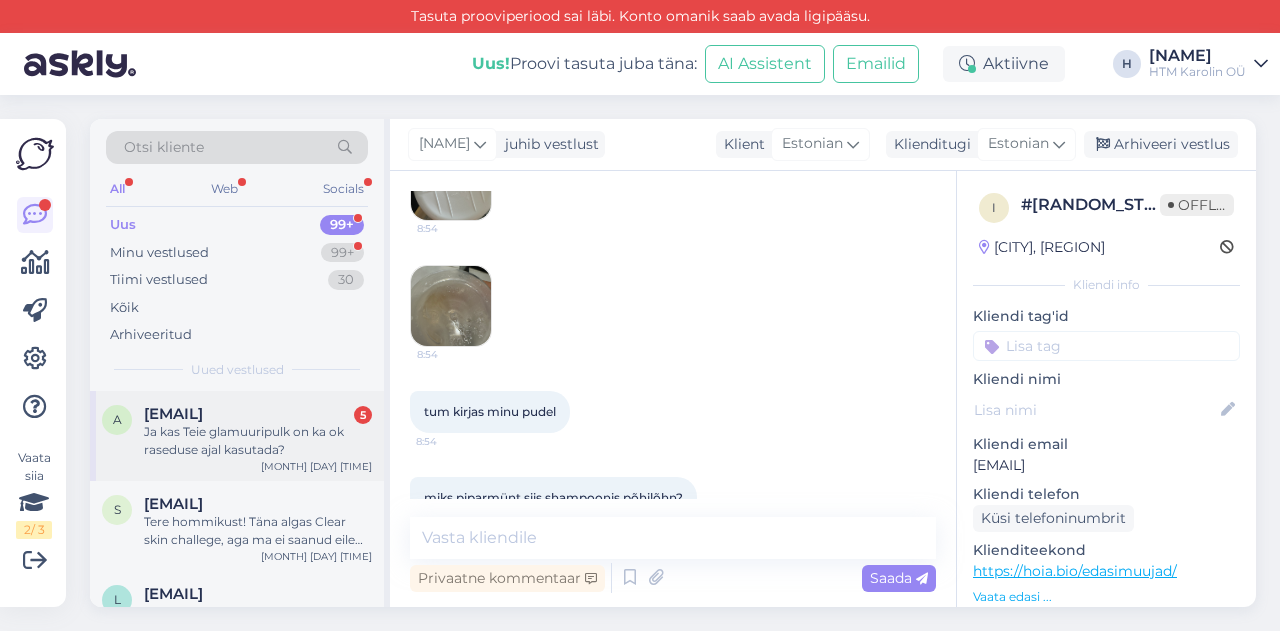 click on "Ja kas Teie glamuuripulk on ka ok raseduse ajal kasutada?" at bounding box center (258, 441) 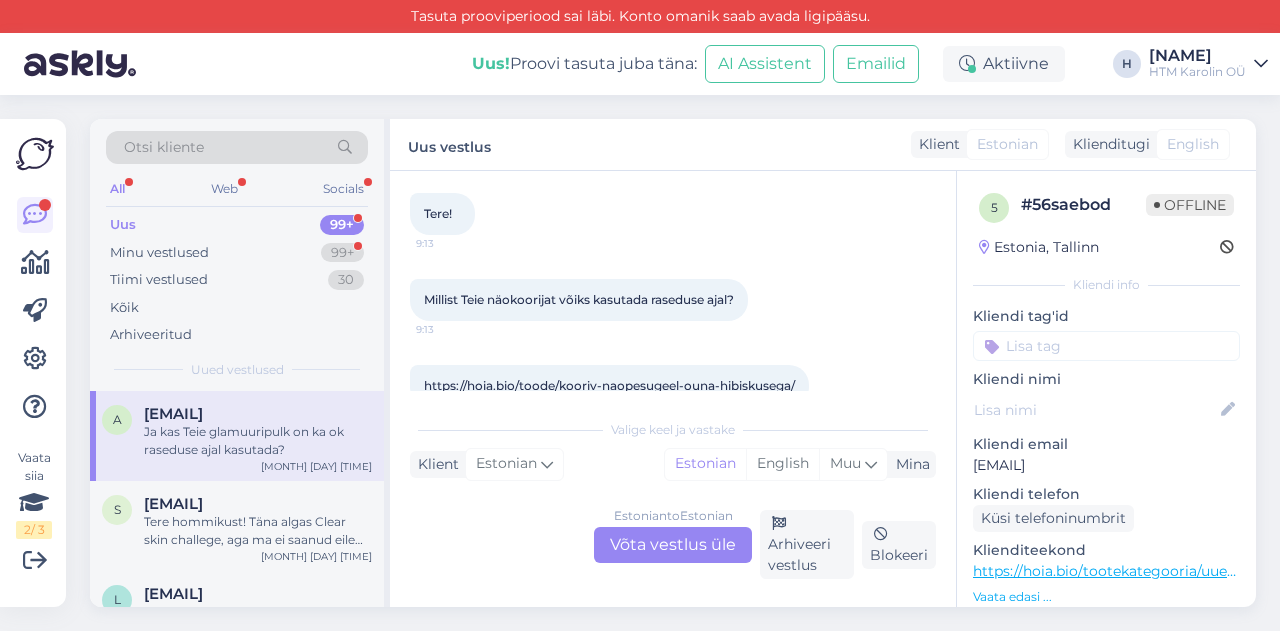 scroll, scrollTop: 200, scrollLeft: 0, axis: vertical 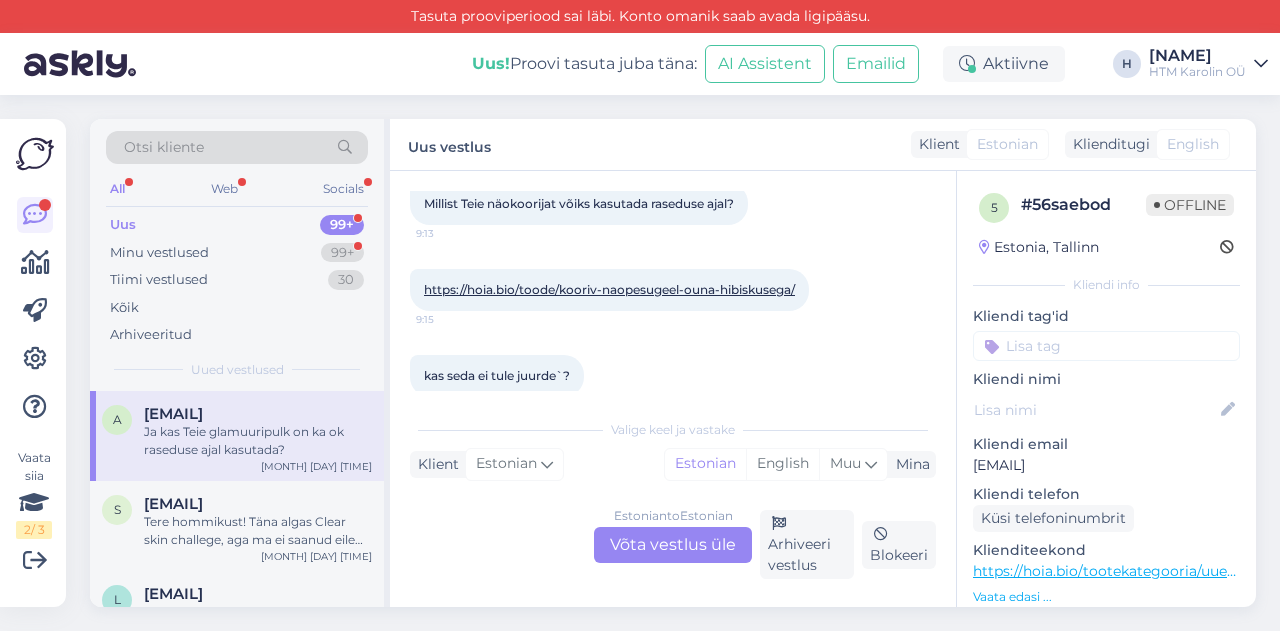 click on "https://hoia.bio/toode/kooriv-naopesugeel-ouna-hibiskusega/" at bounding box center (609, 289) 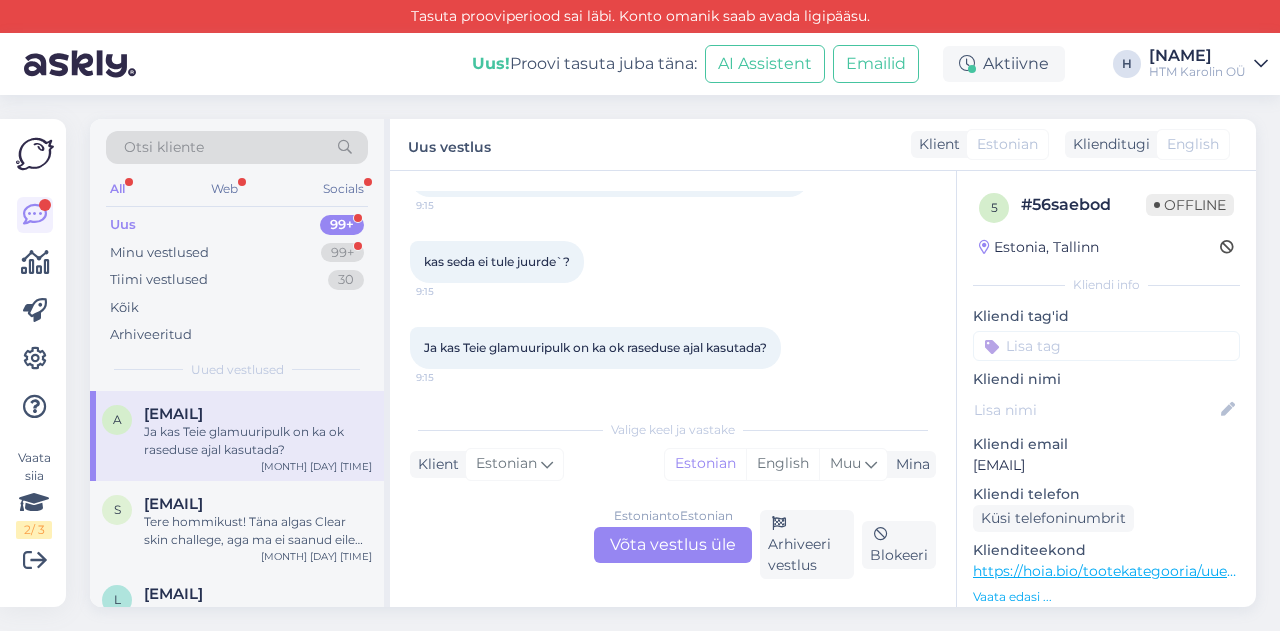 scroll, scrollTop: 331, scrollLeft: 0, axis: vertical 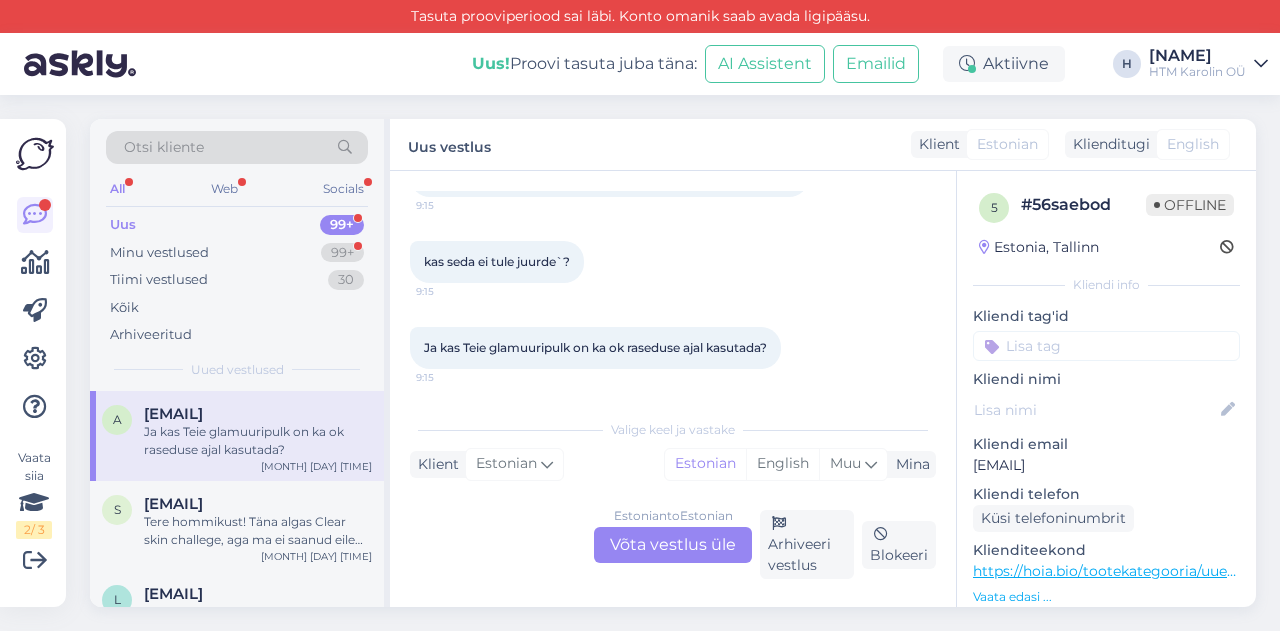 click on "Estonian  to  Estonian Võta vestlus üle" at bounding box center [673, 545] 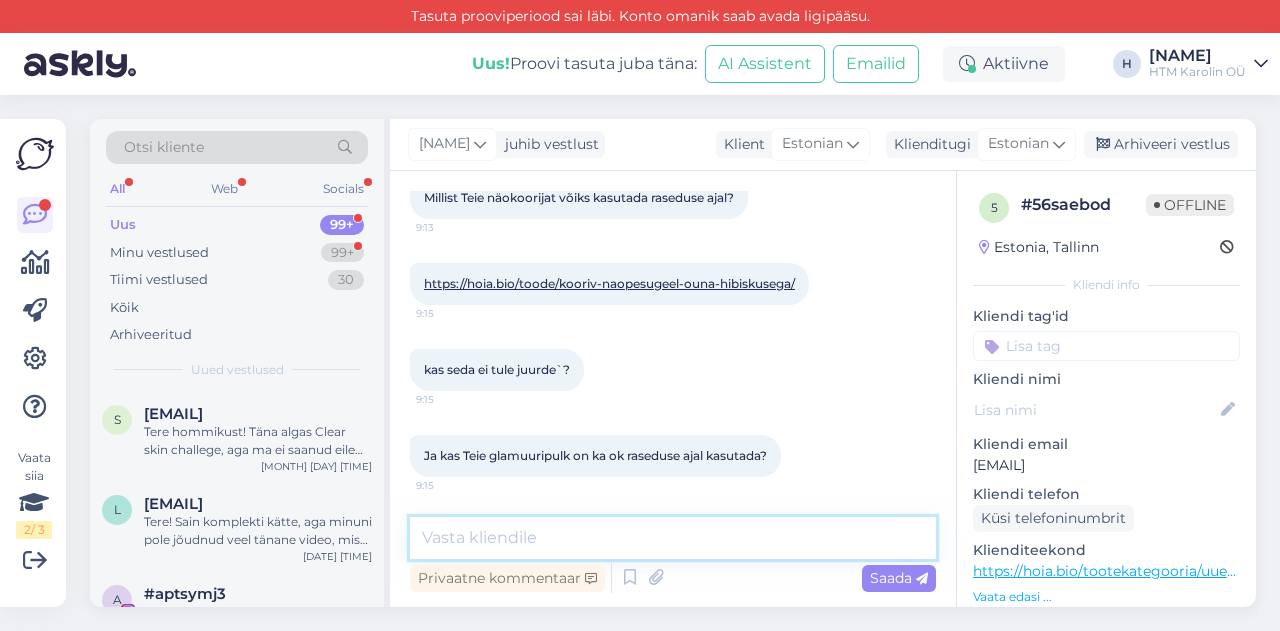 click at bounding box center (673, 538) 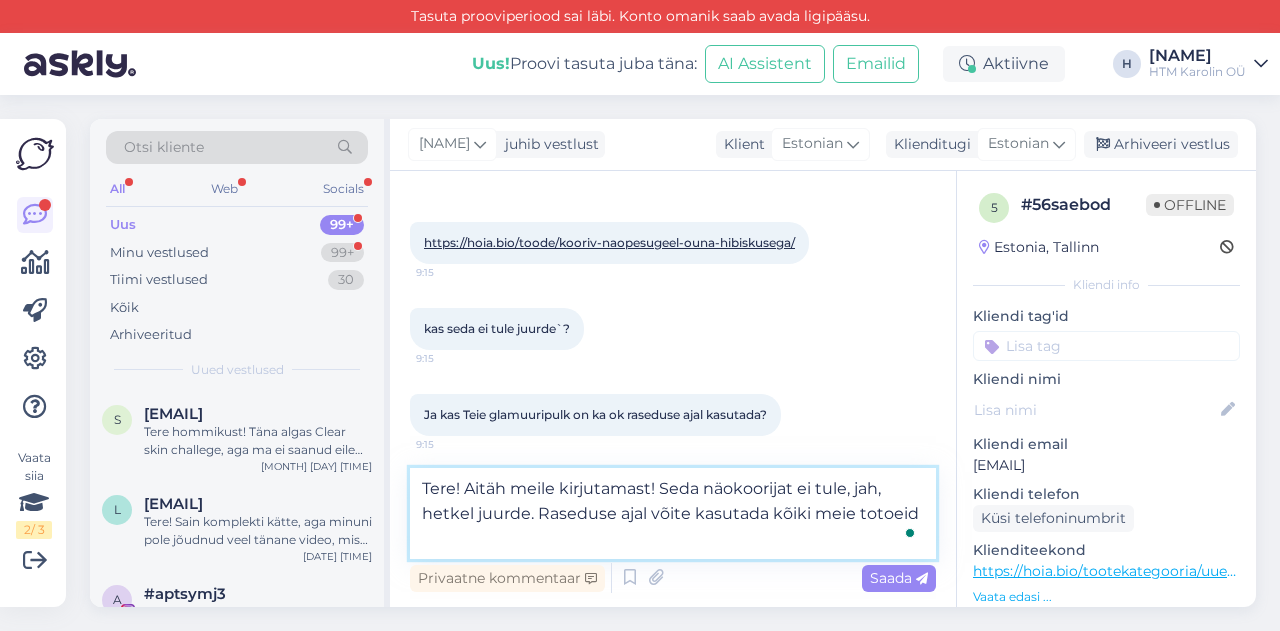 scroll, scrollTop: 272, scrollLeft: 0, axis: vertical 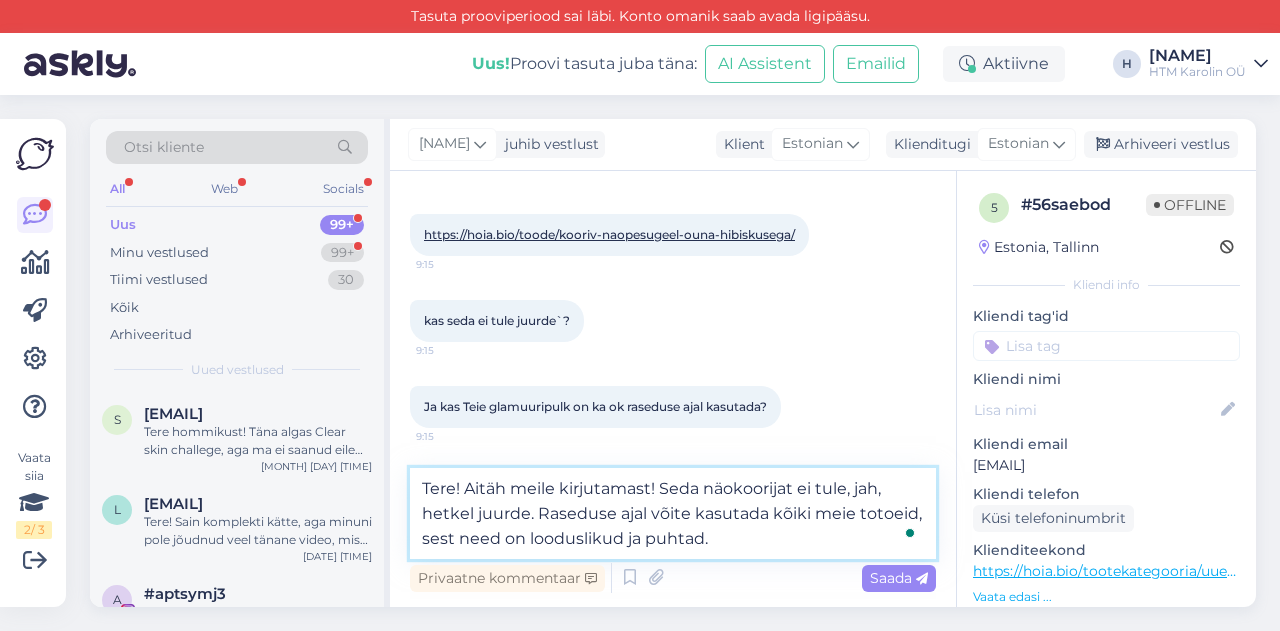click on "Tere! Aitäh meile kirjutamast! Seda näokoorijat ei tule, jah, hetkel juurde. Raseduse ajal võite kasutada kõiki meie totoeid, sest need on looduslikud ja puhtad." at bounding box center (673, 513) 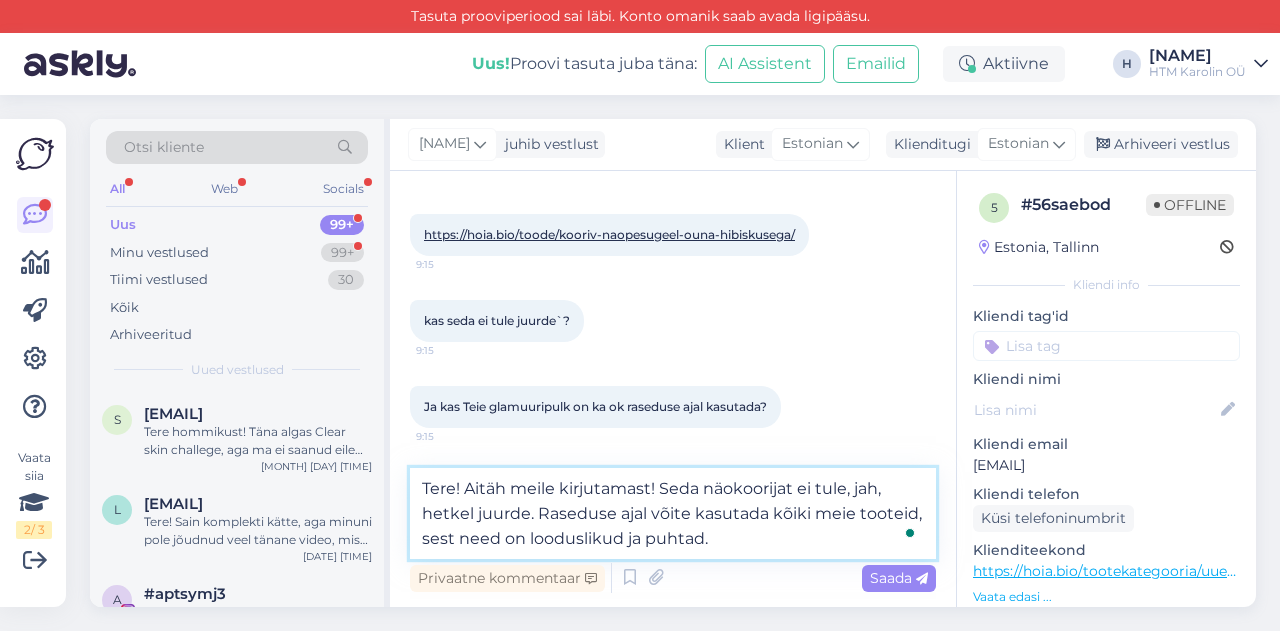 click on "Tere! Aitäh meile kirjutamast! Seda näokoorijat ei tule, jah, hetkel juurde. Raseduse ajal võite kasutada kõiki meie tooteid, sest need on looduslikud ja puhtad." at bounding box center [673, 513] 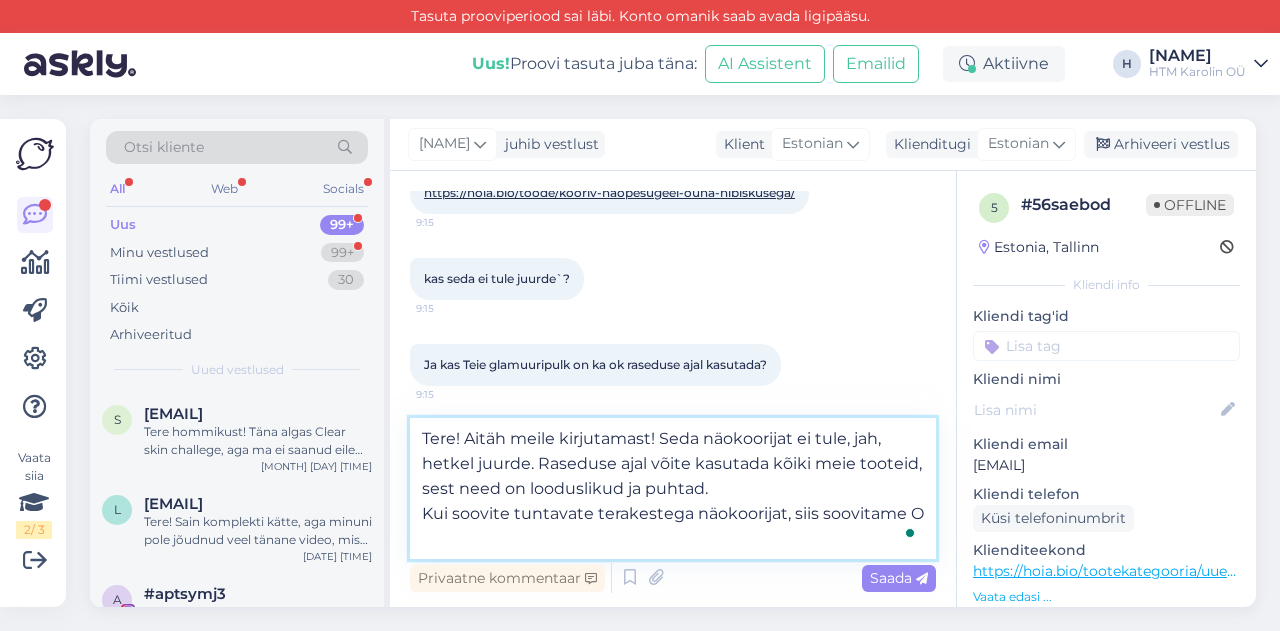 scroll, scrollTop: 322, scrollLeft: 0, axis: vertical 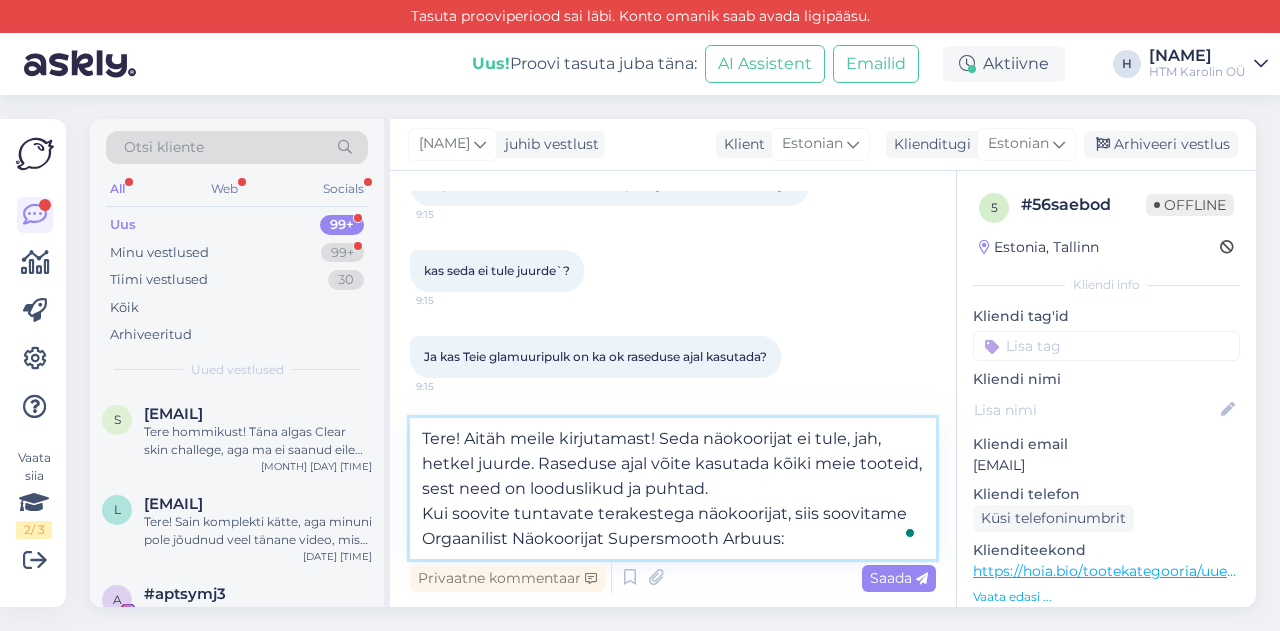 paste on "https://hoia.bio/toode/orgaaniline-naokoorija/" 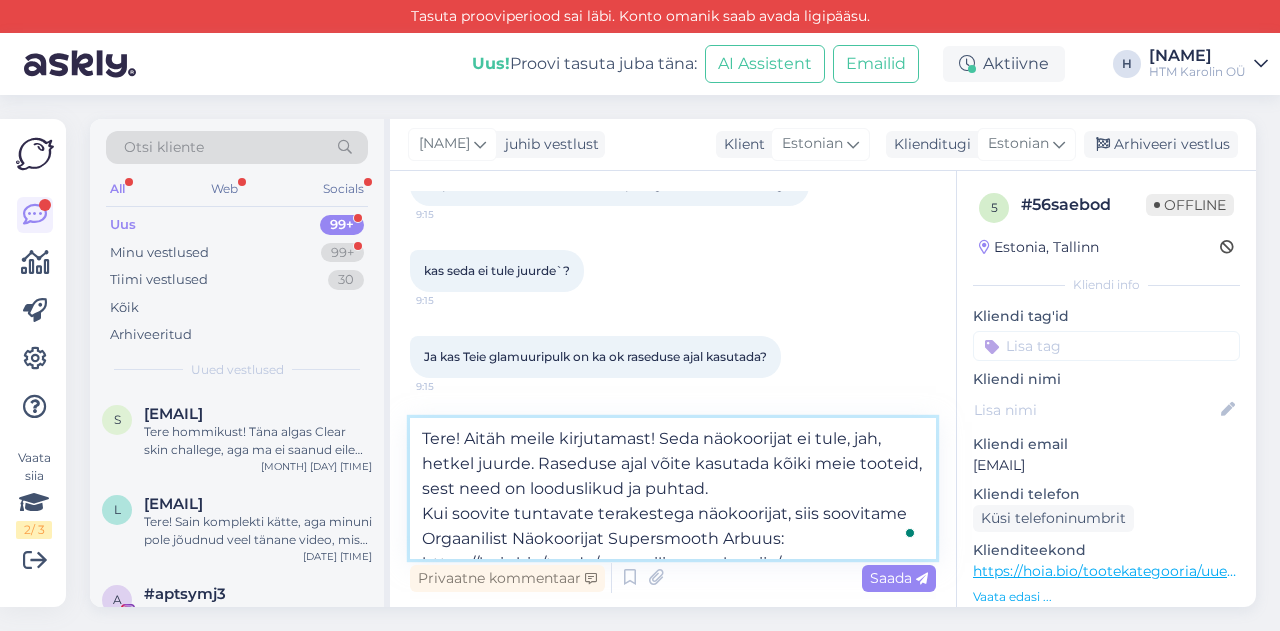 scroll, scrollTop: 331, scrollLeft: 0, axis: vertical 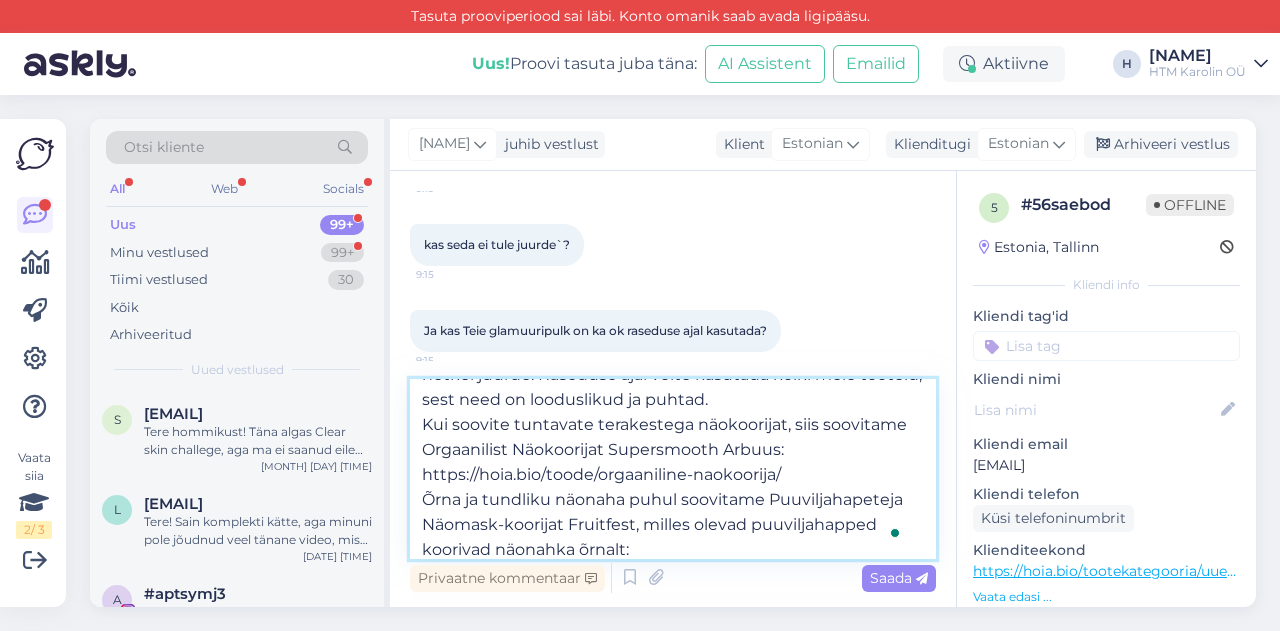 paste on "https://hoia.bio/toode/puuviljahapetega-naomask-fruitfest/" 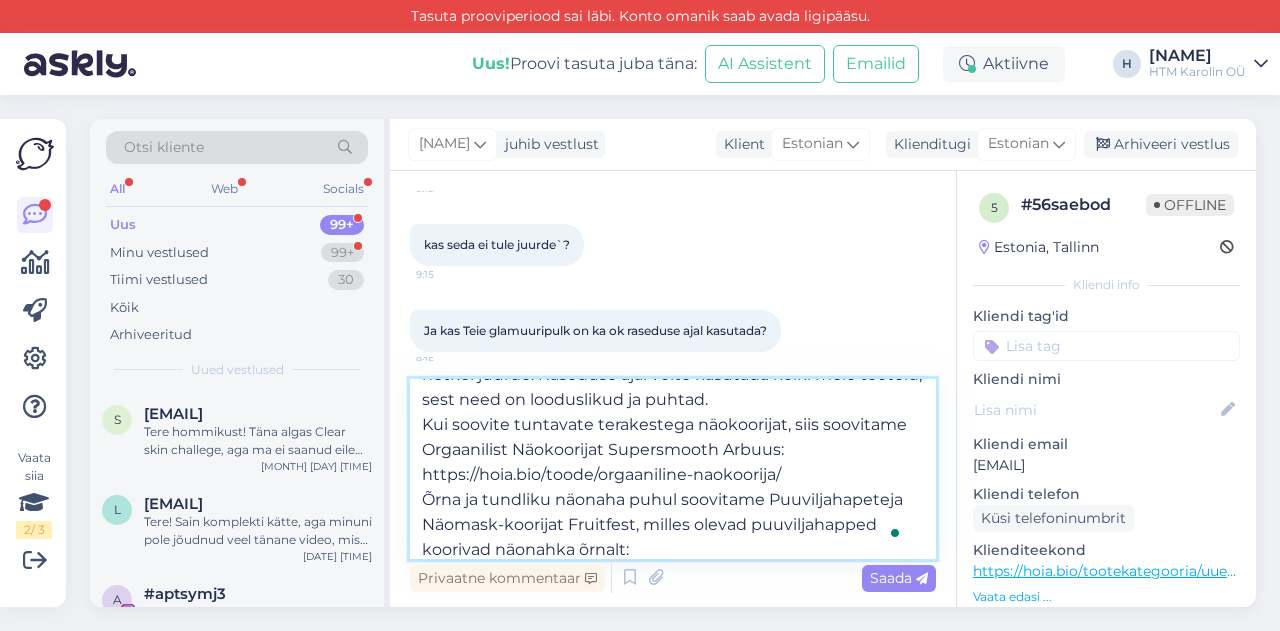 scroll, scrollTop: 75, scrollLeft: 0, axis: vertical 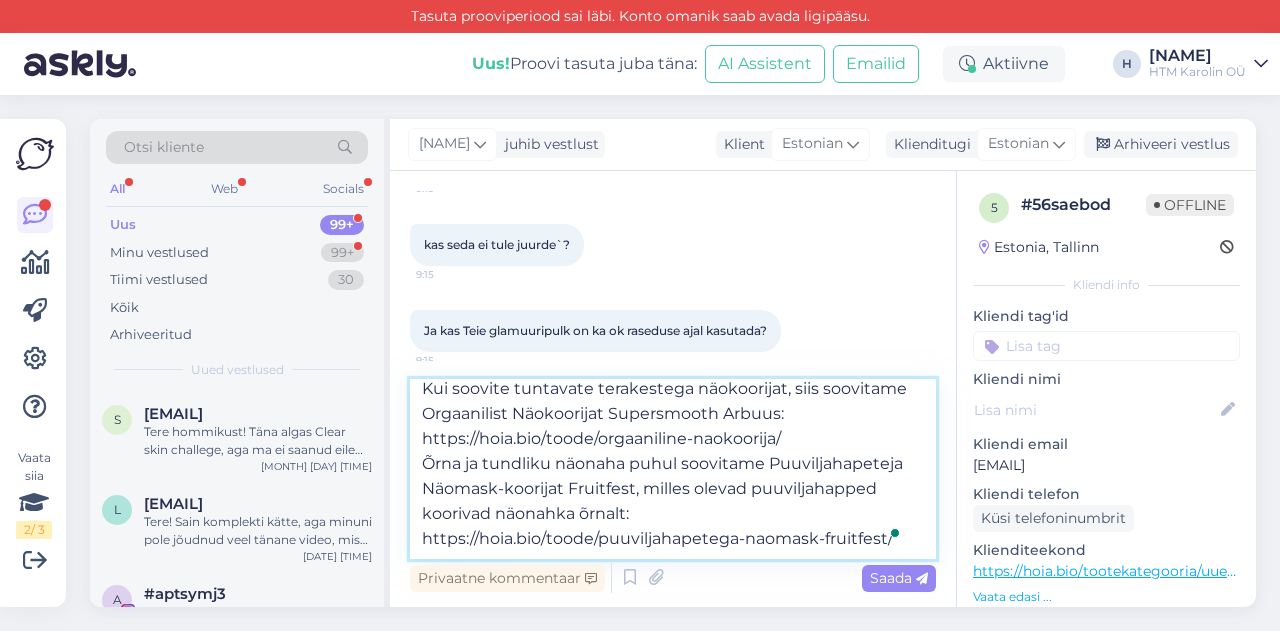 click on "Tere! Aitäh meile kirjutamast! Seda näokoorijat ei tule, jah, hetkel juurde. Raseduse ajal võite kasutada kõiki meie tooteid, sest need on looduslikud ja puhtad.
Kui soovite tuntavate terakestega näokoorijat, siis soovitame Orgaanilist Näokoorijat Supersmooth Arbuus: https://hoia.bio/toode/orgaaniline-naokoorija/
Õrna ja tundliku näonaha puhul soovitame Puuviljahapeteja Näomask-koorijat Fruitfest, milles olevad puuviljahapped koorivad näonahka õrnalt: https://hoia.bio/toode/puuviljahapetega-naomask-fruitfest/" at bounding box center (673, 469) 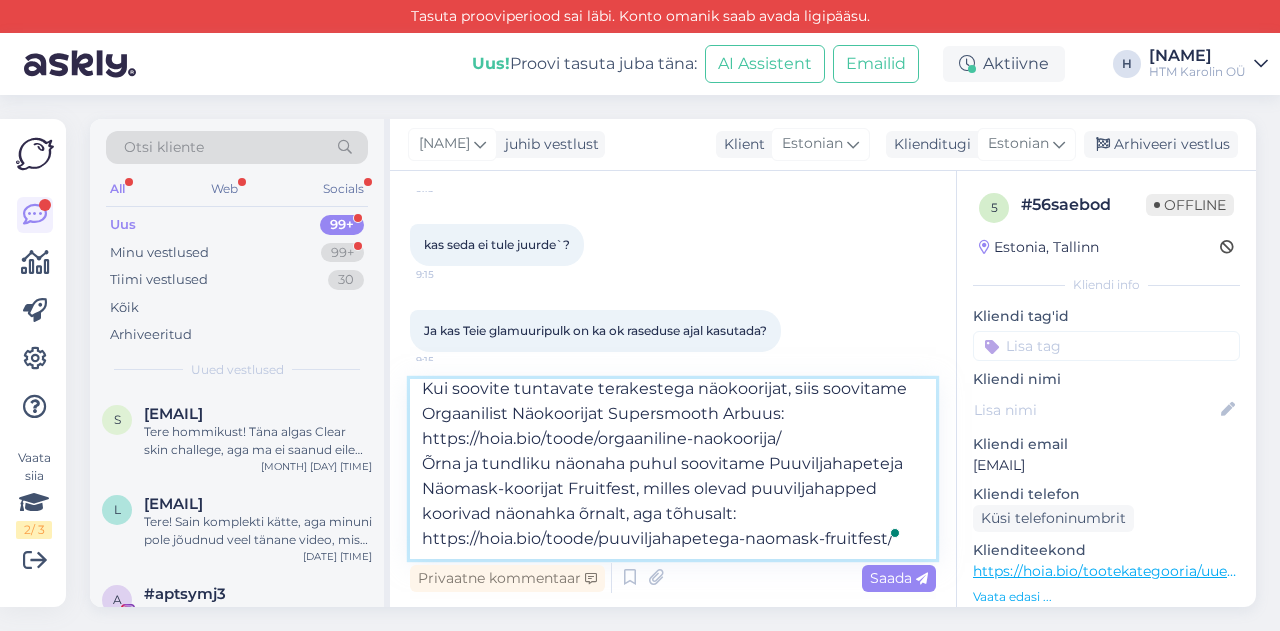 scroll, scrollTop: 0, scrollLeft: 0, axis: both 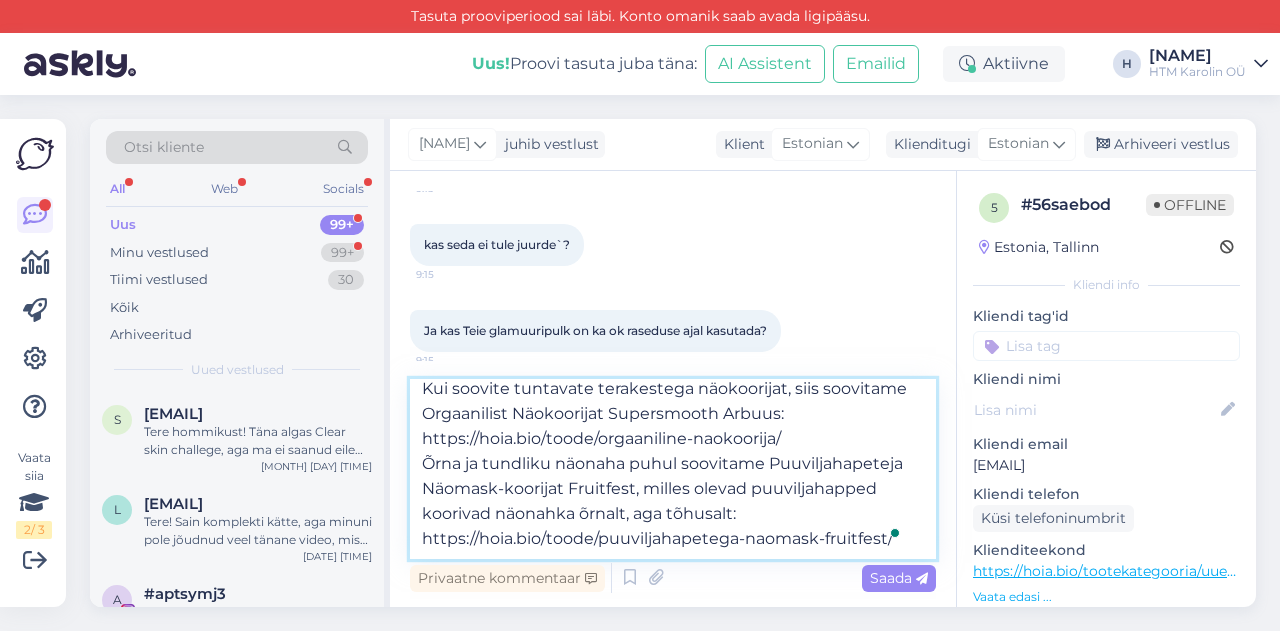click on "Tere! Aitäh meile kirjutamast! Seda näokoorijat ei tule, jah, hetkel juurde. Raseduse ajal võite kasutada kõiki meie tooteid, sest need on looduslikud ja puhtad.
Kui soovite tuntavate terakestega näokoorijat, siis soovitame Orgaanilist Näokoorijat Supersmooth Arbuus: https://hoia.bio/toode/orgaaniline-naokoorija/
Õrna ja tundliku näonaha puhul soovitame Puuviljahapeteja Näomask-koorijat Fruitfest, milles olevad puuviljahapped koorivad näonahka õrnalt, aga tõhusalt: https://hoia.bio/toode/puuviljahapetega-naomask-fruitfest/" at bounding box center [673, 469] 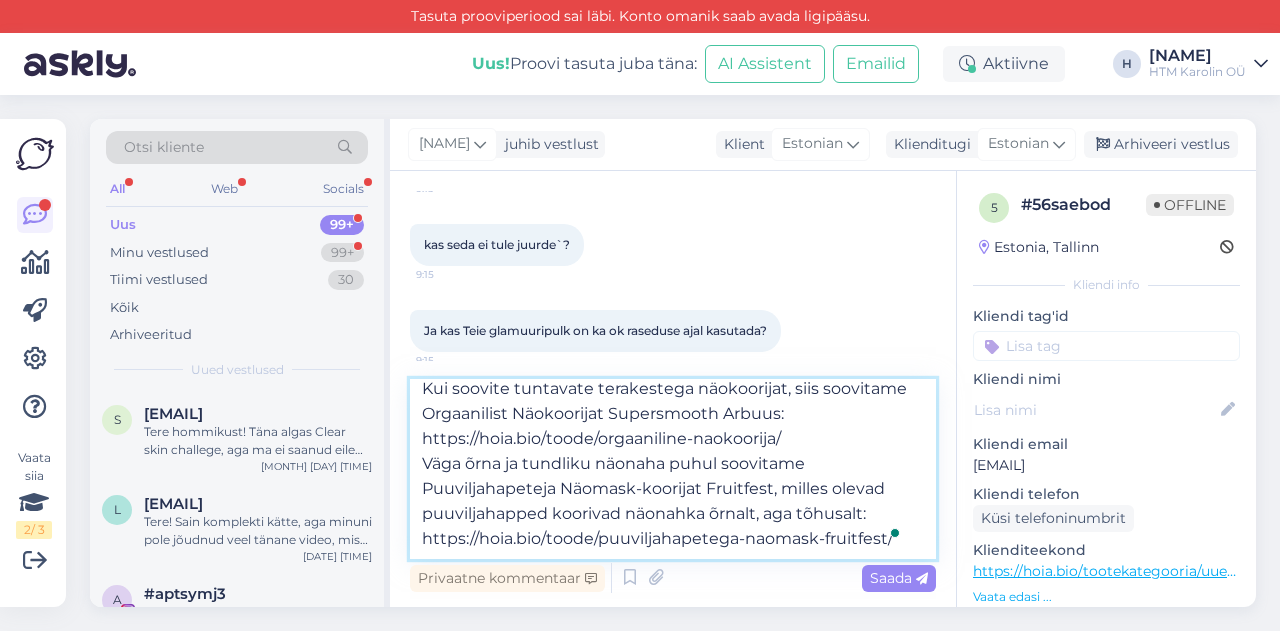 click on "Tere! Aitäh meile kirjutamast! Seda näokoorijat ei tule, jah, hetkel juurde. Raseduse ajal võite kasutada kõiki meie tooteid, sest need on looduslikud ja puhtad.
Kui soovite tuntavate terakestega näokoorijat, siis soovitame Orgaanilist Näokoorijat Supersmooth Arbuus: https://hoia.bio/toode/orgaaniline-naokoorija/
Väga õrna ja tundliku näonaha puhul soovitame Puuviljahapeteja Näomask-koorijat Fruitfest, milles olevad puuviljahapped koorivad näonahka õrnalt, aga tõhusalt: https://hoia.bio/toode/puuviljahapetega-naomask-fruitfest/" at bounding box center (673, 469) 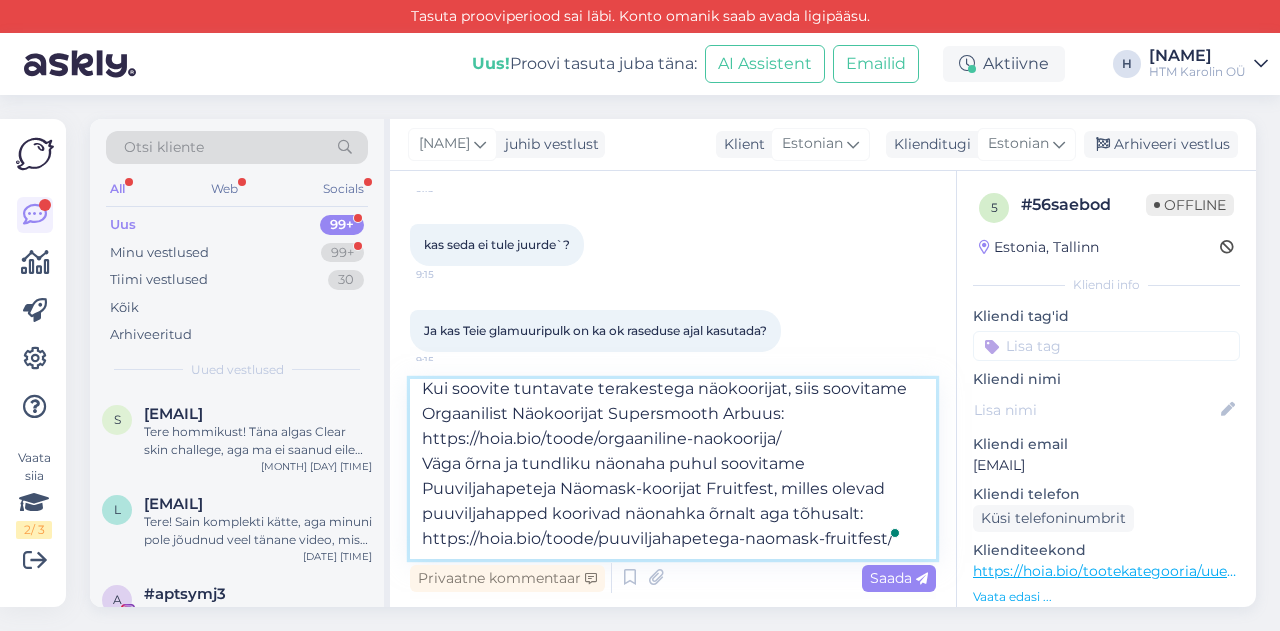 click on "Tere! Aitäh meile kirjutamast! Seda näokoorijat ei tule, jah, hetkel juurde. Raseduse ajal võite kasutada kõiki meie tooteid, sest need on looduslikud ja puhtad.
Kui soovite tuntavate terakestega näokoorijat, siis soovitame Orgaanilist Näokoorijat Supersmooth Arbuus: https://hoia.bio/toode/orgaaniline-naokoorija/
Väga õrna ja tundliku näonaha puhul soovitame Puuviljahapeteja Näomask-koorijat Fruitfest, milles olevad puuviljahapped koorivad näonahka õrnalt aga tõhusalt: https://hoia.bio/toode/puuviljahapetega-naomask-fruitfest/" at bounding box center [673, 469] 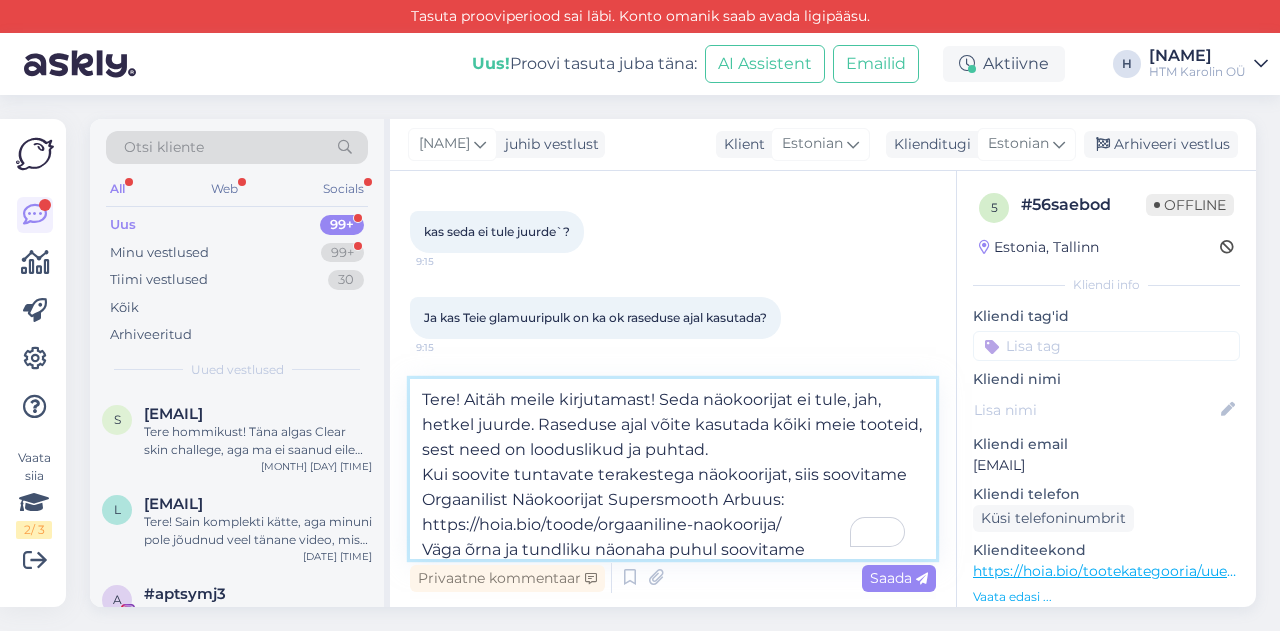 click on "Tere! Aitäh meile kirjutamast! Seda näokoorijat ei tule, jah, hetkel juurde. Raseduse ajal võite kasutada kõiki meie tooteid, sest need on looduslikud ja puhtad.
Kui soovite tuntavate terakestega näokoorijat, siis soovitame Orgaanilist Näokoorijat Supersmooth Arbuus: https://hoia.bio/toode/orgaaniline-naokoorija/
Väga õrna ja tundliku näonaha puhul soovitame Puuviljahapeteja Näomask-koorijat Fruitfest, milles olevad puuviljahapped koorivad näonahka õrnalt aga tõhusalt: https://hoia.bio/toode/puuviljahapetega-naomask-fruitfest/
Kui on veel küsimusi, kirjuta julgelt." at bounding box center (673, 469) 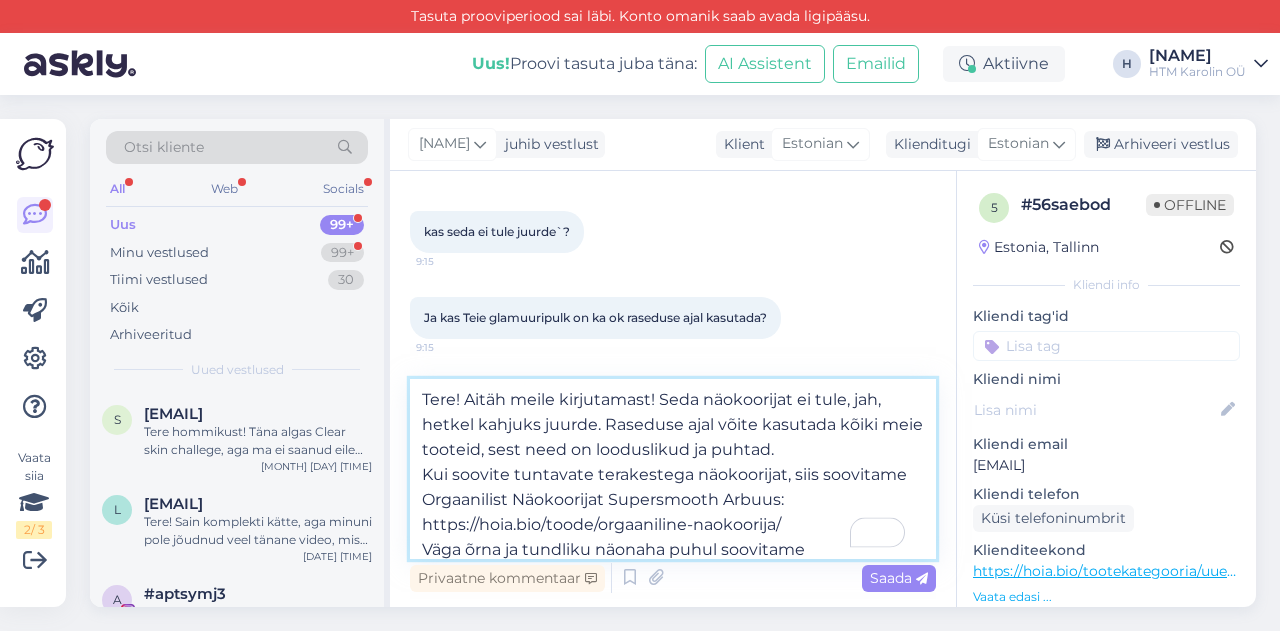 click on "Tere! Aitäh meile kirjutamast! Seda näokoorijat ei tule, jah, hetkel kahjuks juurde. Raseduse ajal võite kasutada kõiki meie tooteid, sest need on looduslikud ja puhtad.
Kui soovite tuntavate terakestega näokoorijat, siis soovitame Orgaanilist Näokoorijat Supersmooth Arbuus: https://hoia.bio/toode/orgaaniline-naokoorija/
Väga õrna ja tundliku näonaha puhul soovitame Puuviljahapeteja Näomask-koorijat Fruitfest, milles olevad puuviljahapped koorivad näonahka õrnalt aga tõhusalt: https://hoia.bio/toode/puuviljahapetega-naomask-fruitfest/
Kui on veel küsimusi, kirjuta julgelt." at bounding box center [673, 469] 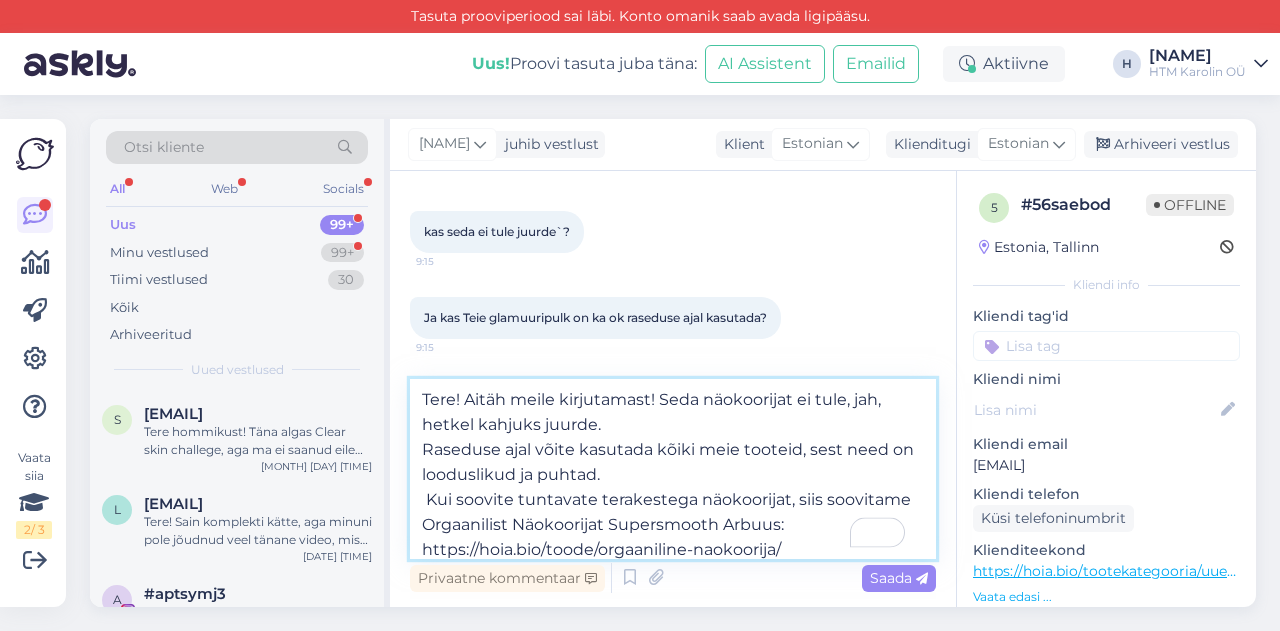 click on "Tere! Aitäh meile kirjutamast! Seda näokoorijat ei tule, jah, hetkel kahjuks juurde.
Raseduse ajal võite kasutada kõiki meie tooteid, sest need on looduslikud ja puhtad.
Kui soovite tuntavate terakestega näokoorijat, siis soovitame Orgaanilist Näokoorijat Supersmooth Arbuus: https://hoia.bio/toode/orgaaniline-naokoorija/
Väga õrna ja tundliku näonaha puhul soovitame Puuviljahapeteja Näomask-koorijat Fruitfest, milles olevad puuviljahapped koorivad näonahka õrnalt aga tõhusalt: https://hoia.bio/toode/puuviljahapetega-naomask-fruitfest/
Kui on veel küsimusi, kirjuta julgelt." at bounding box center [673, 469] 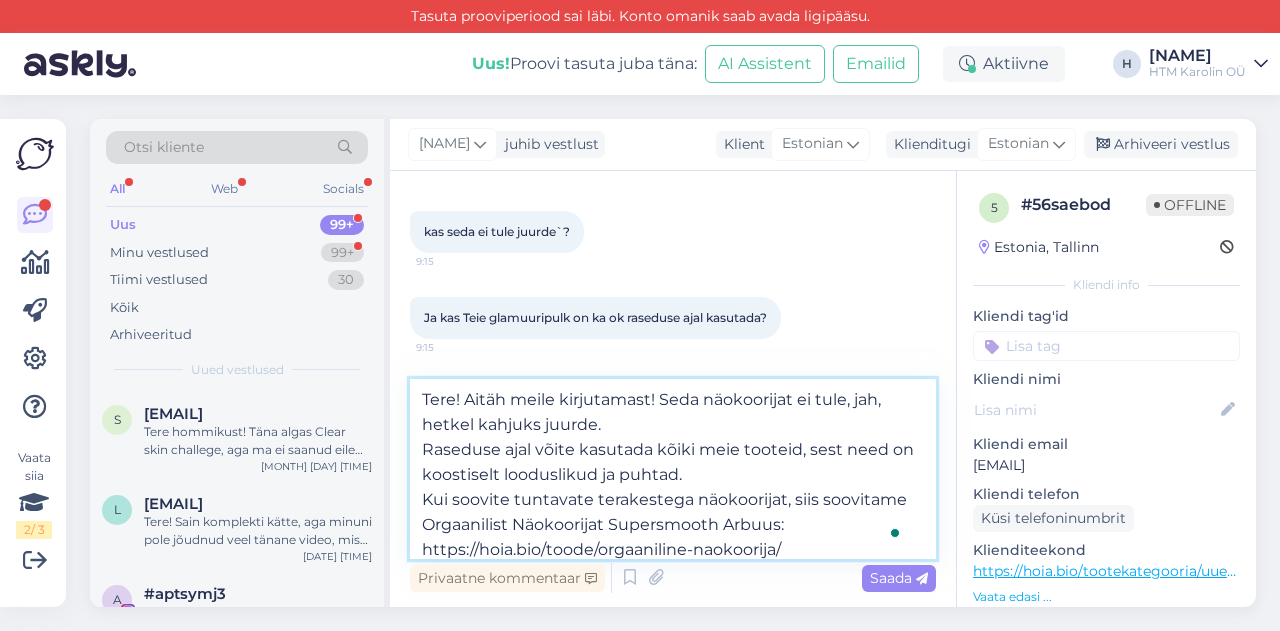 click on "Tere! Aitäh meile kirjutamast! Seda näokoorijat ei tule, jah, hetkel kahjuks juurde.
Raseduse ajal võite kasutada kõiki meie tooteid, sest need on koostiselt looduslikud ja puhtad.
Kui soovite tuntavate terakestega näokoorijat, siis soovitame Orgaanilist Näokoorijat Supersmooth Arbuus: https://hoia.bio/toode/orgaaniline-naokoorija/
Väga õrna ja tundliku näonaha puhul soovitame Puuviljahapeteja Näomask-koorijat Fruitfest, milles olevad puuviljahapped koorivad näonahka õrnalt aga tõhusalt: https://hoia.bio/toode/puuviljahapetega-naomask-fruitfest/
Kui on veel küsimusi, kirjuta julgelt." at bounding box center (673, 469) 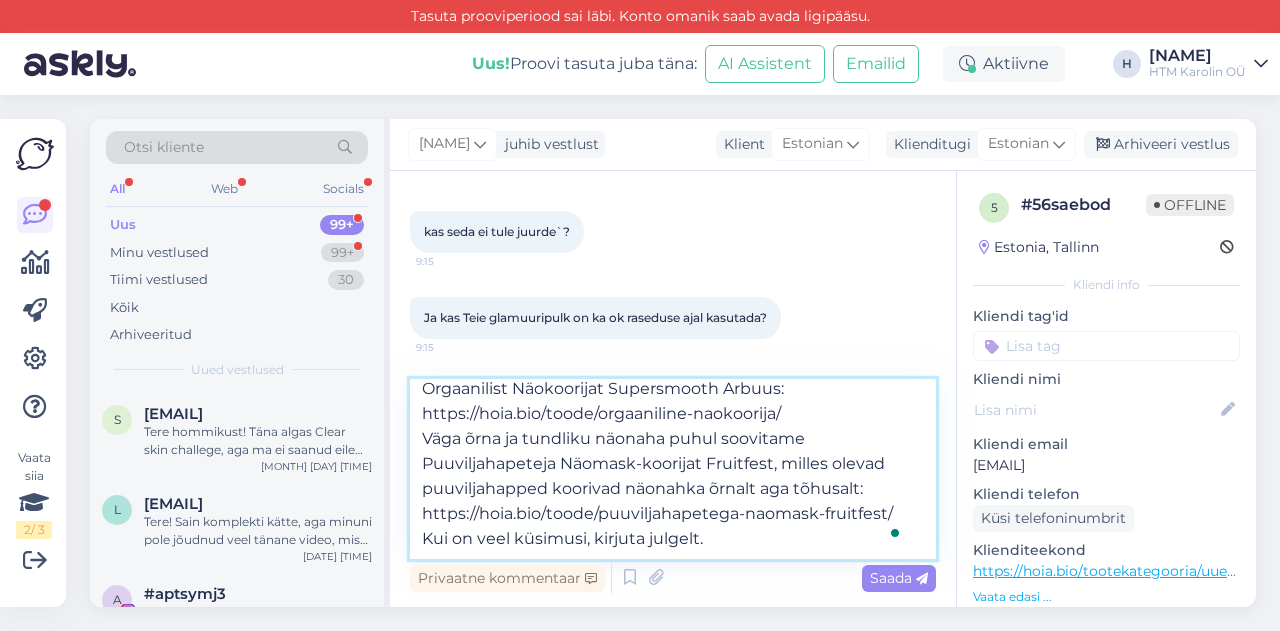 scroll, scrollTop: 53, scrollLeft: 0, axis: vertical 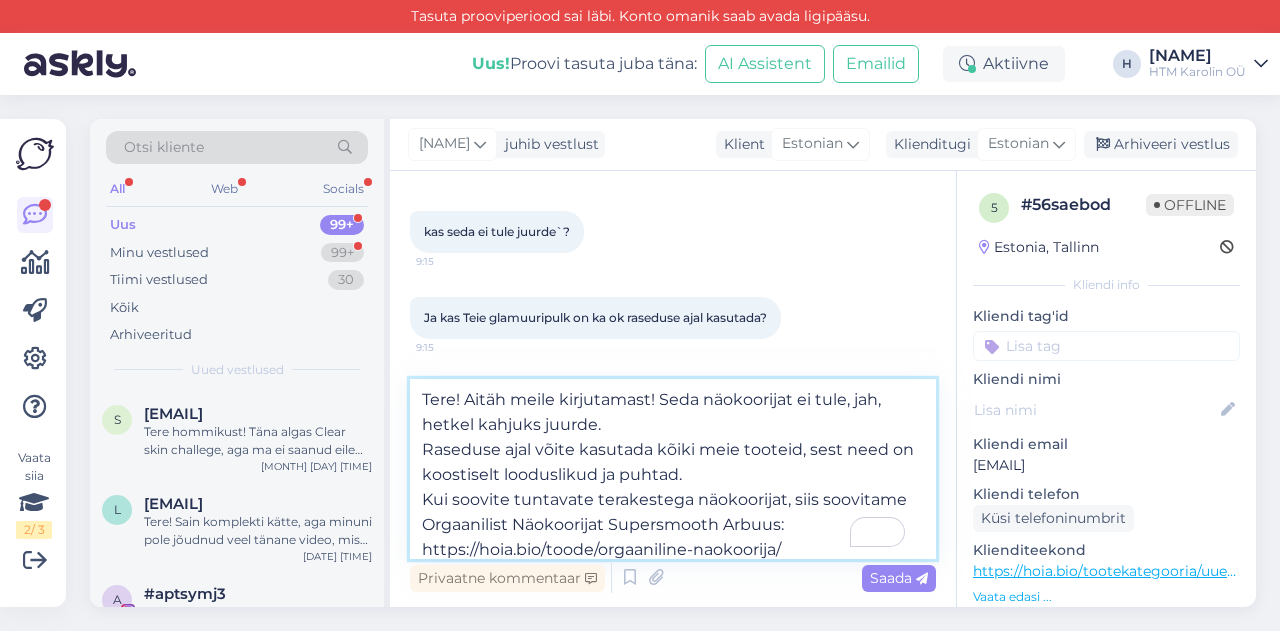 drag, startPoint x: 573, startPoint y: 451, endPoint x: 557, endPoint y: 451, distance: 16 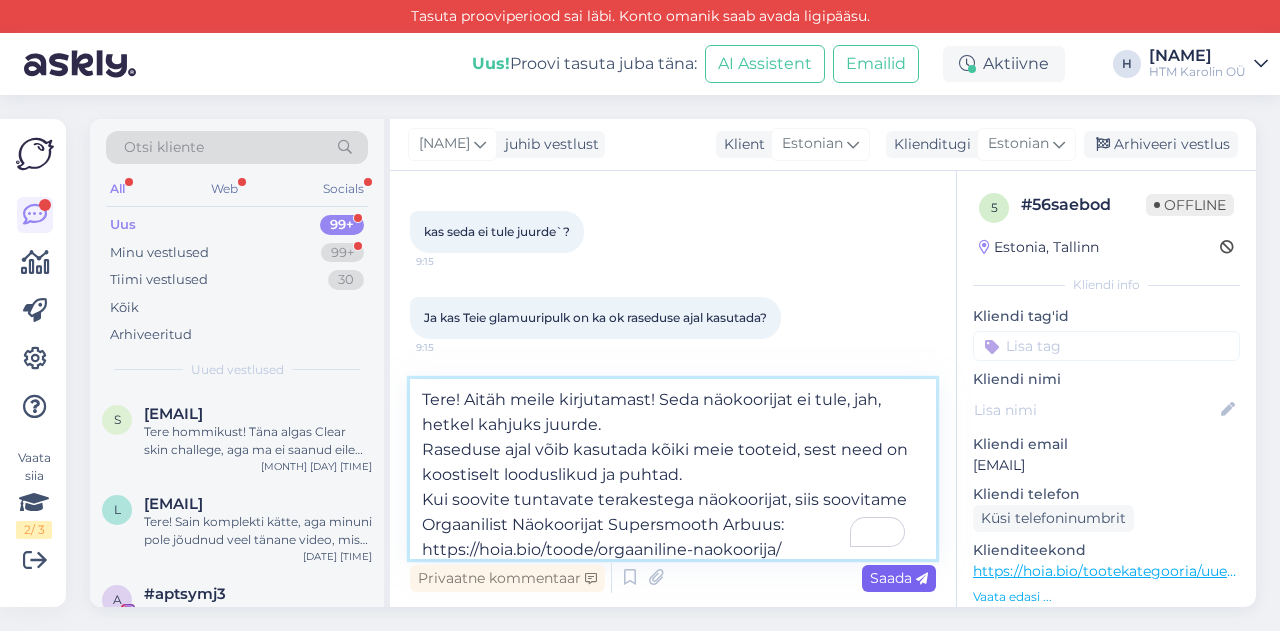 type on "Tere! Aitäh meile kirjutamast! Seda näokoorijat ei tule, jah, hetkel kahjuks juurde.
Raseduse ajal võib kasutada kõiki meie tooteid, sest need on koostiselt looduslikud ja puhtad.
Kui soovite tuntavate terakestega näokoorijat, siis soovitame Orgaanilist Näokoorijat Supersmooth Arbuus: https://hoia.bio/toode/orgaaniline-naokoorija/
Väga õrna ja tundliku näonaha puhul soovitame Puuviljahapeteja Näomask-koorijat Fruitfest, milles olevad puuviljahapped koorivad näonahka õrnalt aga tõhusalt: https://hoia.bio/toode/puuviljahapetega-naomask-fruitfest/
Kui on veel küsimusi, kirjuta julgelt." 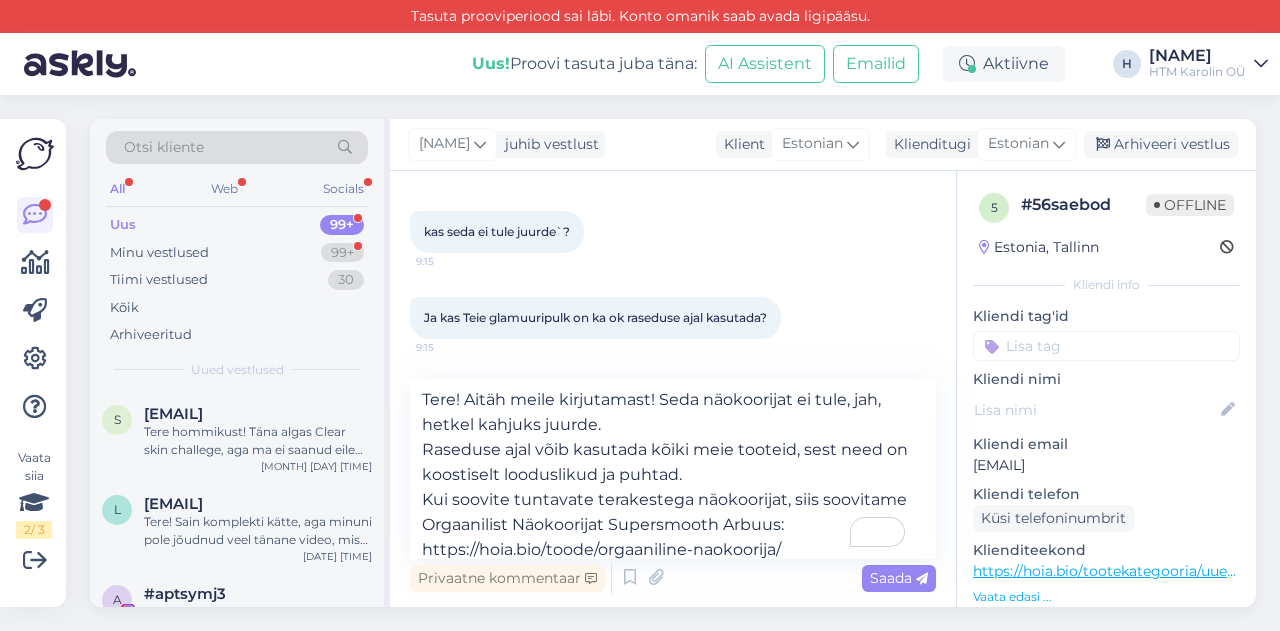 click on "Saada" at bounding box center [899, 578] 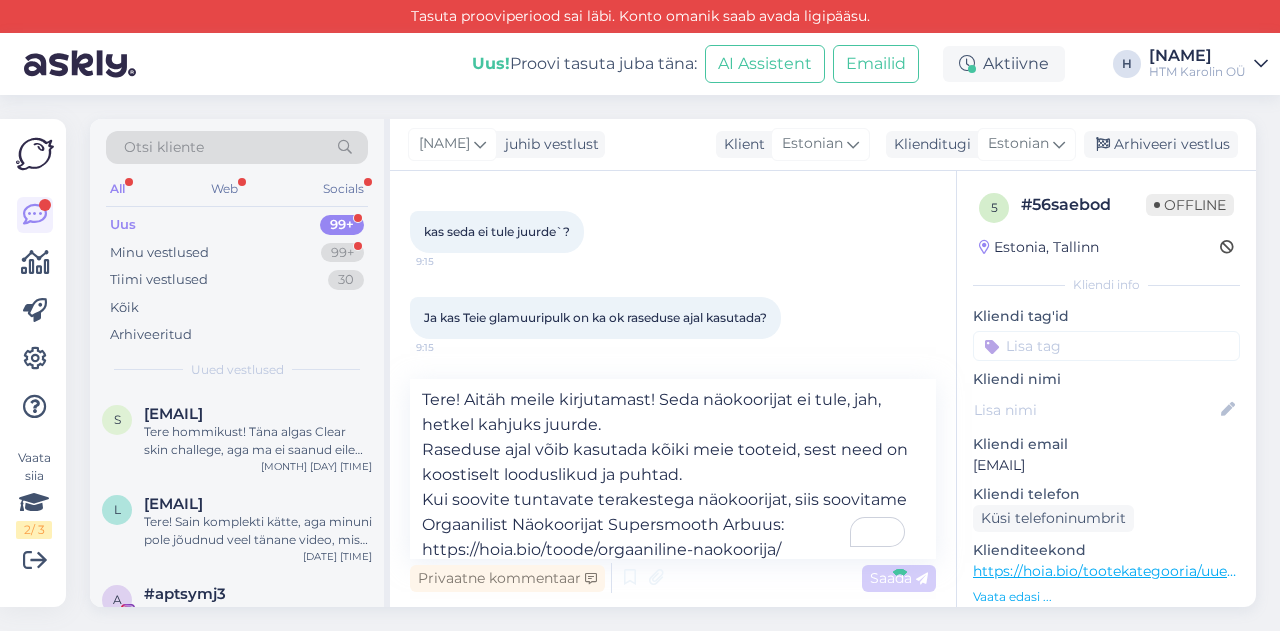 type 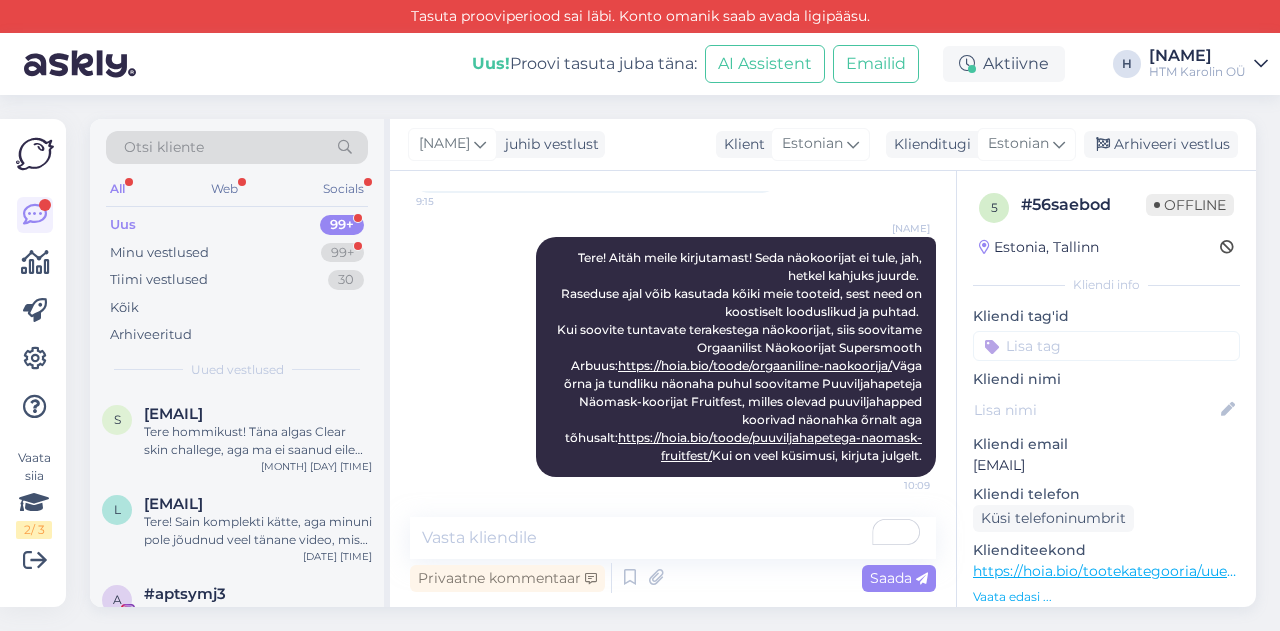 scroll, scrollTop: 507, scrollLeft: 0, axis: vertical 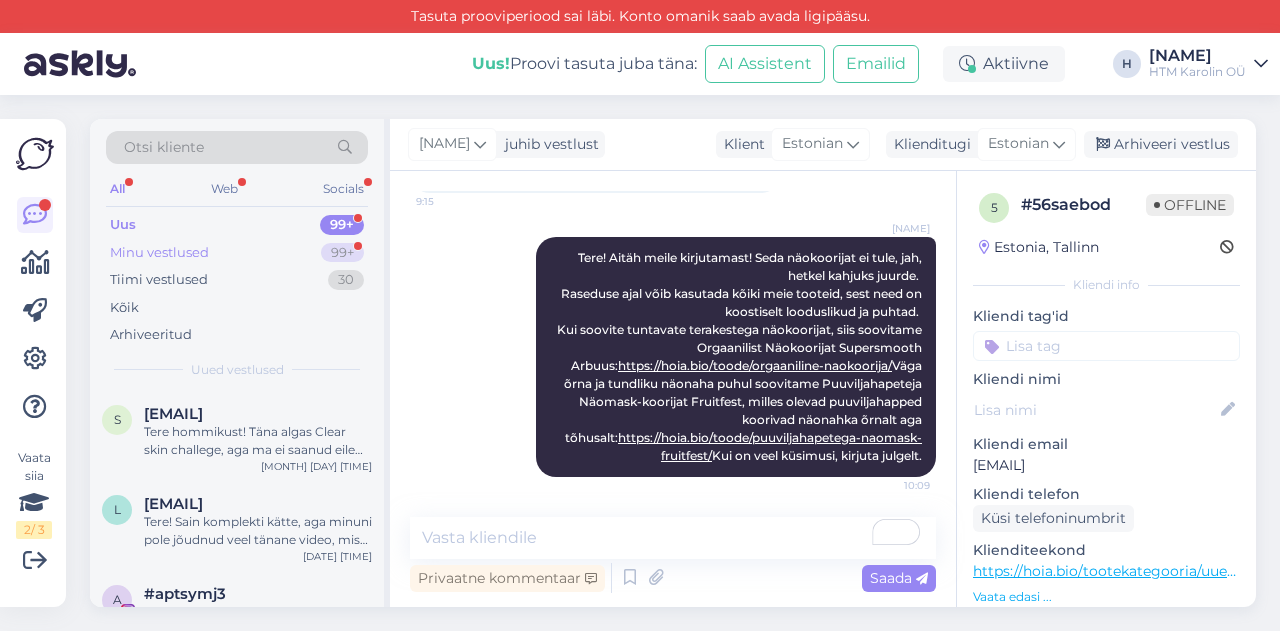 click on "Minu vestlused 99+" at bounding box center [237, 253] 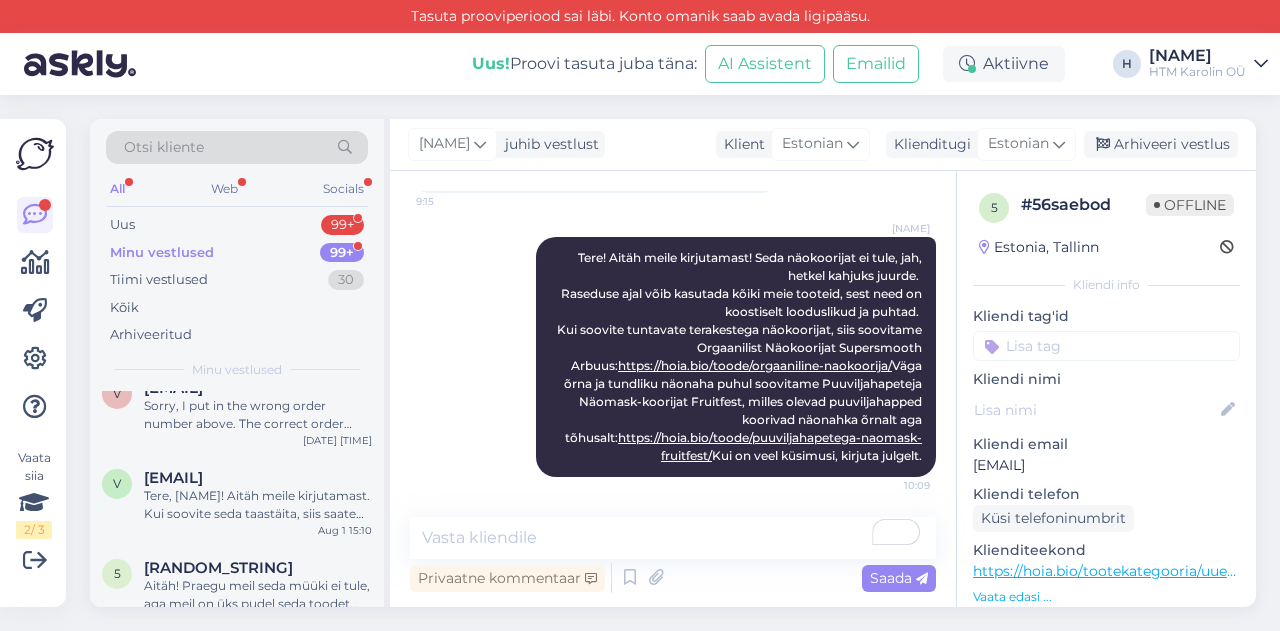scroll, scrollTop: 400, scrollLeft: 0, axis: vertical 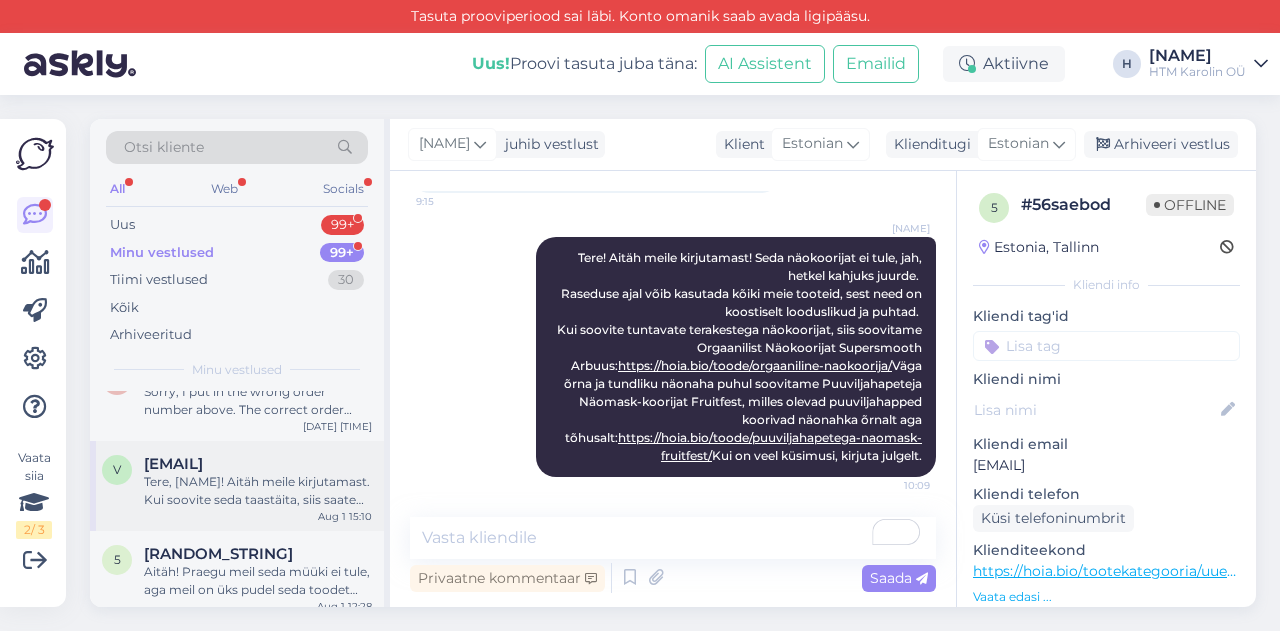 click on "[EMAIL]" at bounding box center [173, 464] 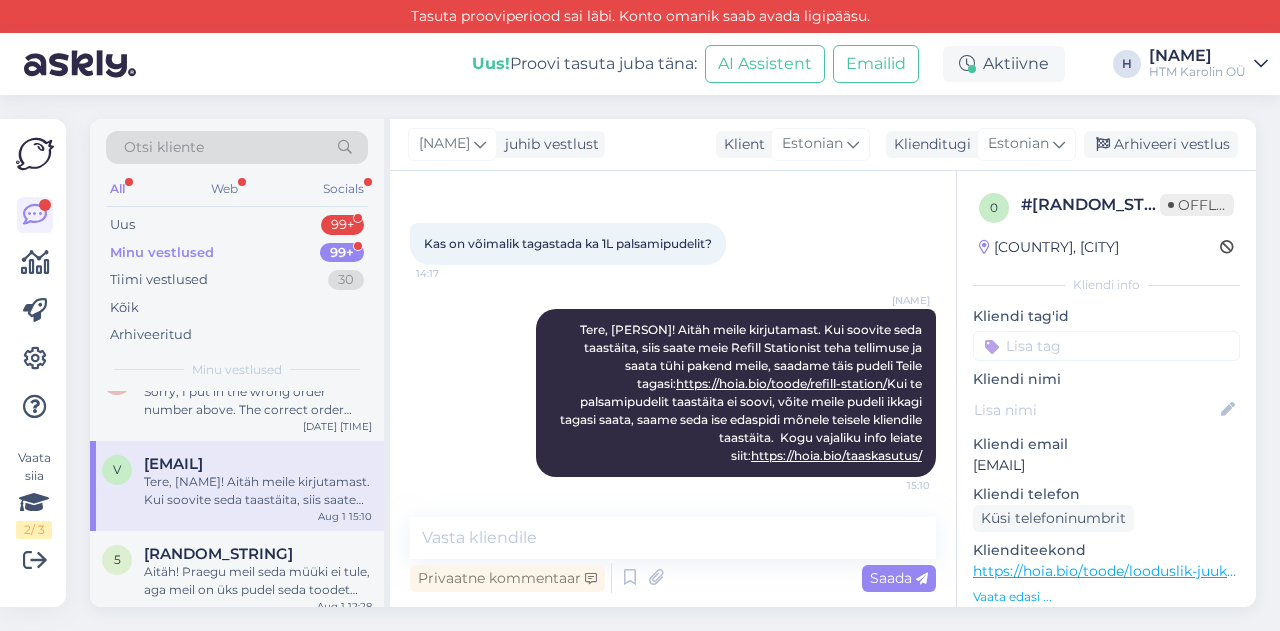 scroll, scrollTop: 159, scrollLeft: 0, axis: vertical 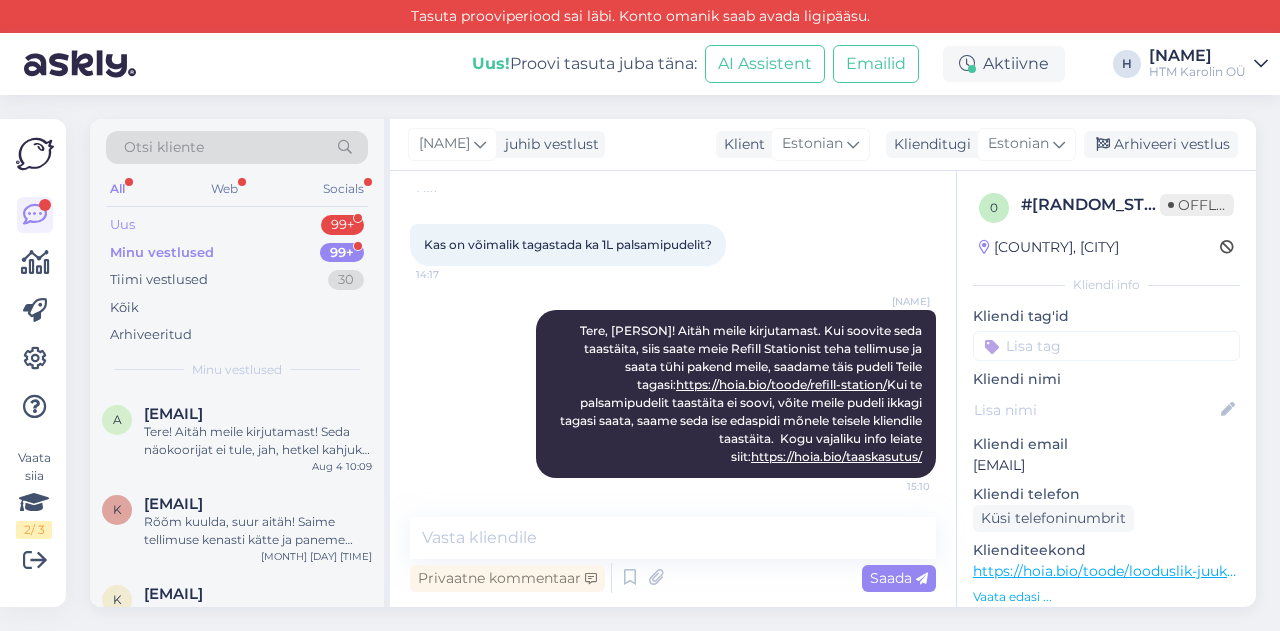 click on "Uus 99+ Minu vestlused 99+ Tiimi vestlused 30 Kõik Arhiveeritud" at bounding box center (237, 280) 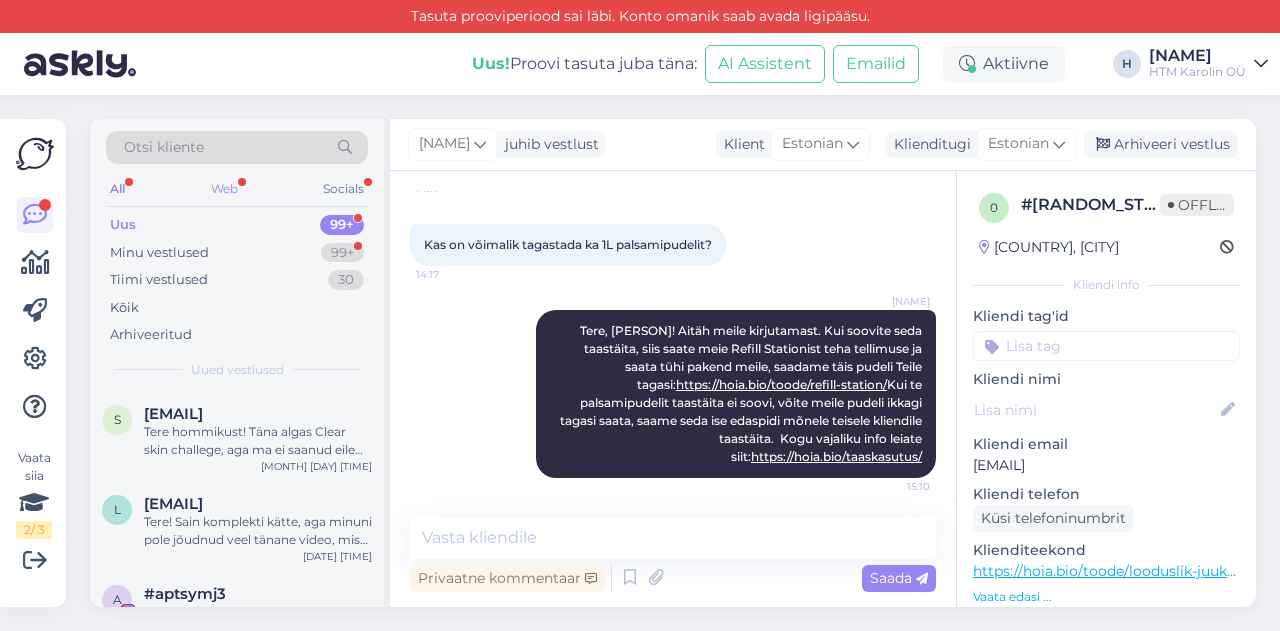 click on "Web" at bounding box center [224, 189] 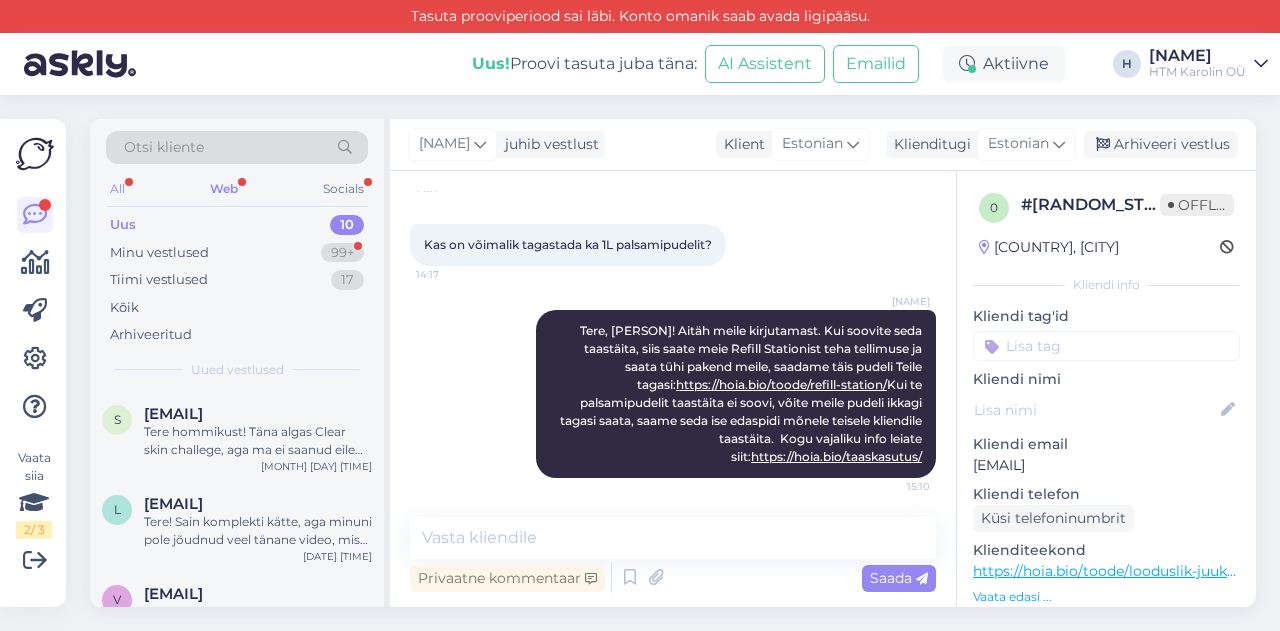 click on "All" at bounding box center (117, 189) 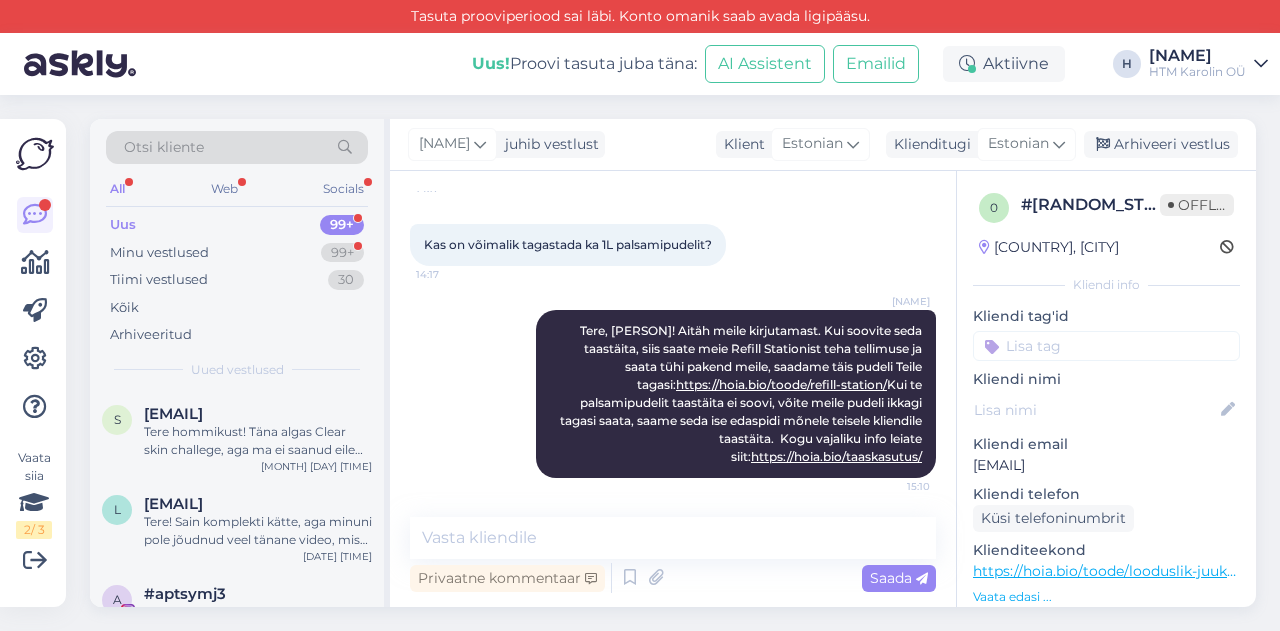 drag, startPoint x: 346, startPoint y: 185, endPoint x: 41, endPoint y: 191, distance: 305.05902 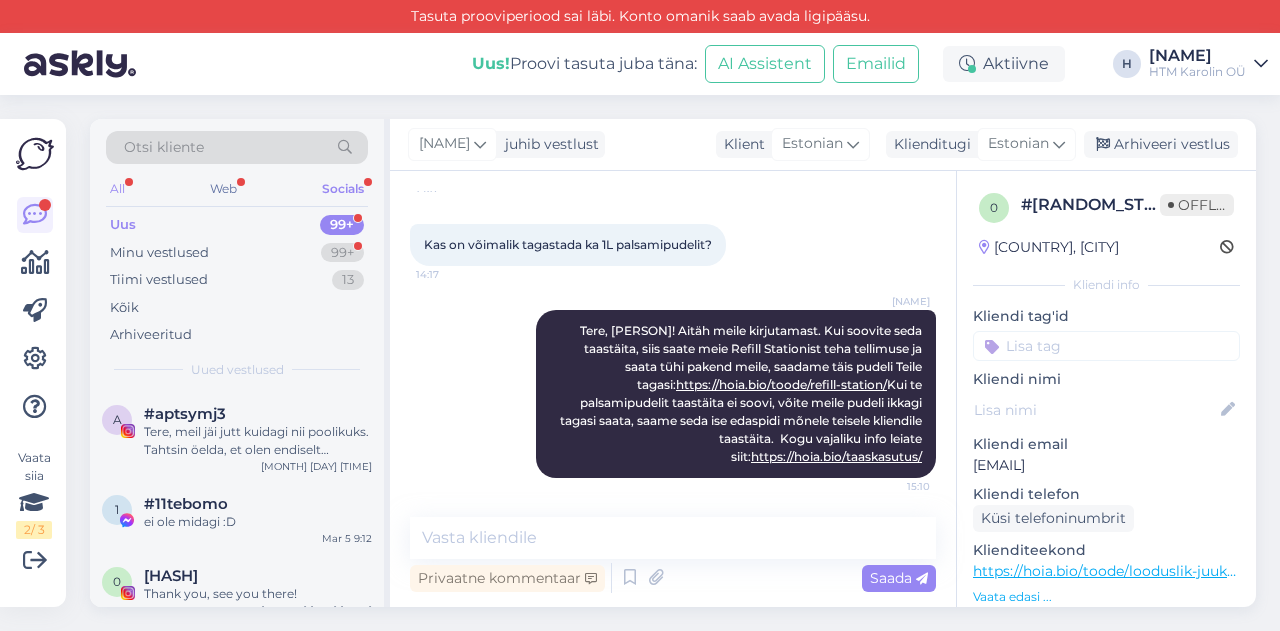 click on "All" at bounding box center [117, 189] 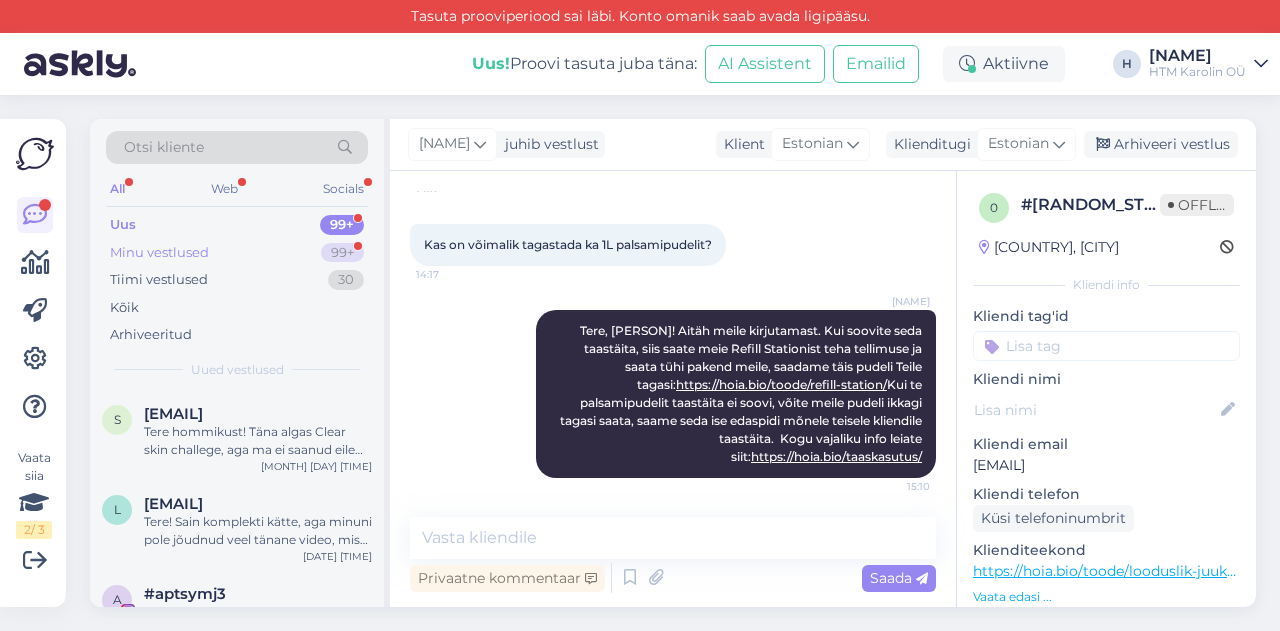 click on "Minu vestlused 99+" at bounding box center (237, 253) 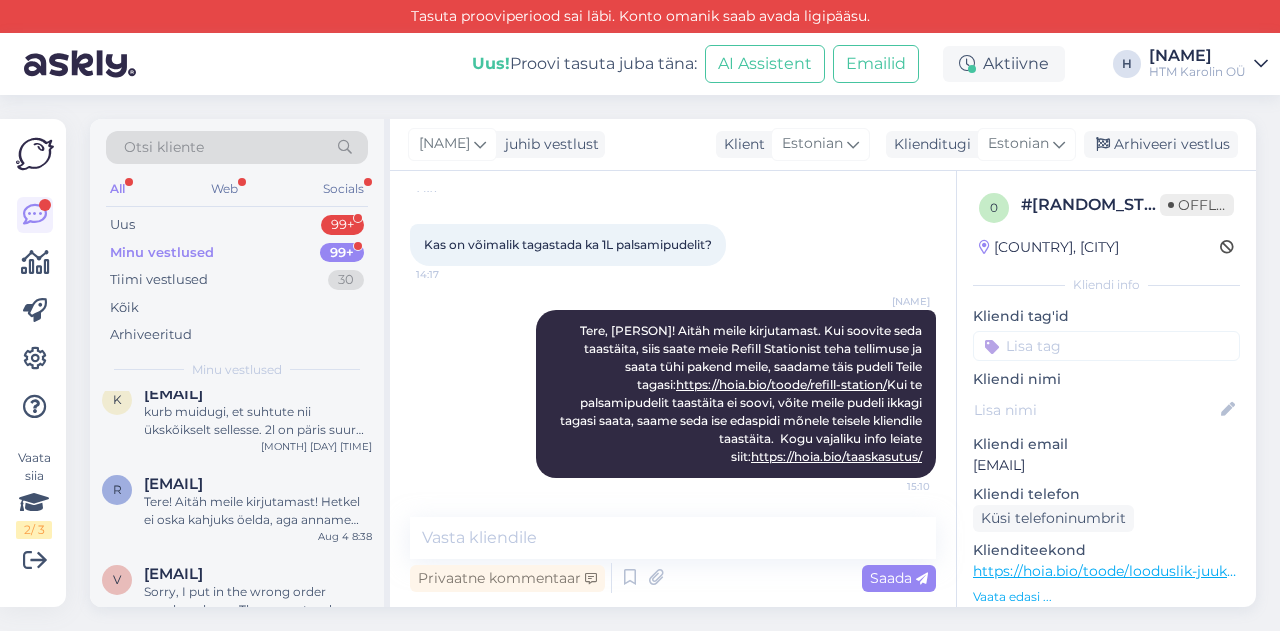 scroll, scrollTop: 300, scrollLeft: 0, axis: vertical 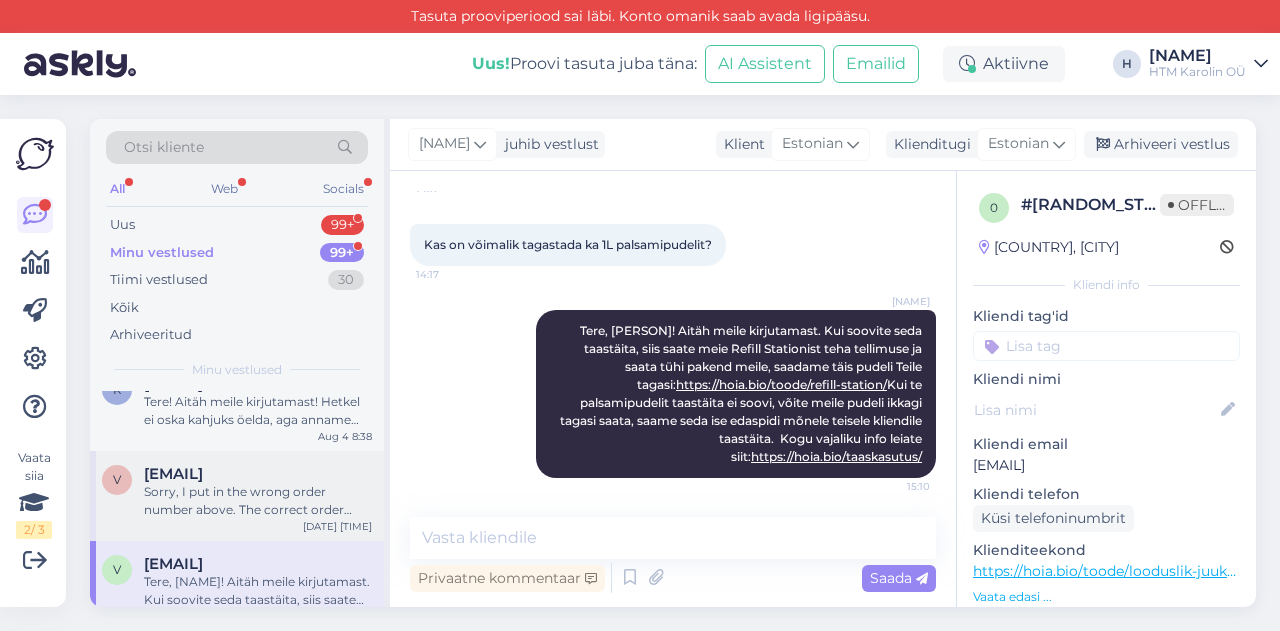 click on "Sorry, I put in the wrong order number above. The correct order number is [ORDER_NUMBER]. I went onto the site to check and it said it was being processed. So The text I received was definitely a scam. Will you notify me when the package is shipped?" at bounding box center (258, 501) 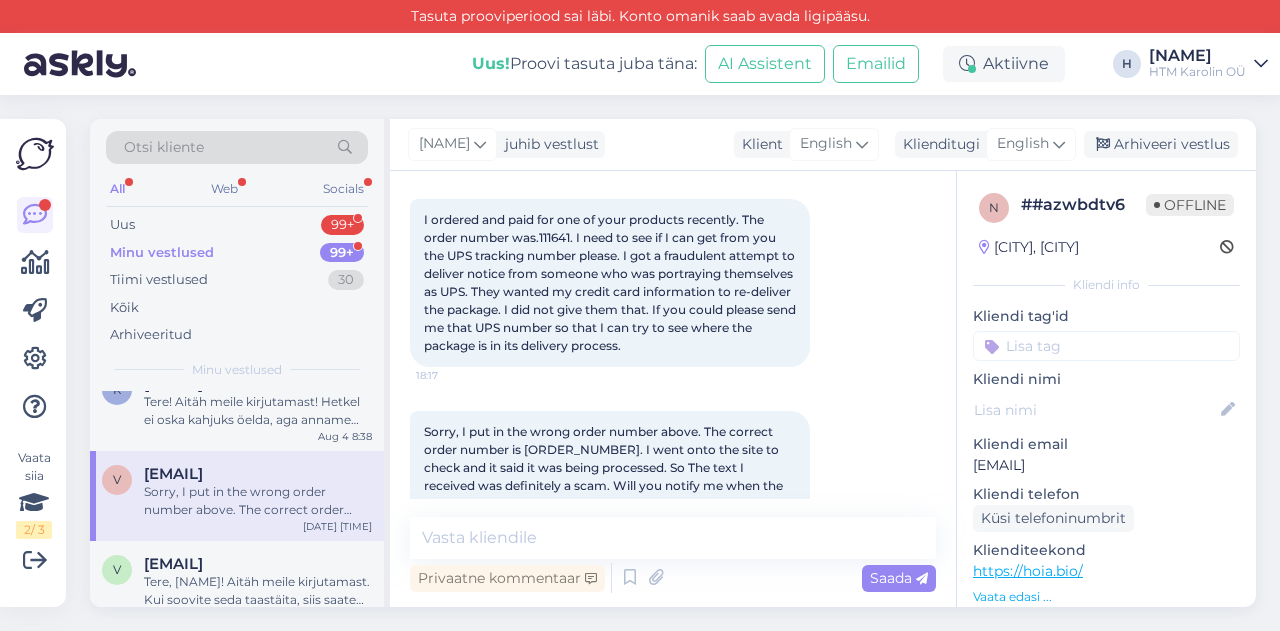 scroll, scrollTop: 1055, scrollLeft: 0, axis: vertical 